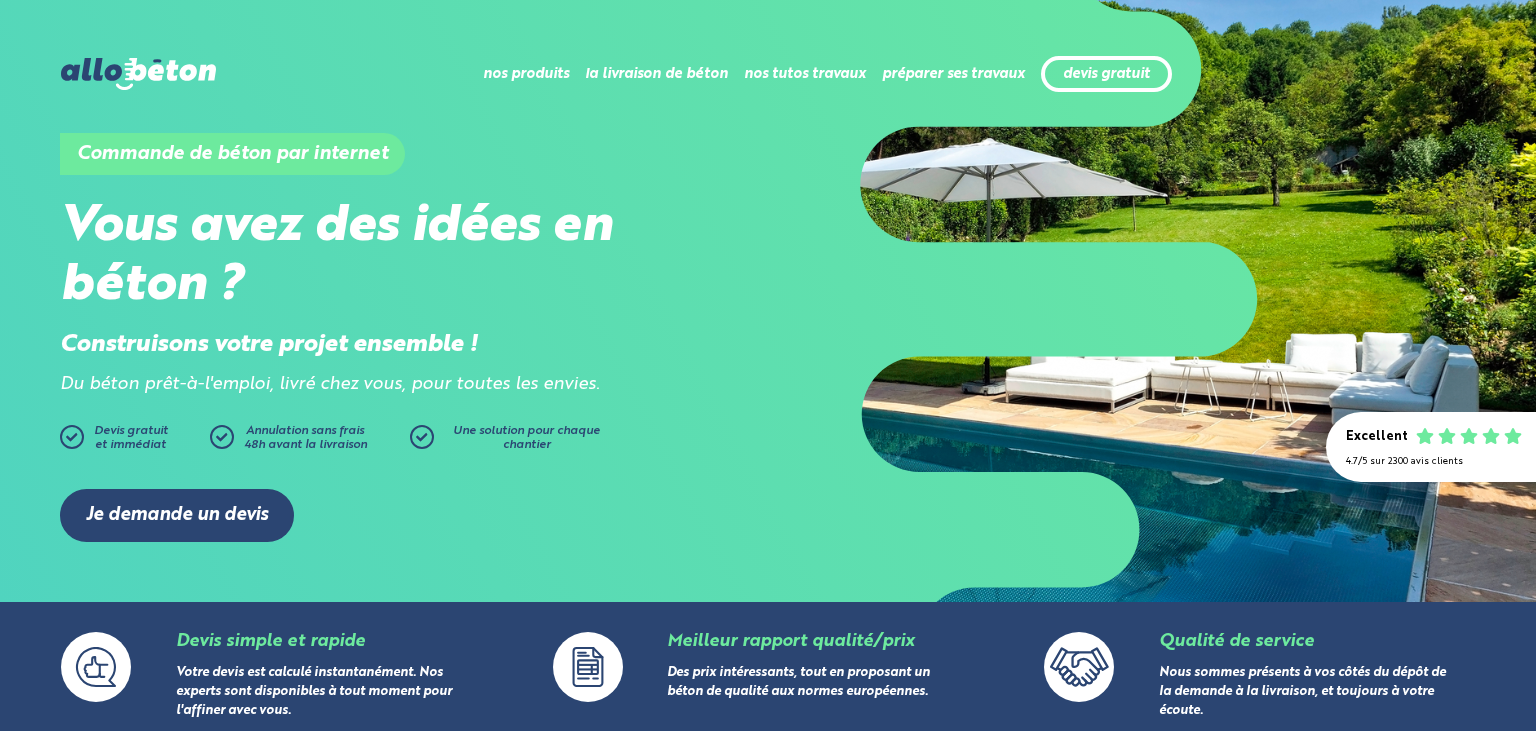 scroll, scrollTop: 0, scrollLeft: 0, axis: both 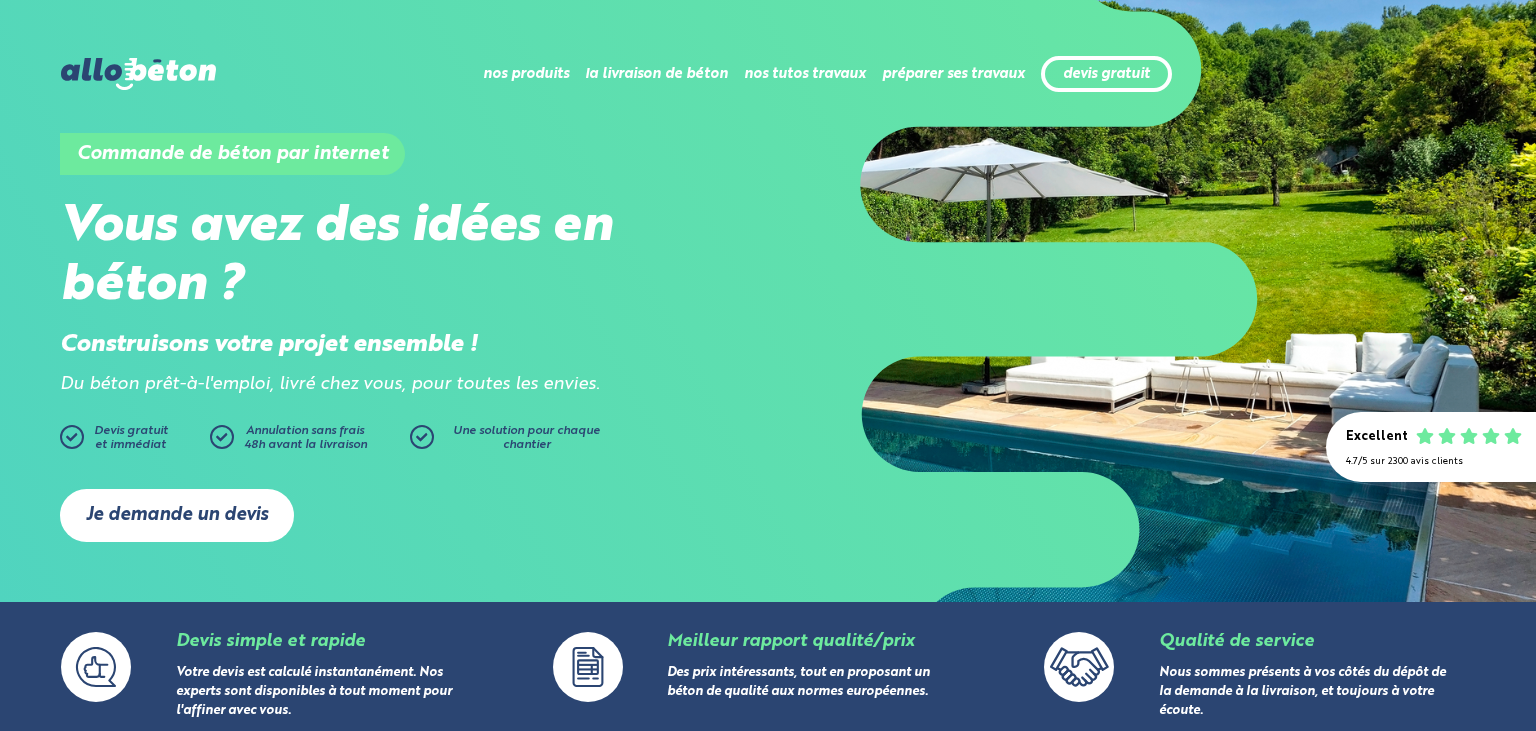 click on "Je demande un devis" at bounding box center (177, 515) 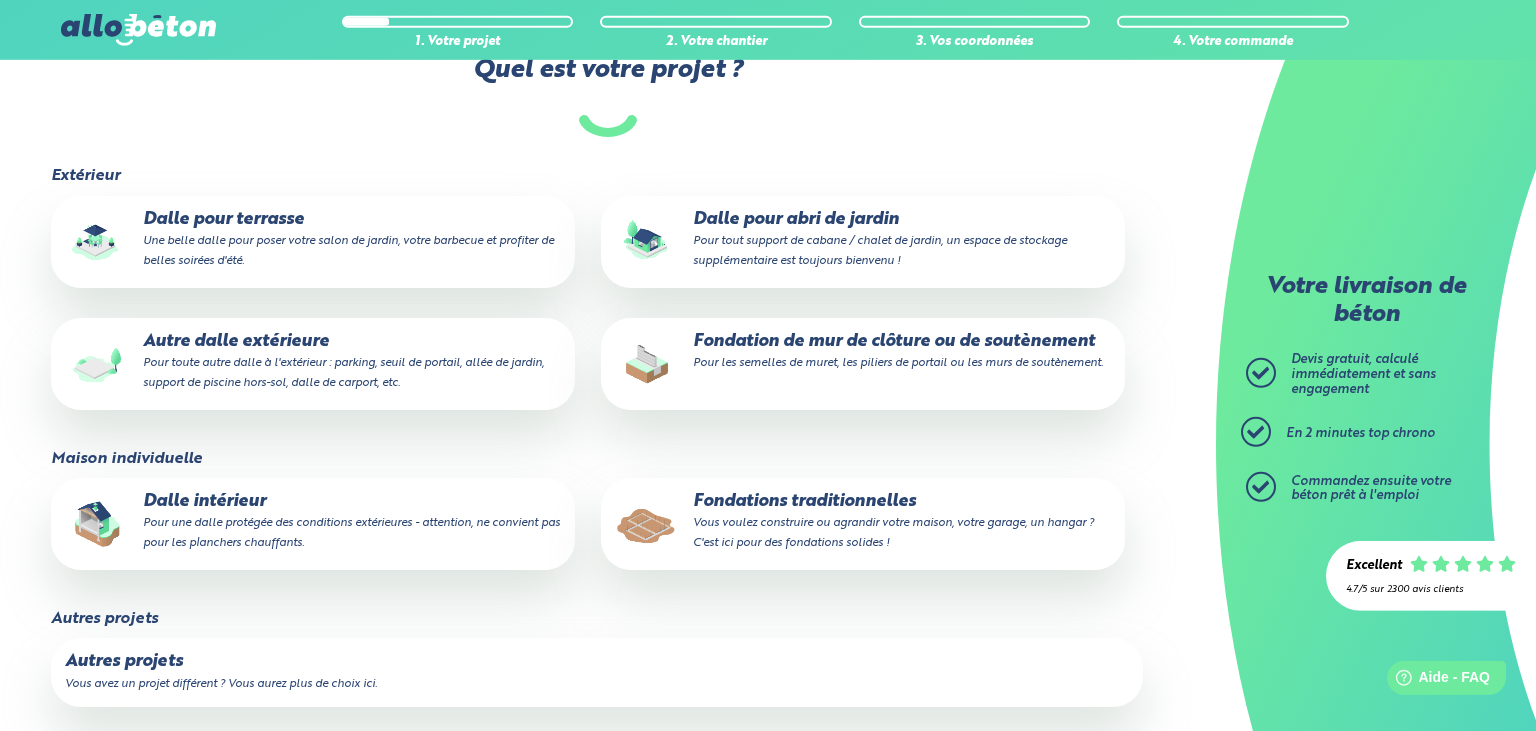 scroll, scrollTop: 211, scrollLeft: 0, axis: vertical 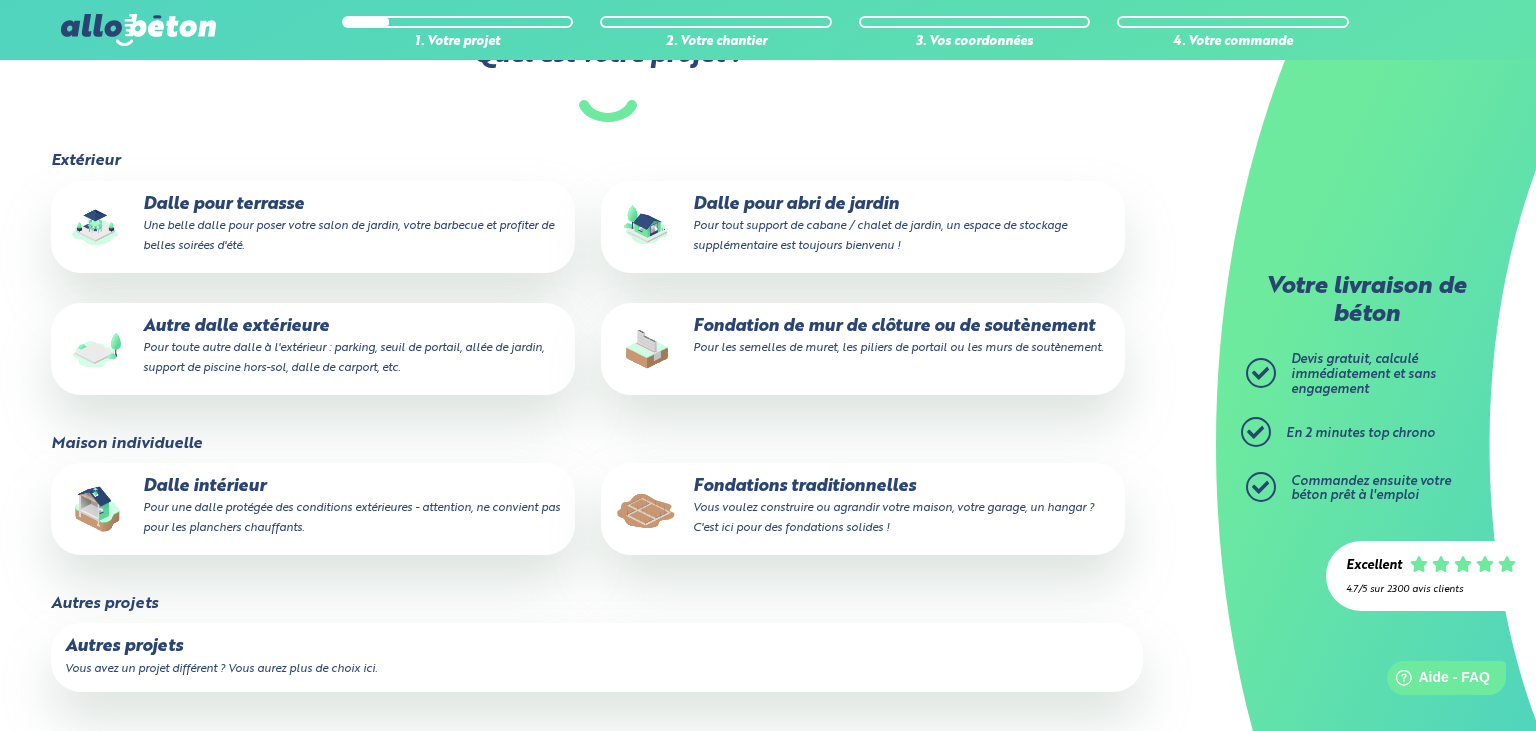 click on "Autre dalle extérieure
Pour toute autre dalle à l'extérieur : parking, seuil de portail, allée de jardin, support de piscine hors-sol, dalle de carport, etc." at bounding box center (313, 347) 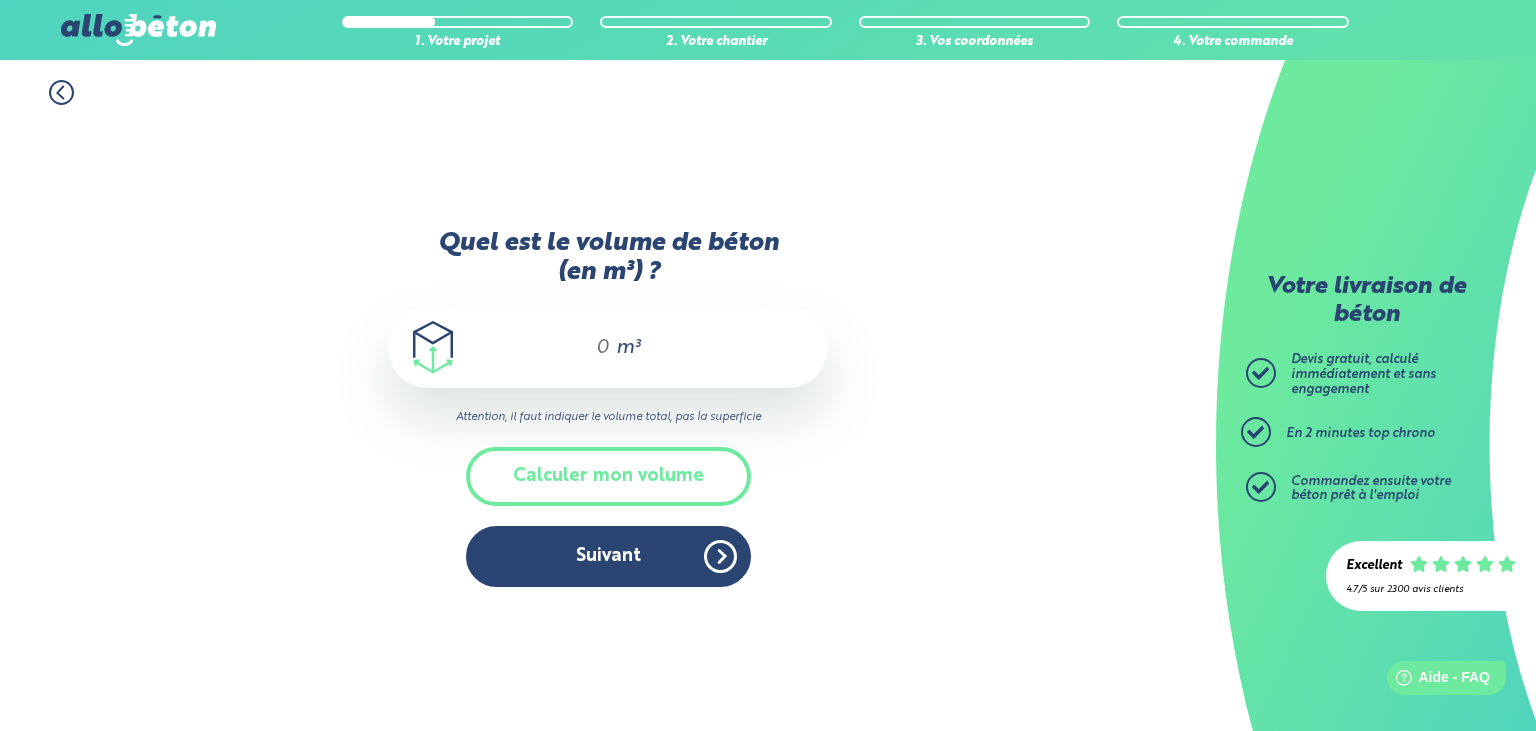 drag, startPoint x: 608, startPoint y: 350, endPoint x: 587, endPoint y: 346, distance: 21.377558 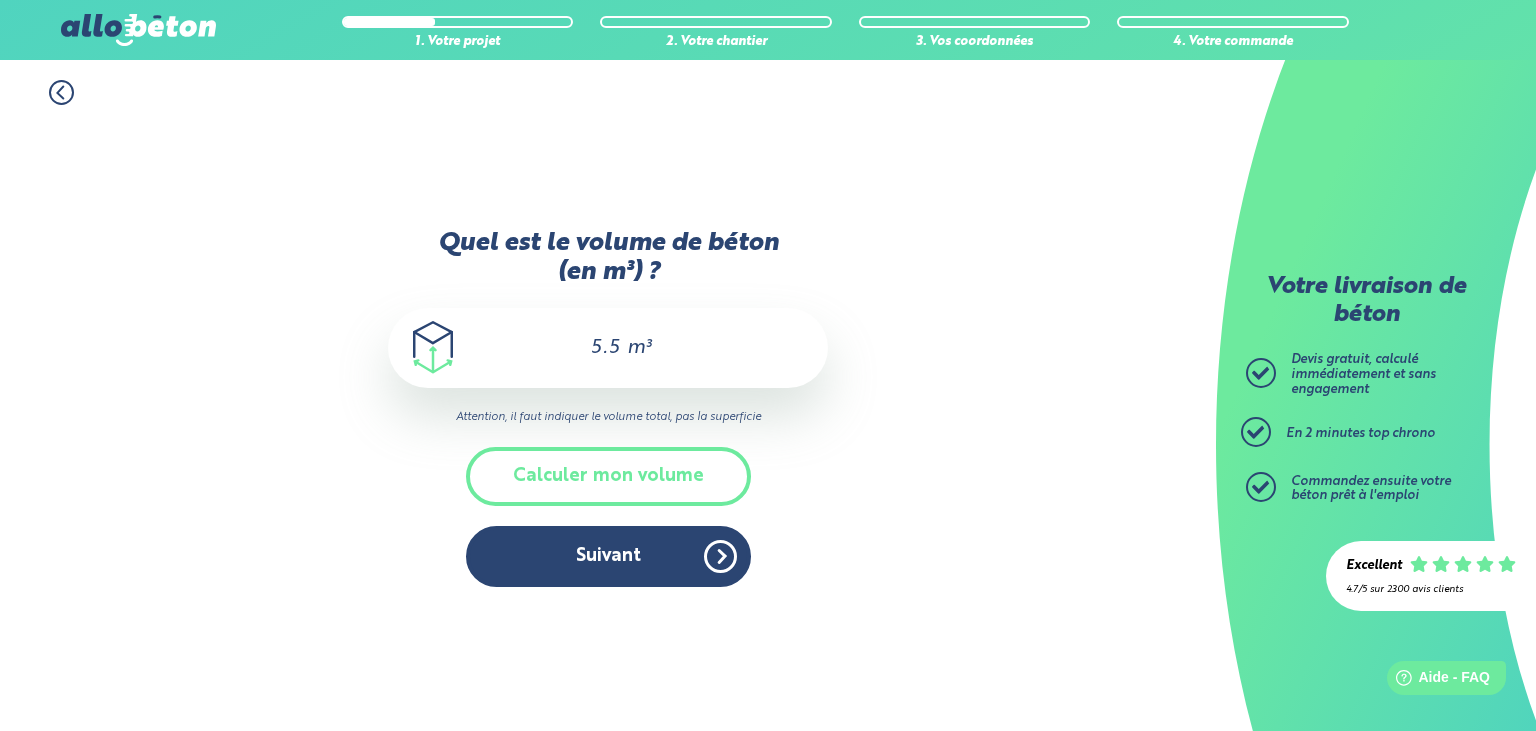 type on "5.5" 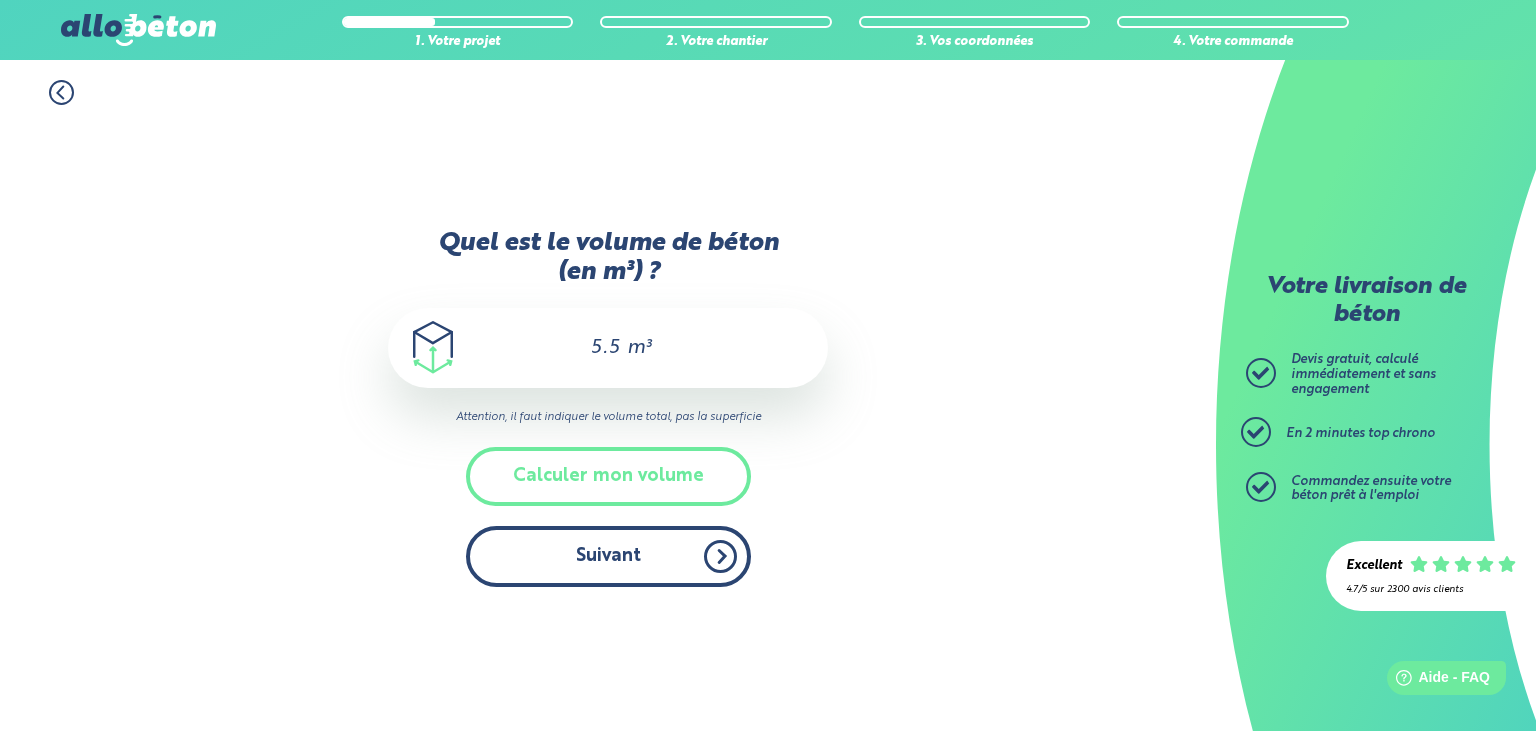 click on "Suivant" at bounding box center (608, 556) 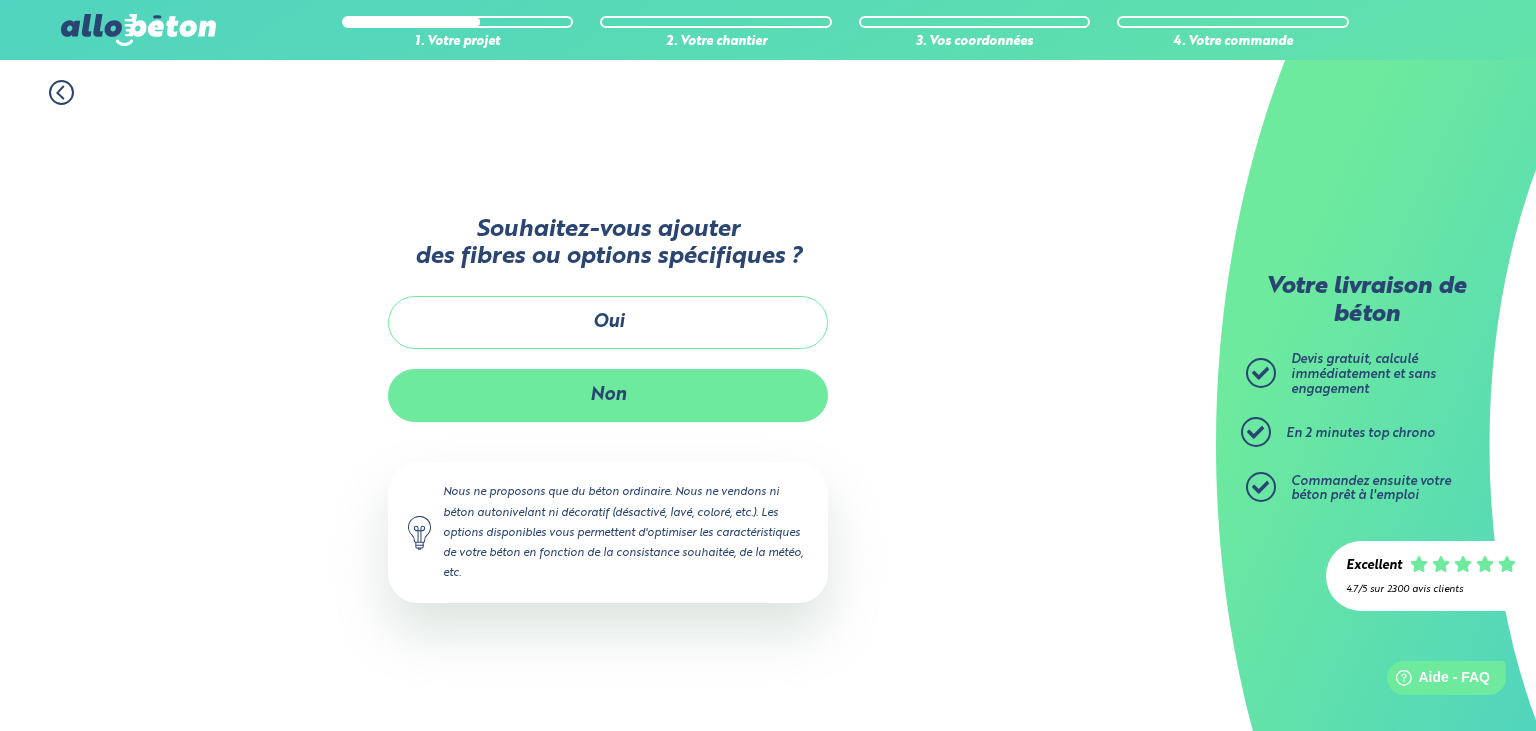 click on "Non" at bounding box center (608, 395) 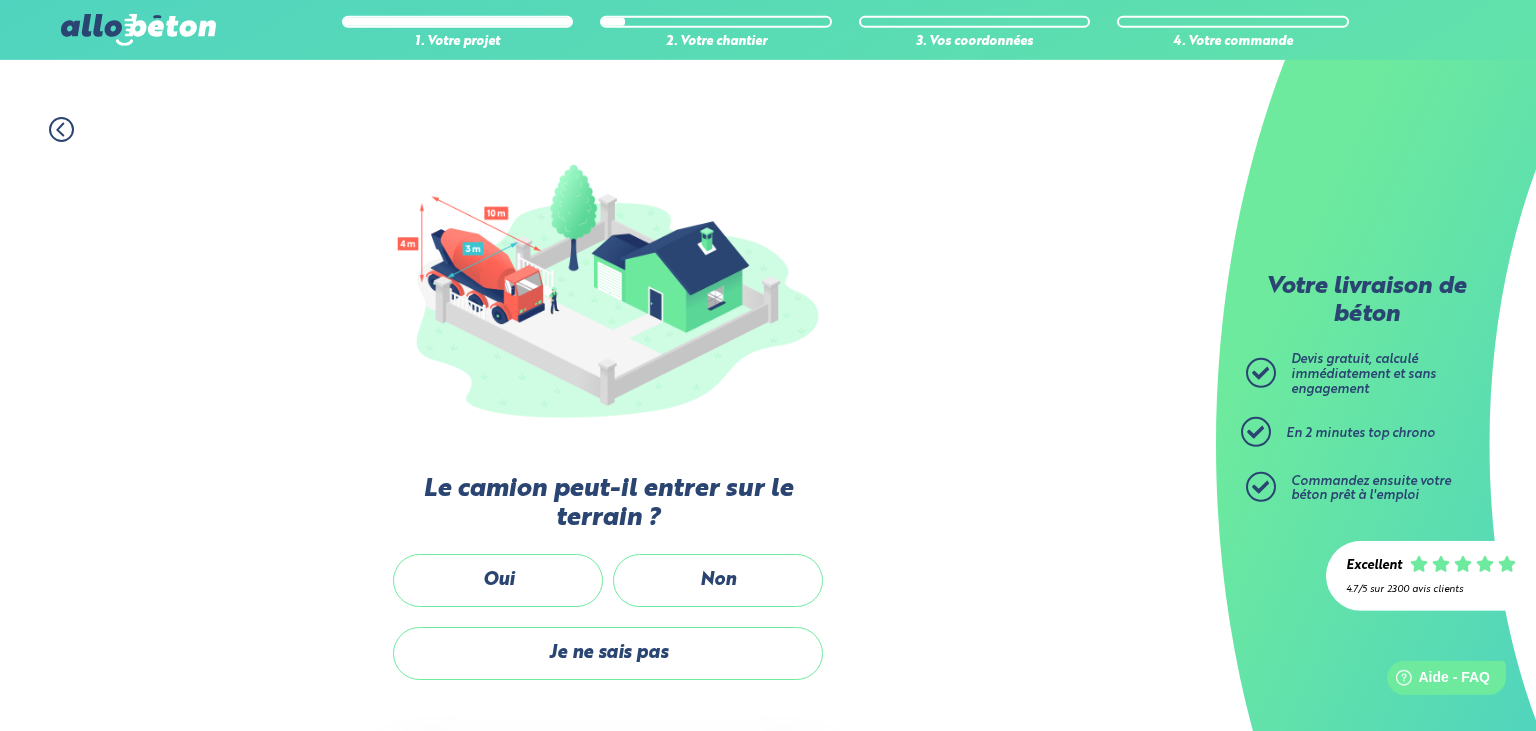 scroll, scrollTop: 316, scrollLeft: 0, axis: vertical 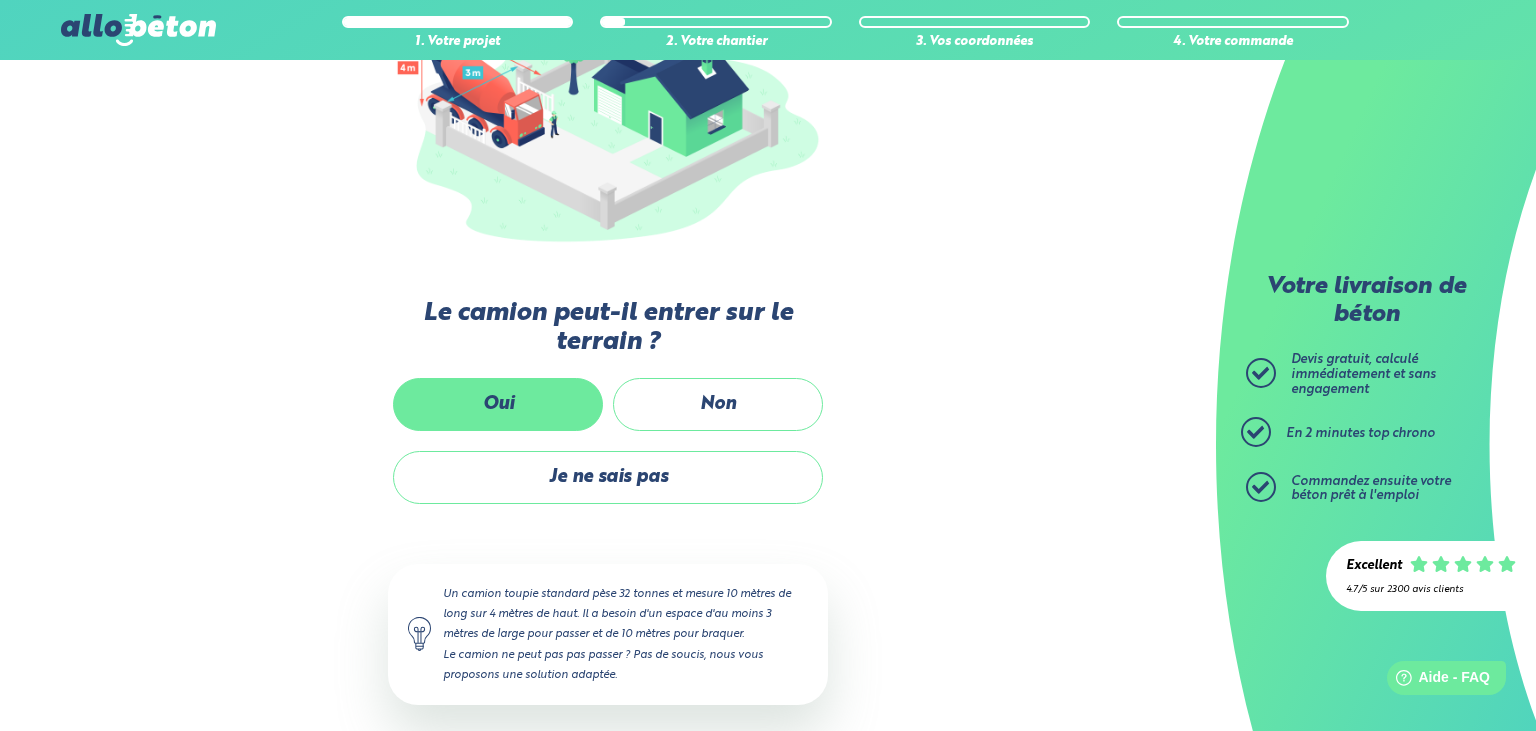 click on "Oui" at bounding box center (498, 404) 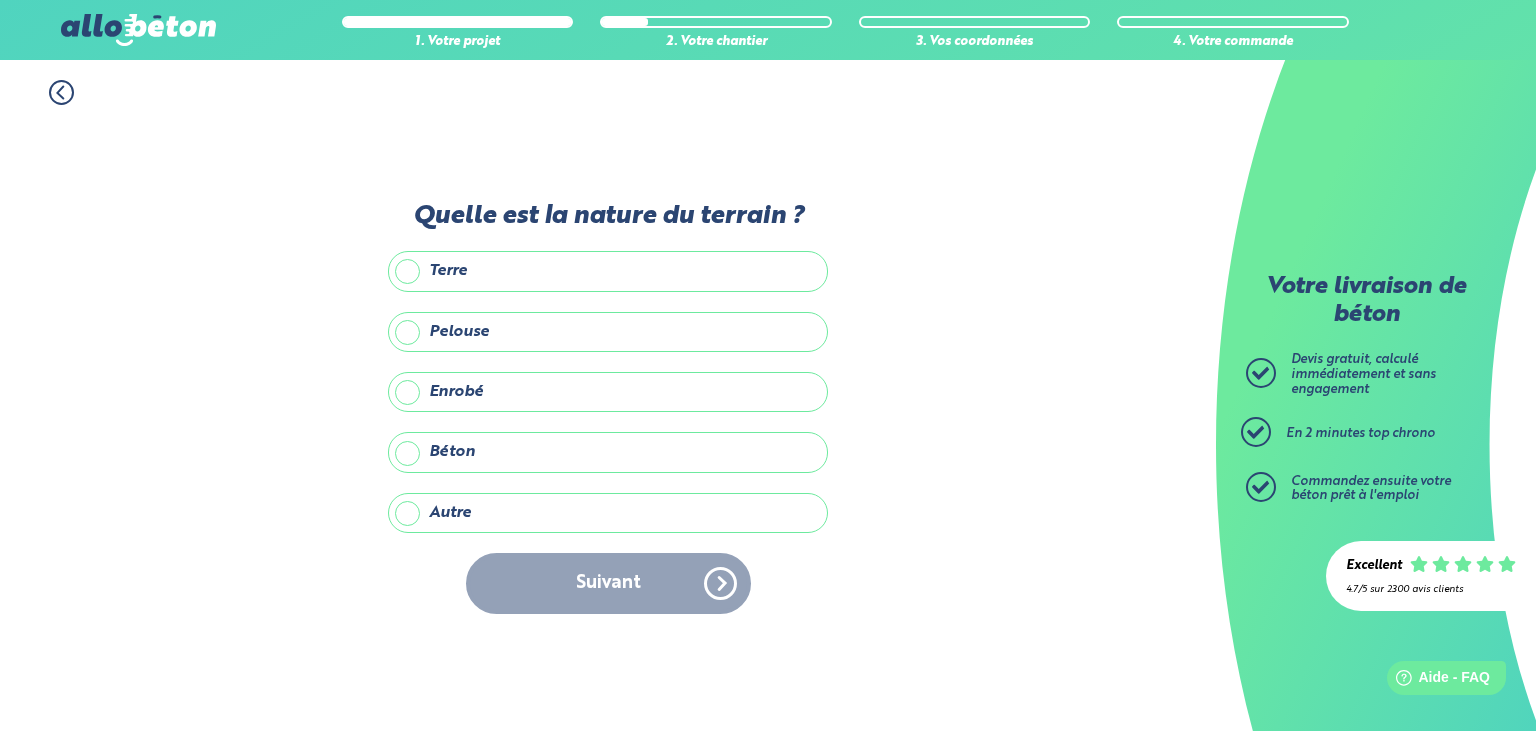click on "Autre" at bounding box center [608, 513] 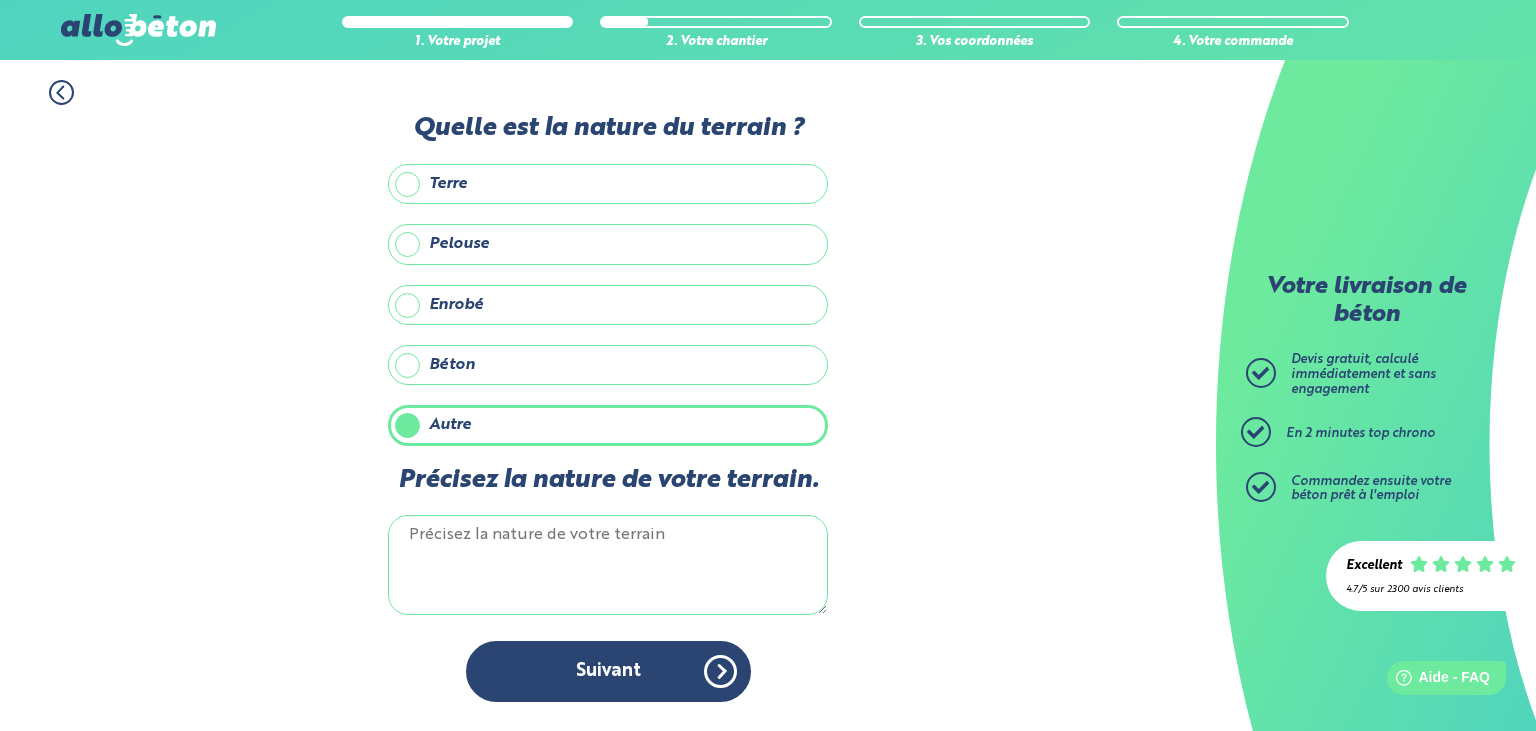click on "Enrobé" at bounding box center [608, 305] 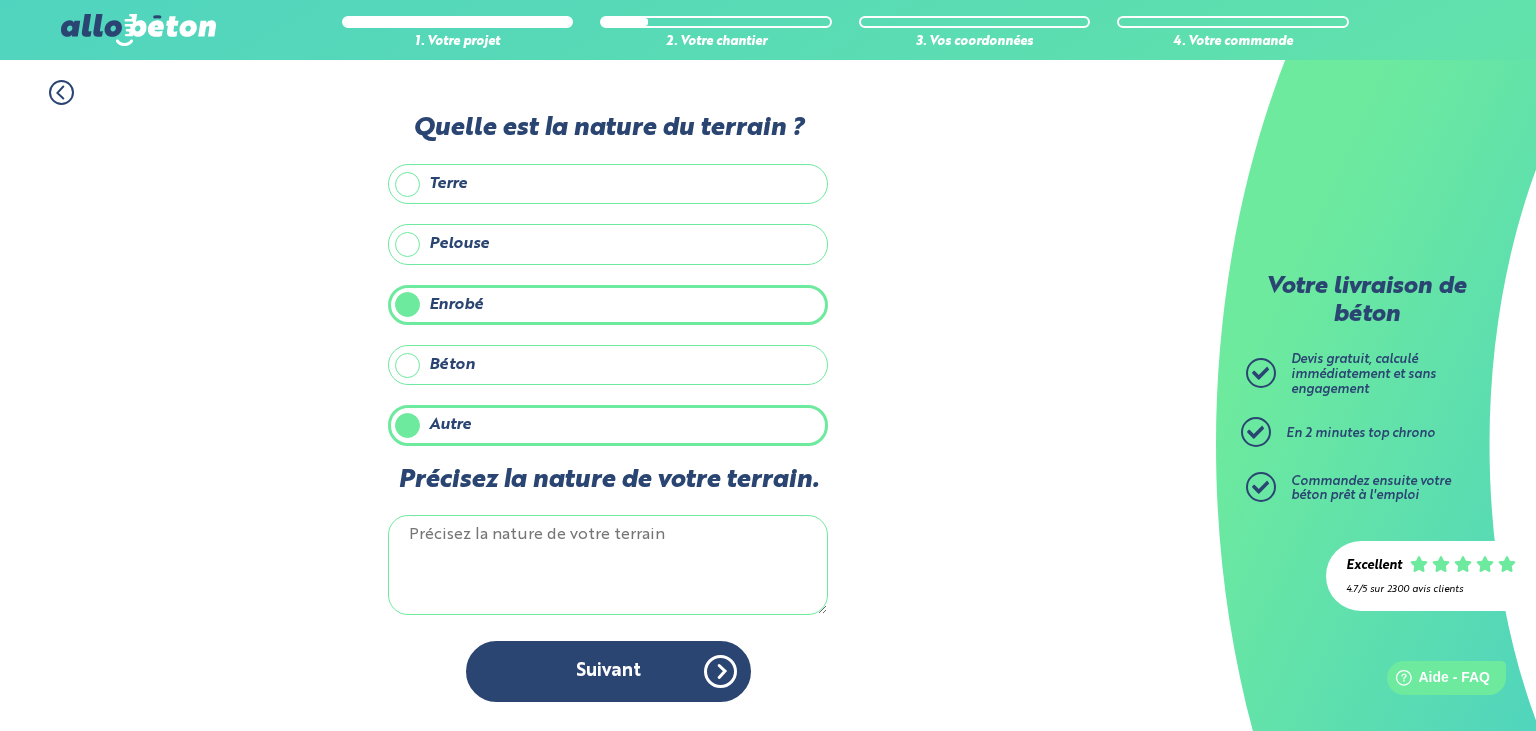 click on "Terre              Pelouse              Enrobé              Béton              Autre" at bounding box center [608, 305] 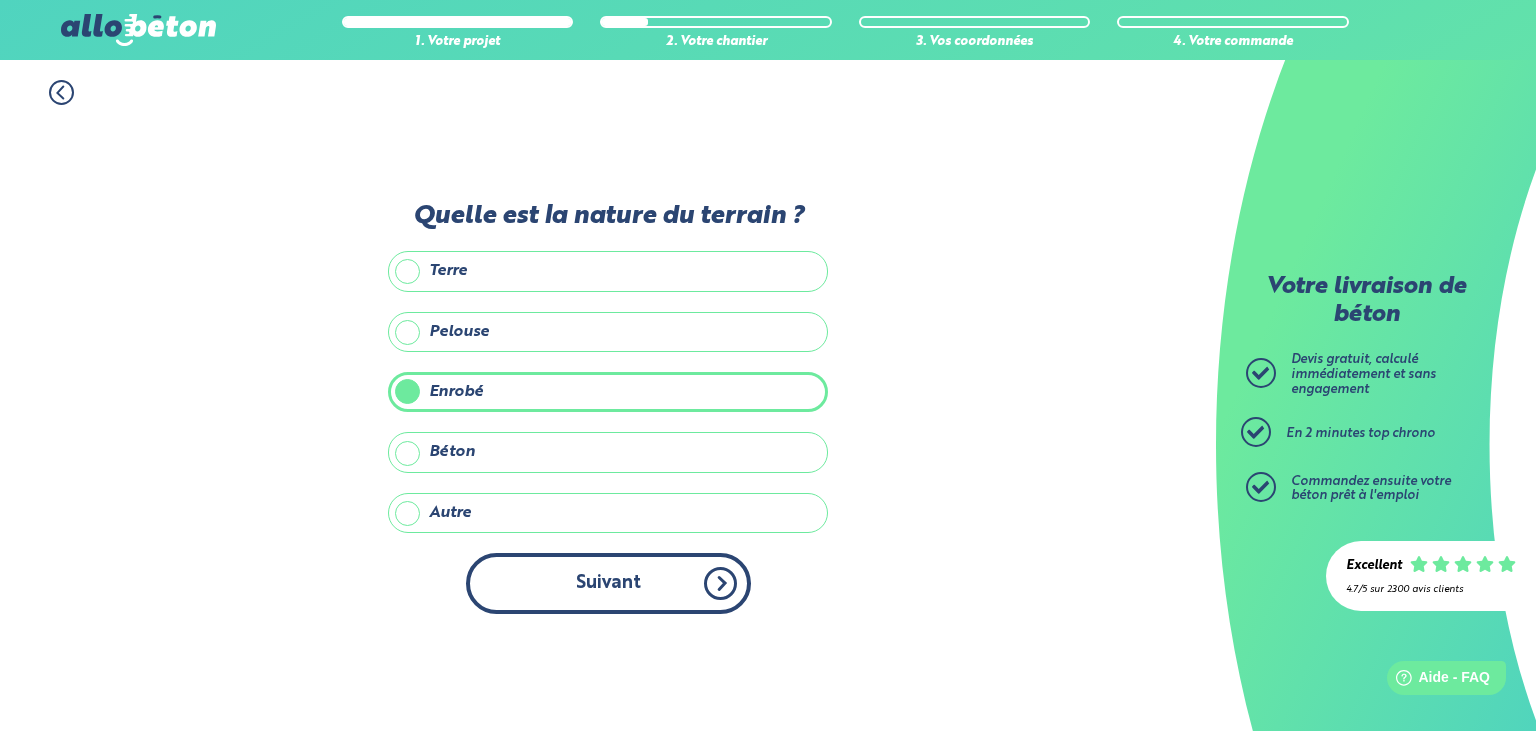 click on "Suivant" at bounding box center (608, 583) 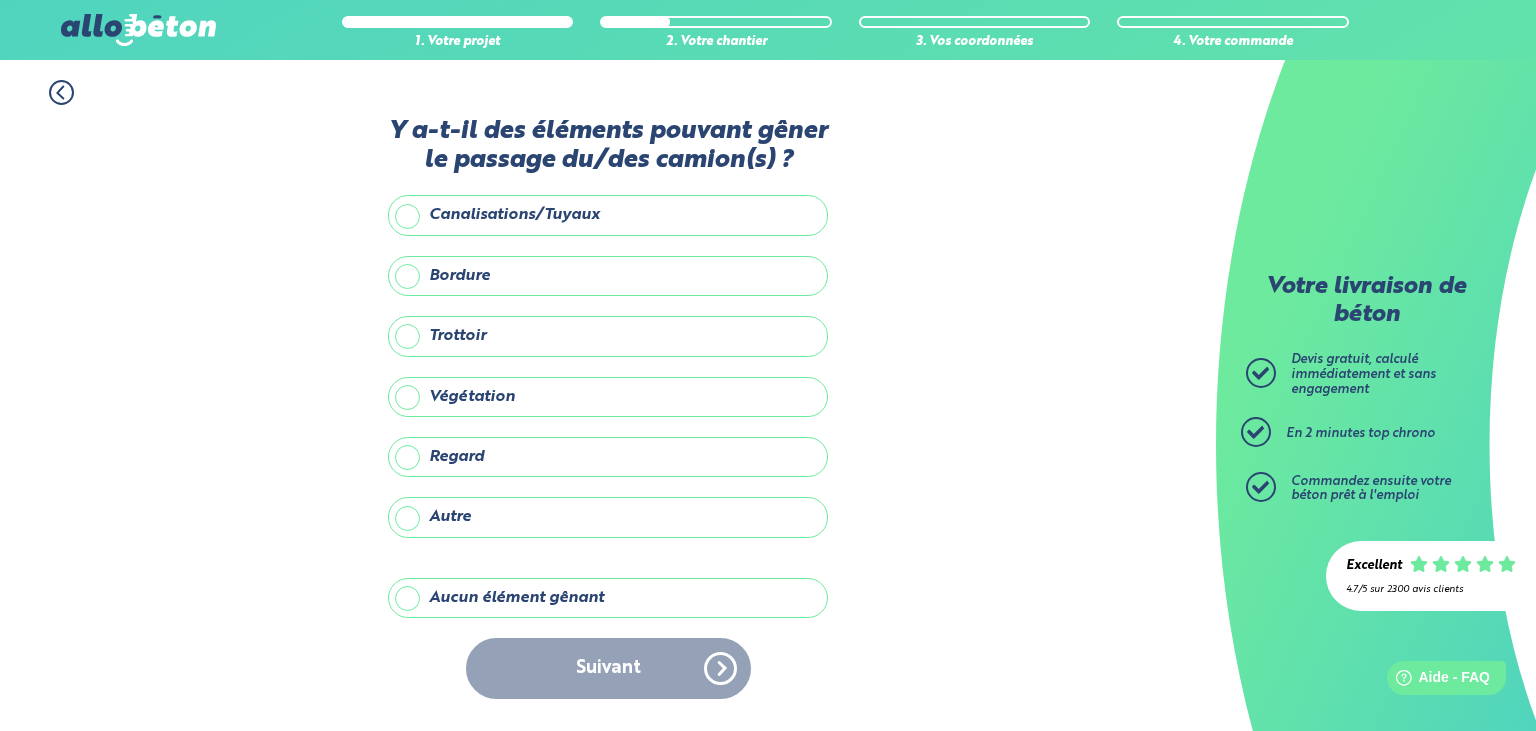 click on "Aucun élément gênant" at bounding box center (608, 598) 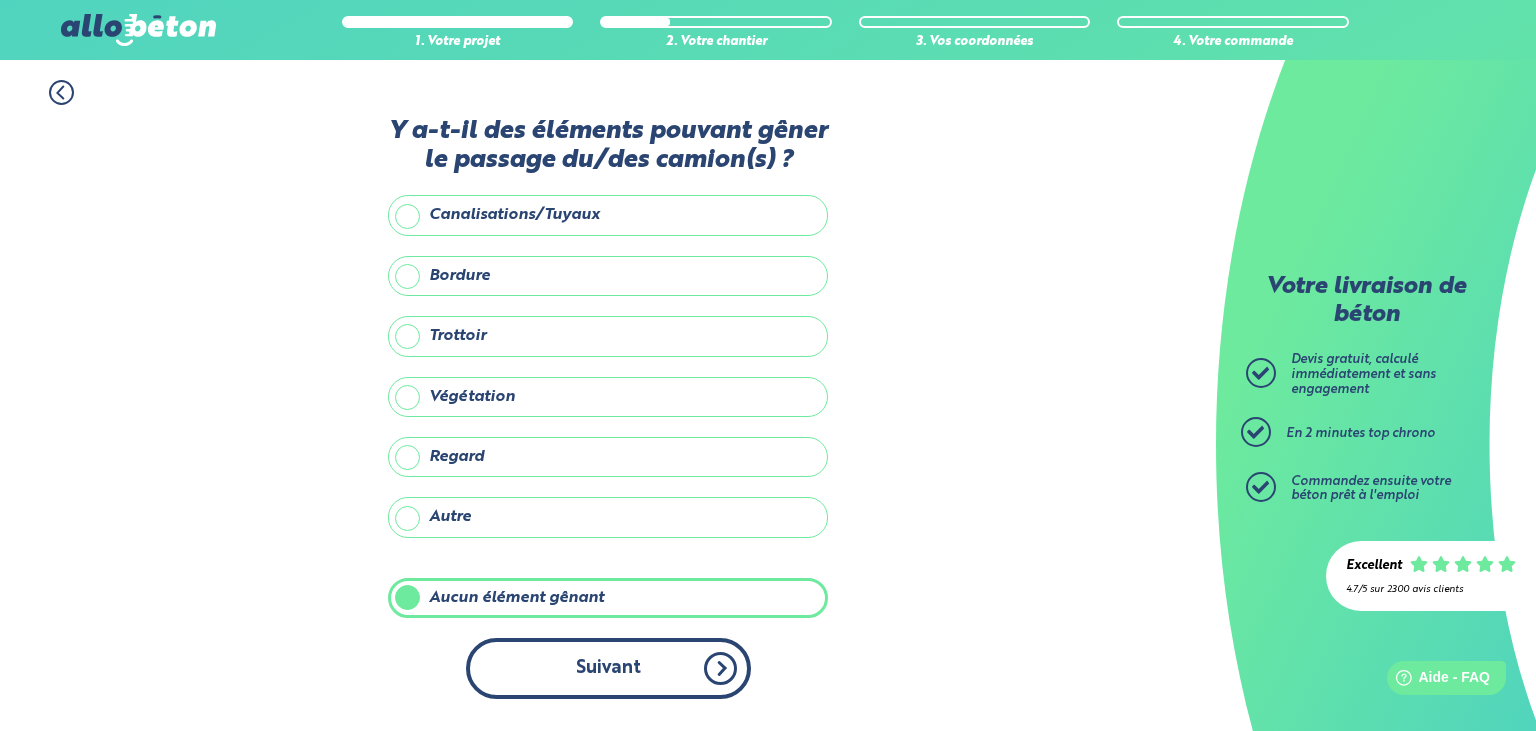 click on "Suivant" at bounding box center [608, 668] 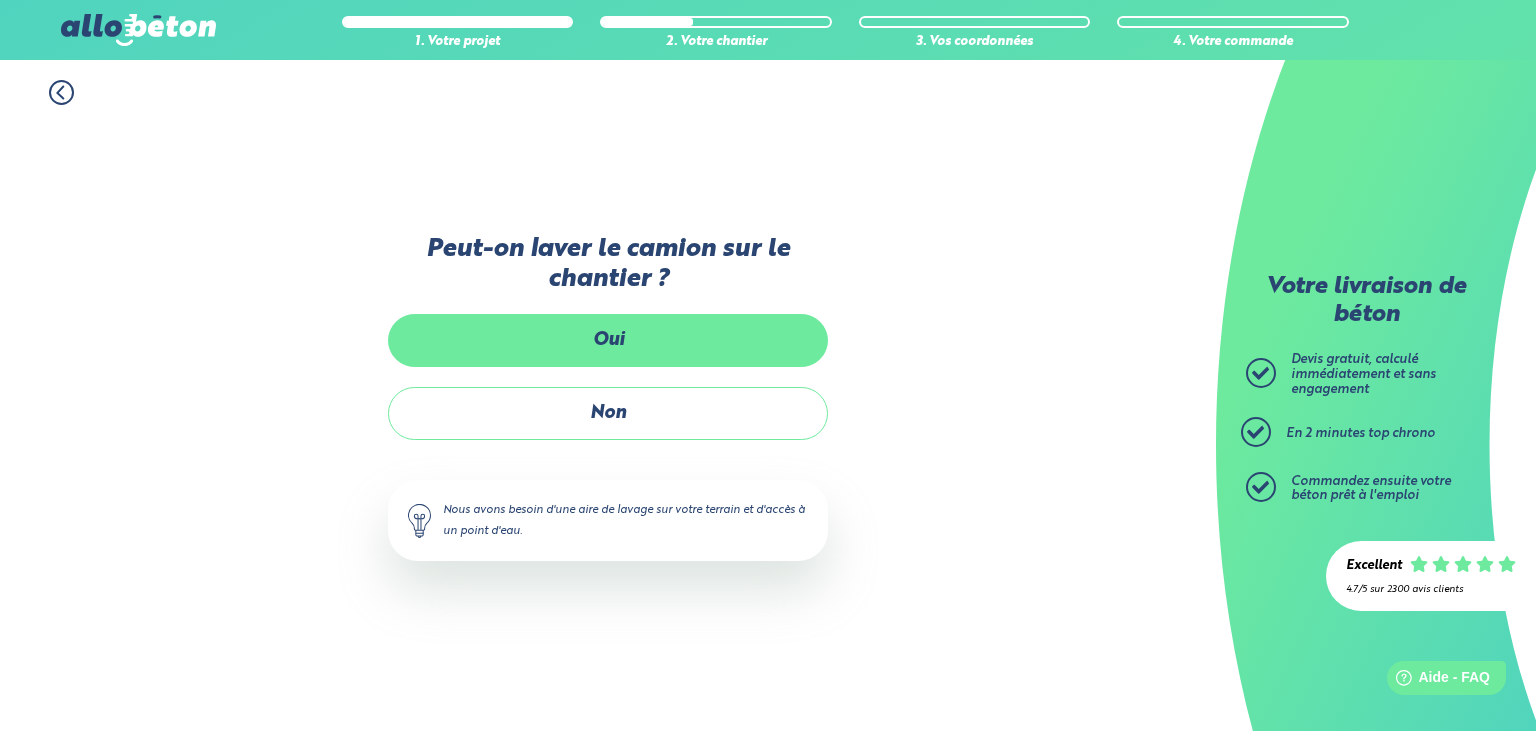 click on "Oui" at bounding box center [608, 340] 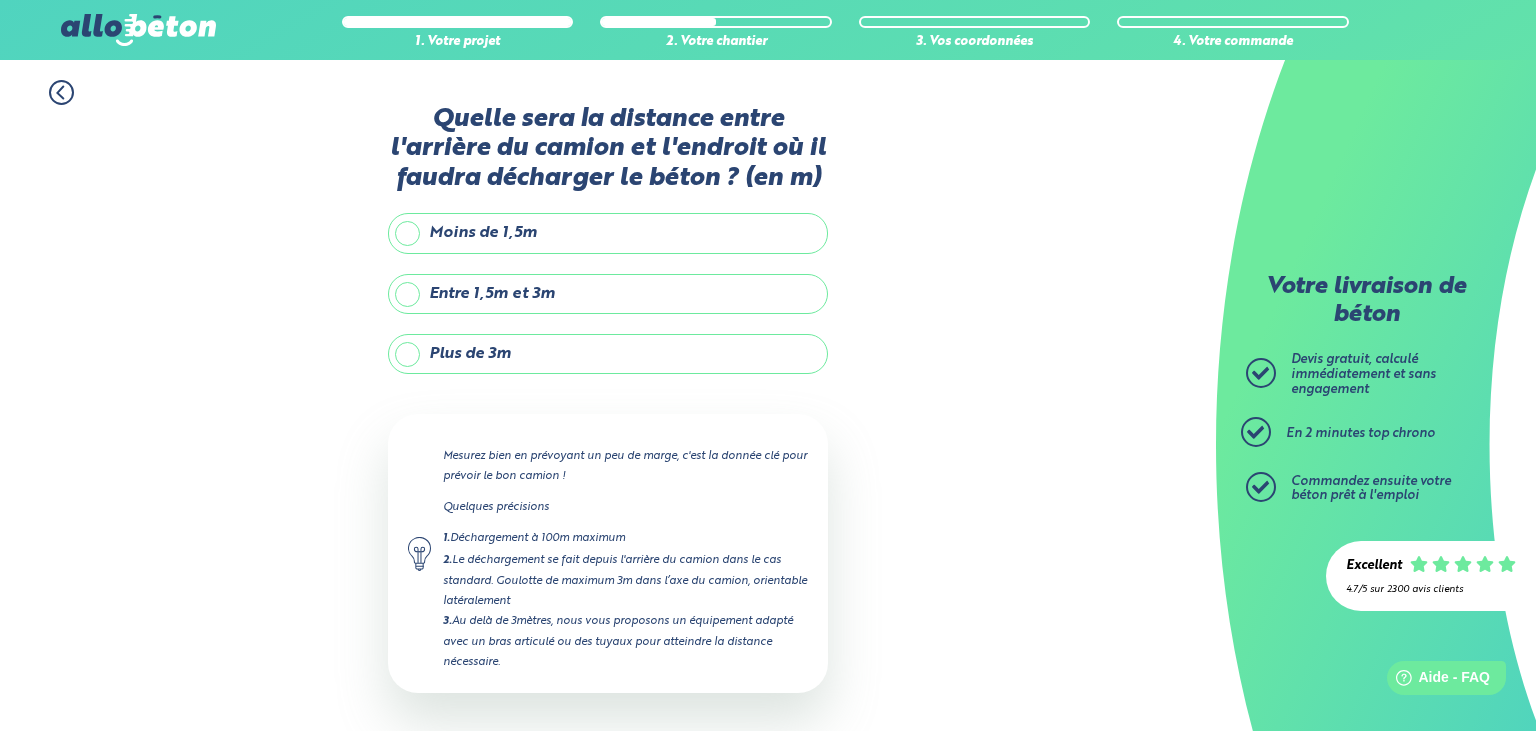 click on "Moins de 1,5m" at bounding box center [608, 233] 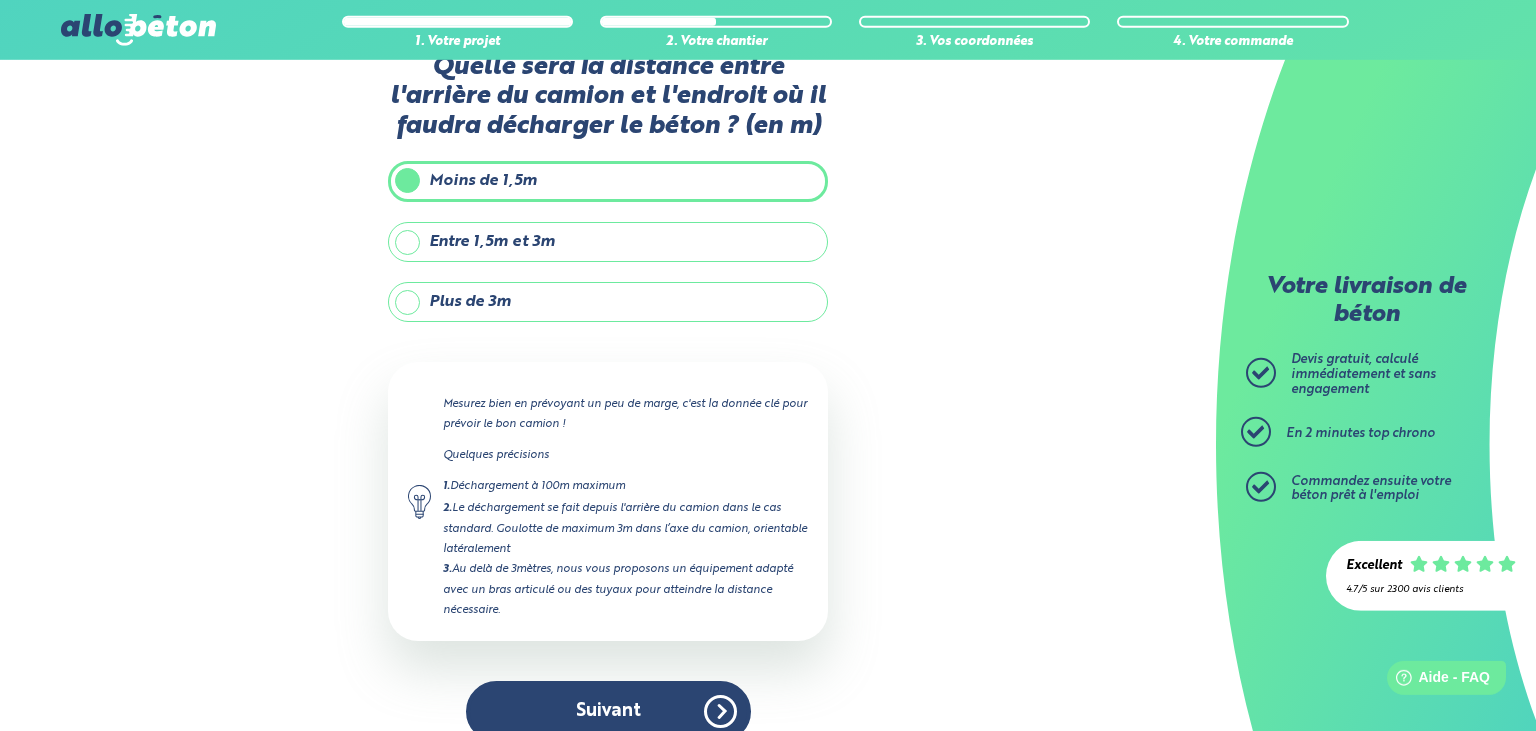 scroll, scrollTop: 77, scrollLeft: 0, axis: vertical 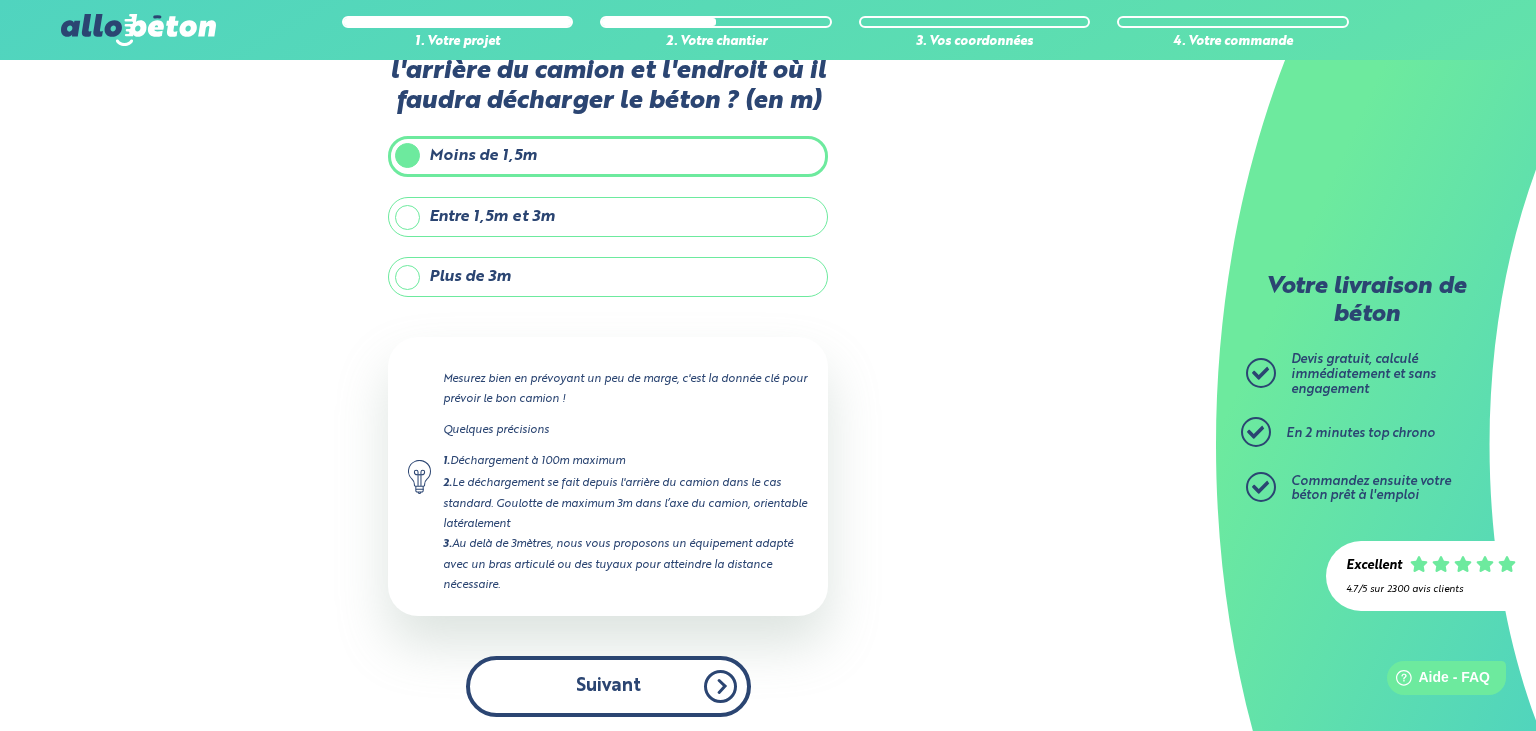 click on "Suivant" at bounding box center [608, 686] 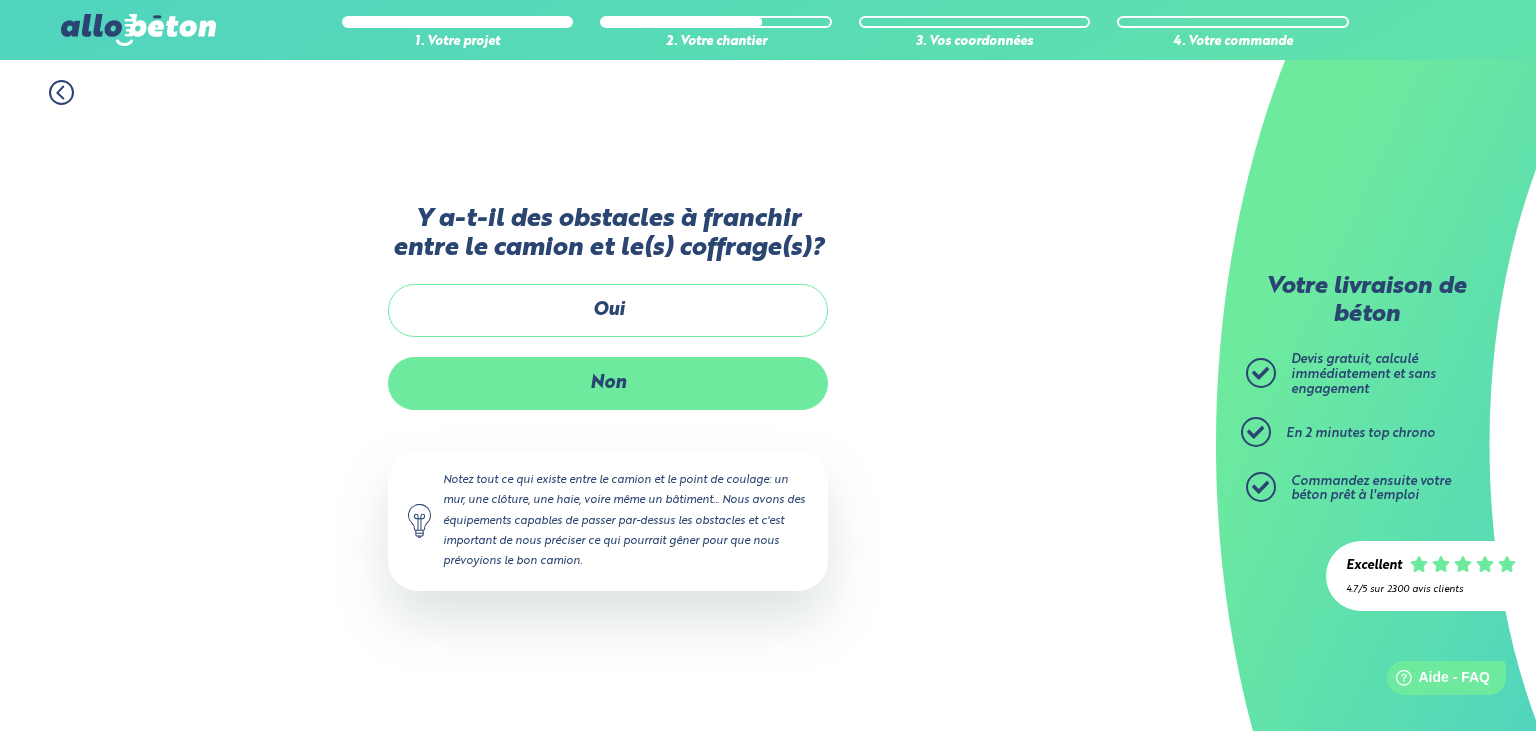 click on "Non" at bounding box center [608, 383] 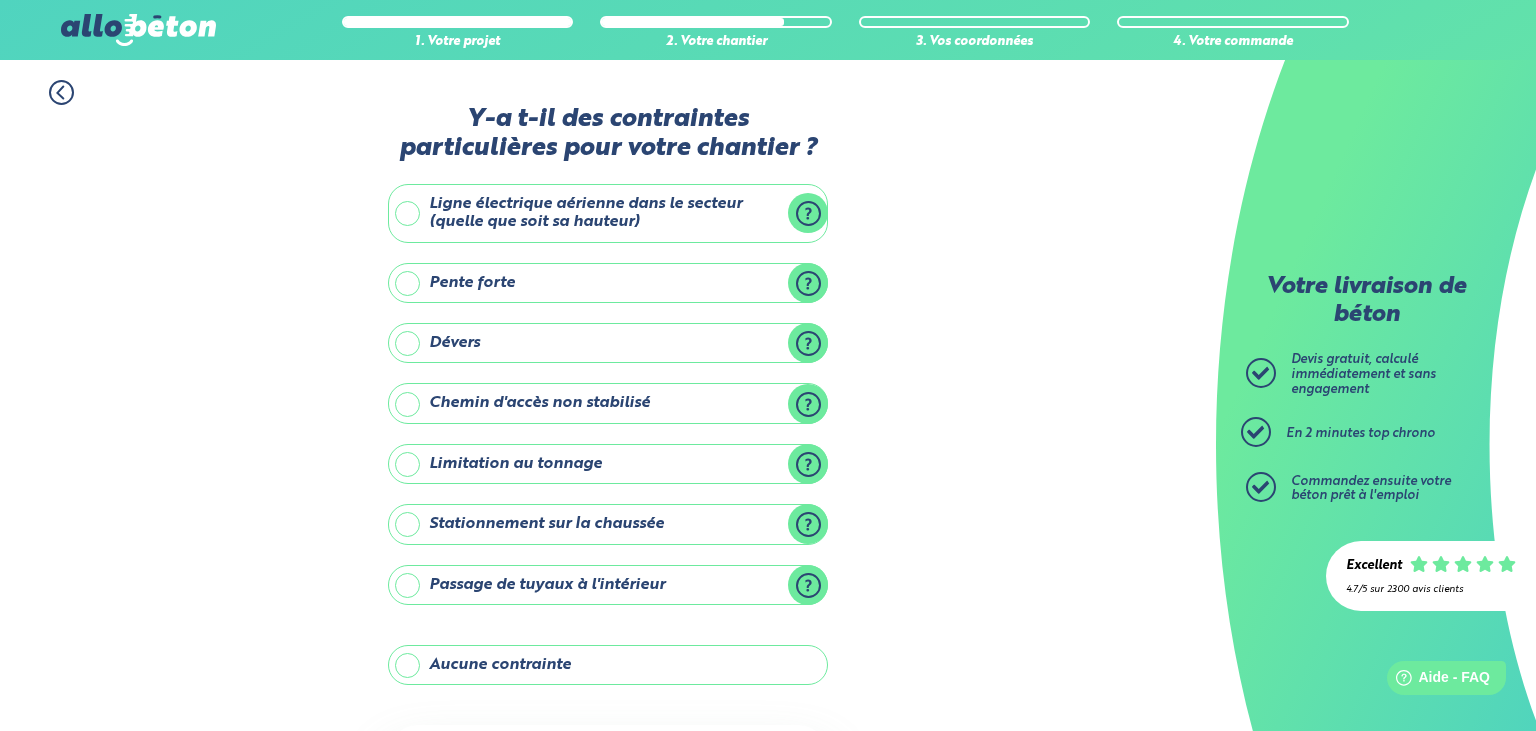 click on "Aucune contrainte" at bounding box center [608, 665] 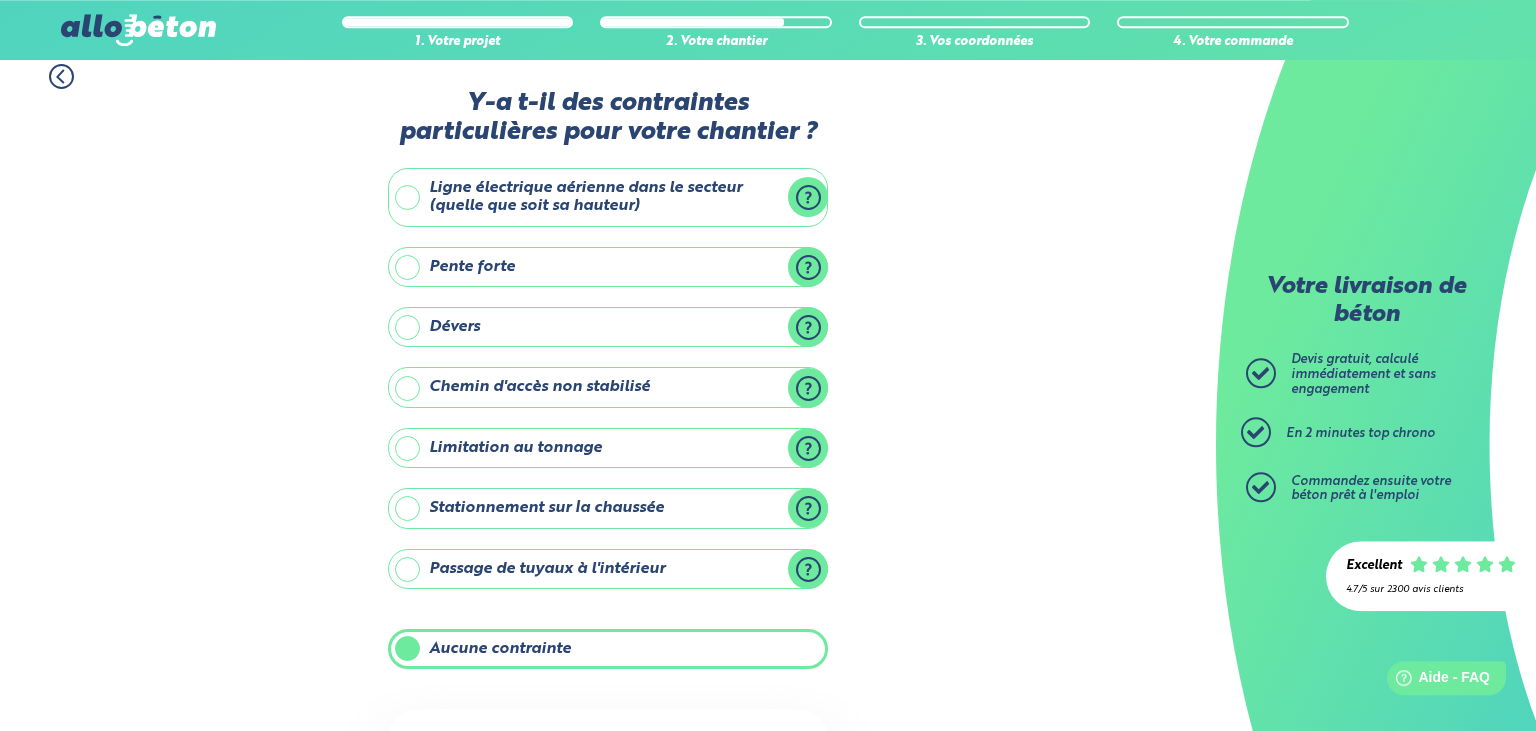 scroll, scrollTop: 0, scrollLeft: 0, axis: both 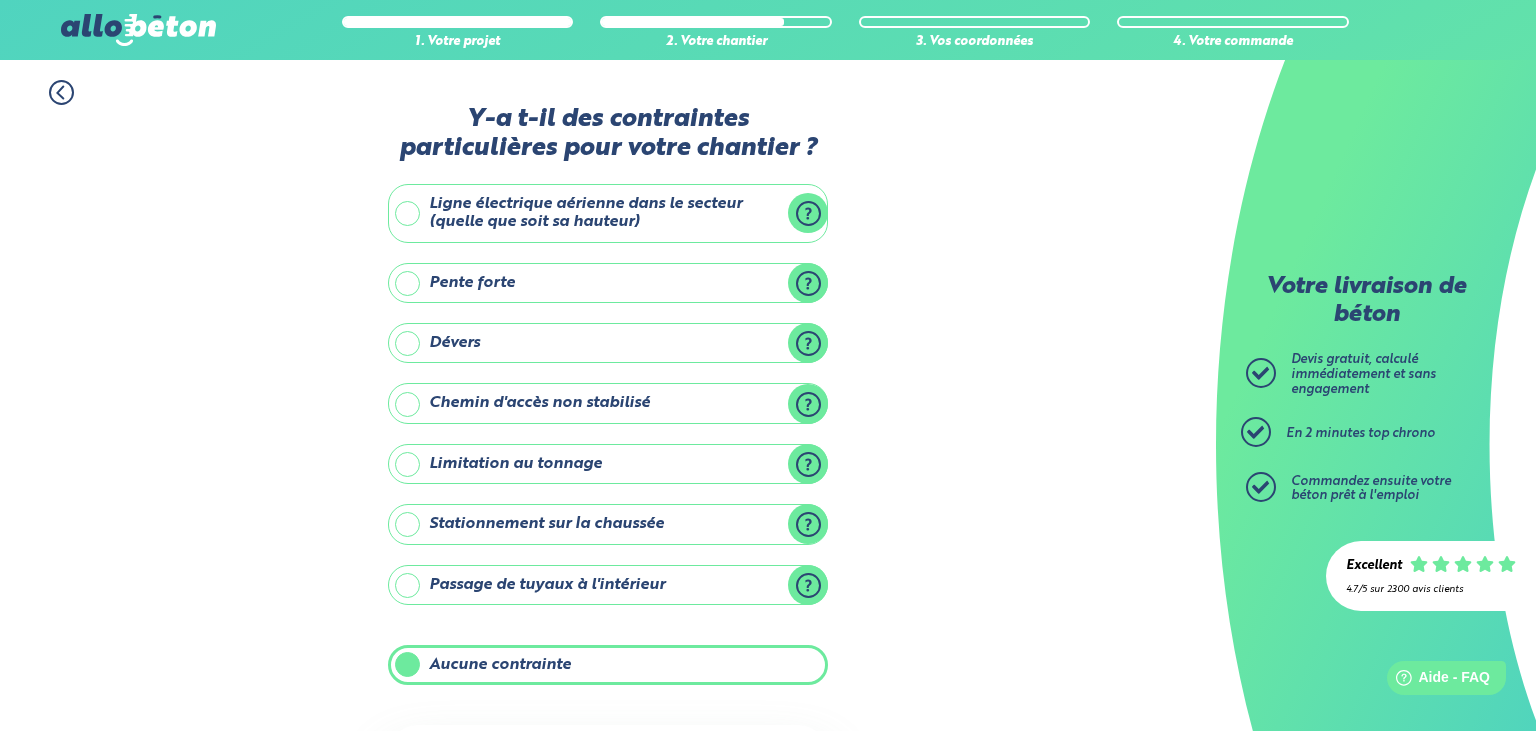 click 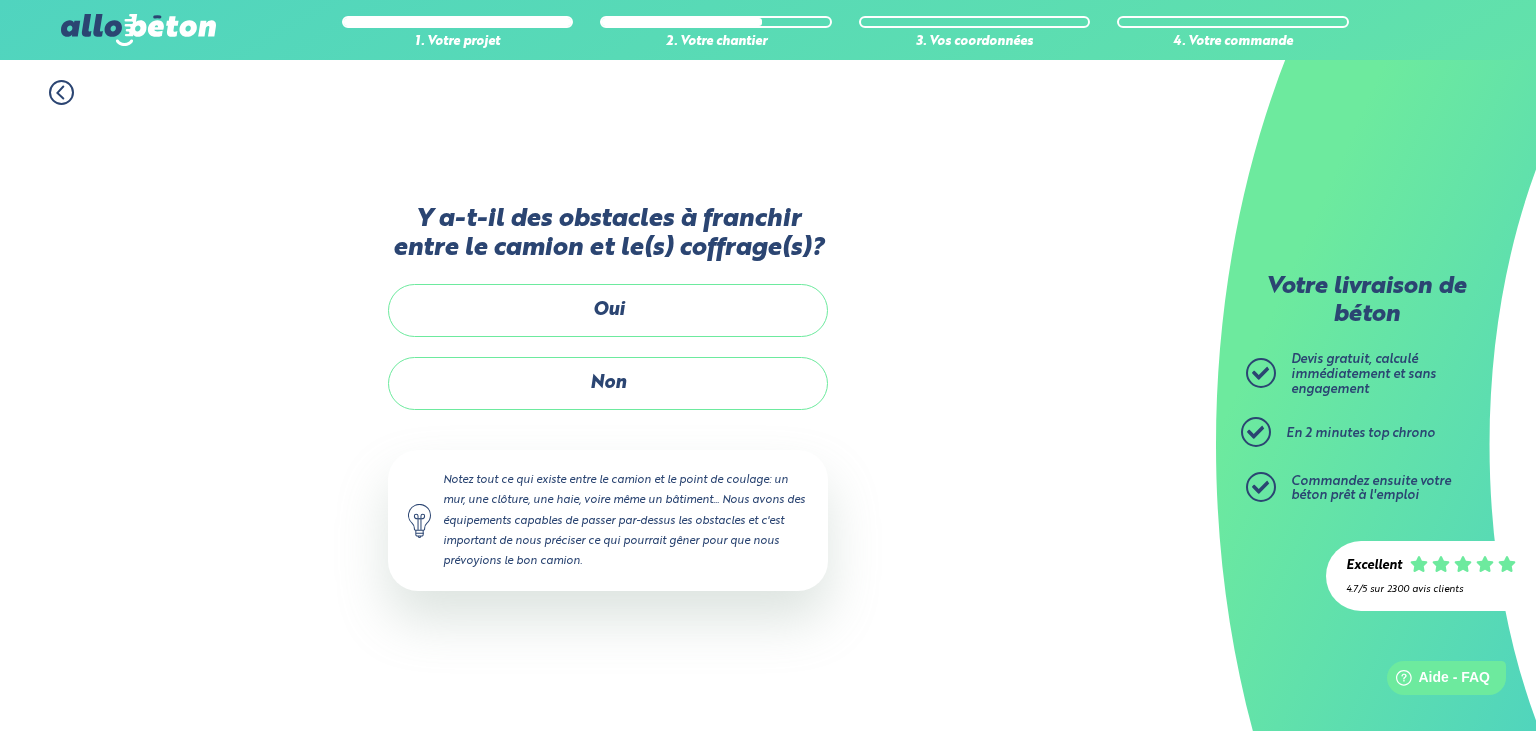 click 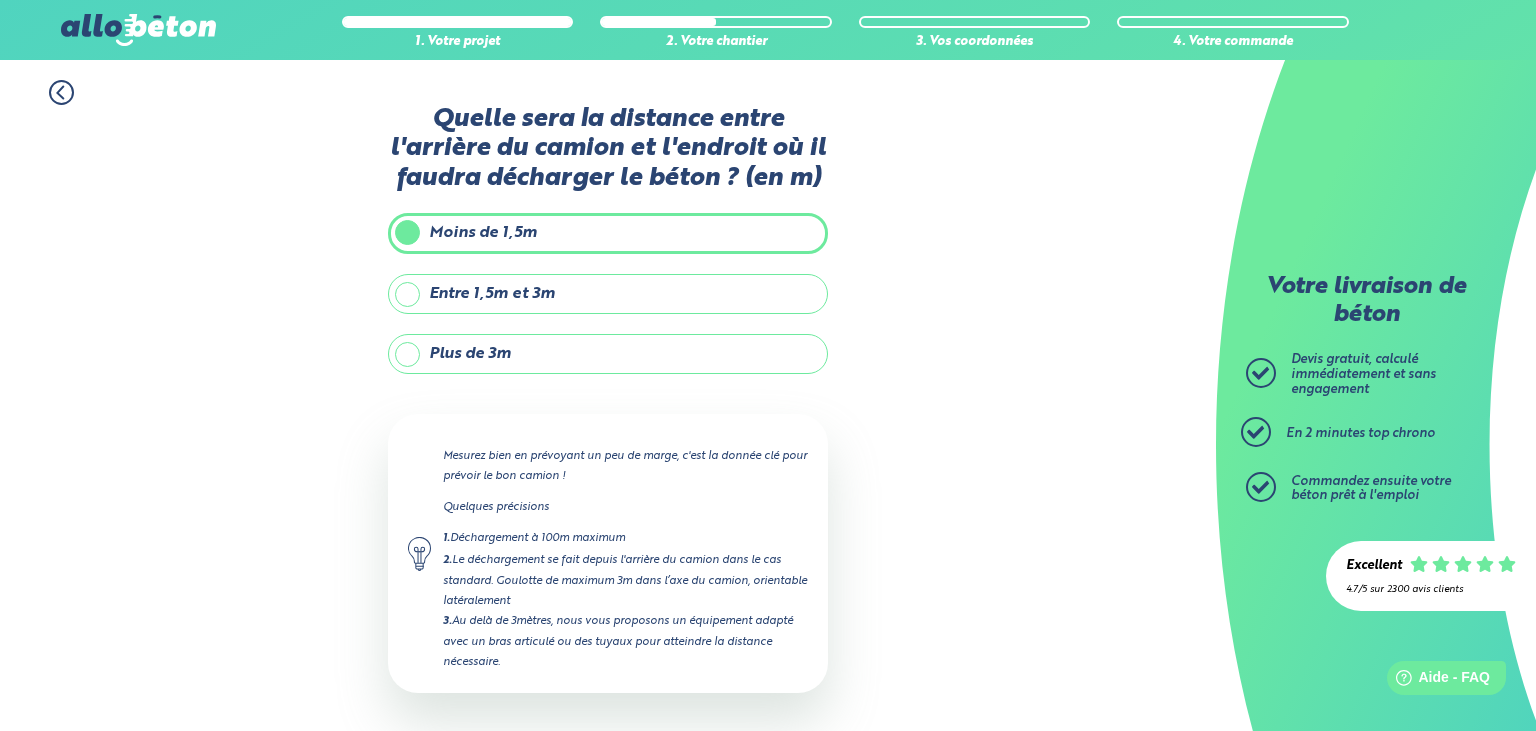 click 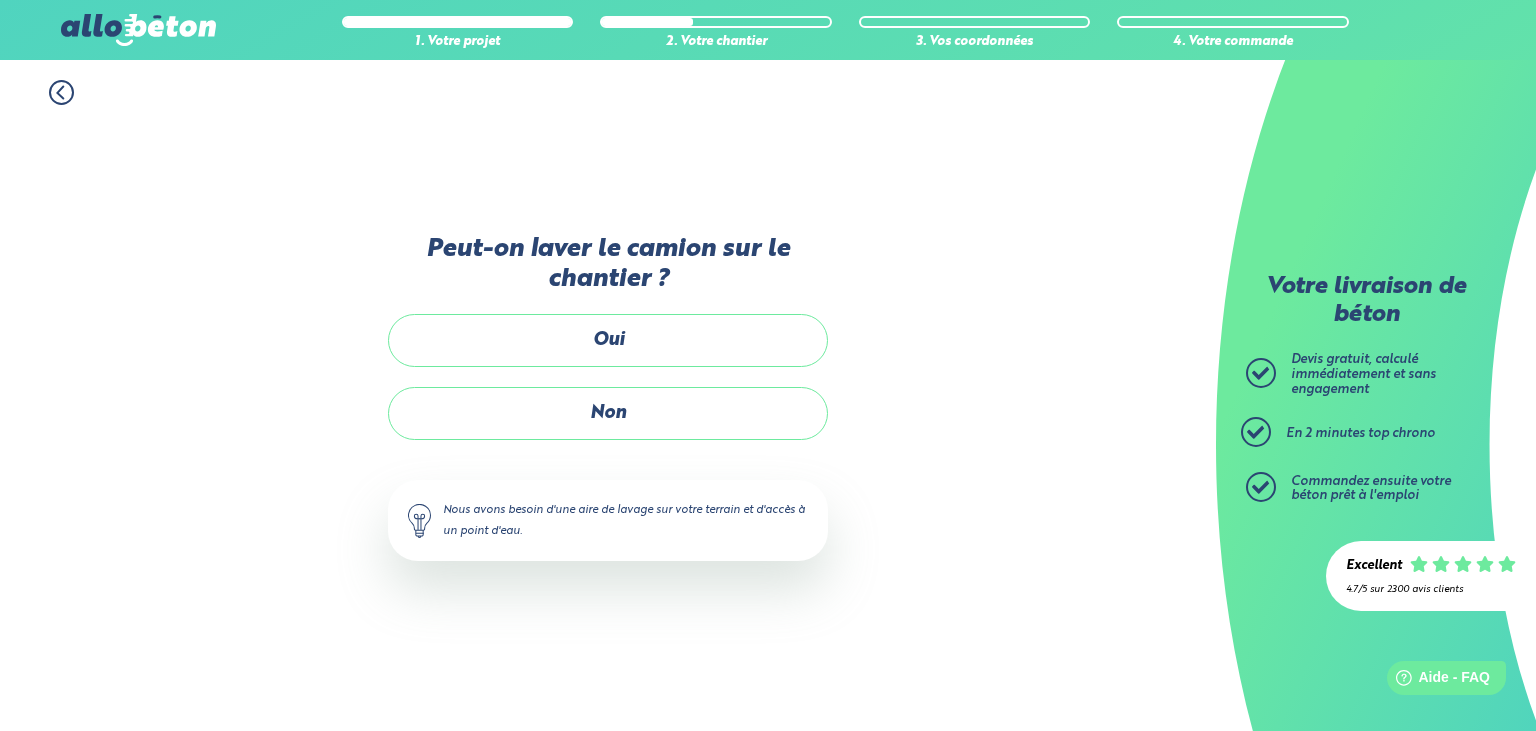 click 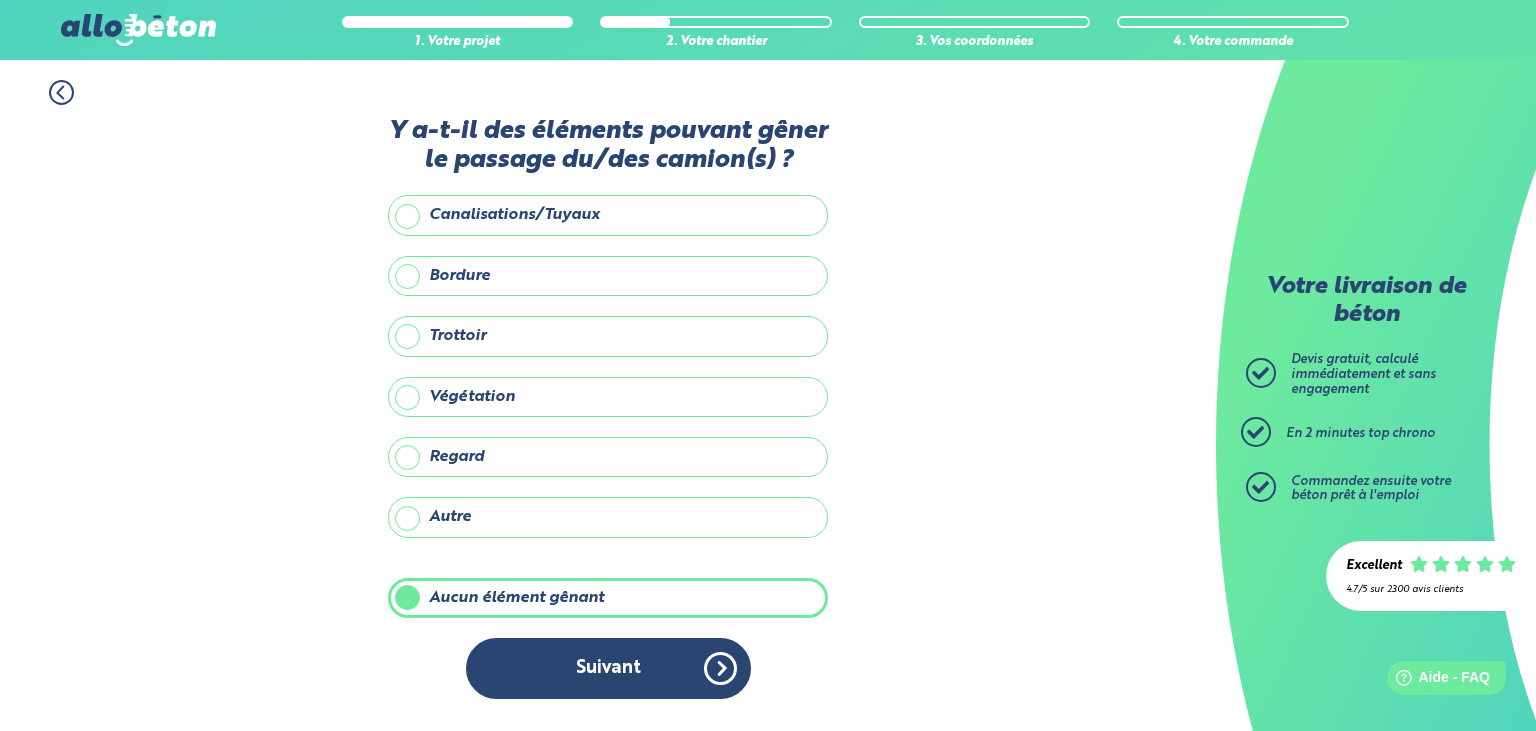 click 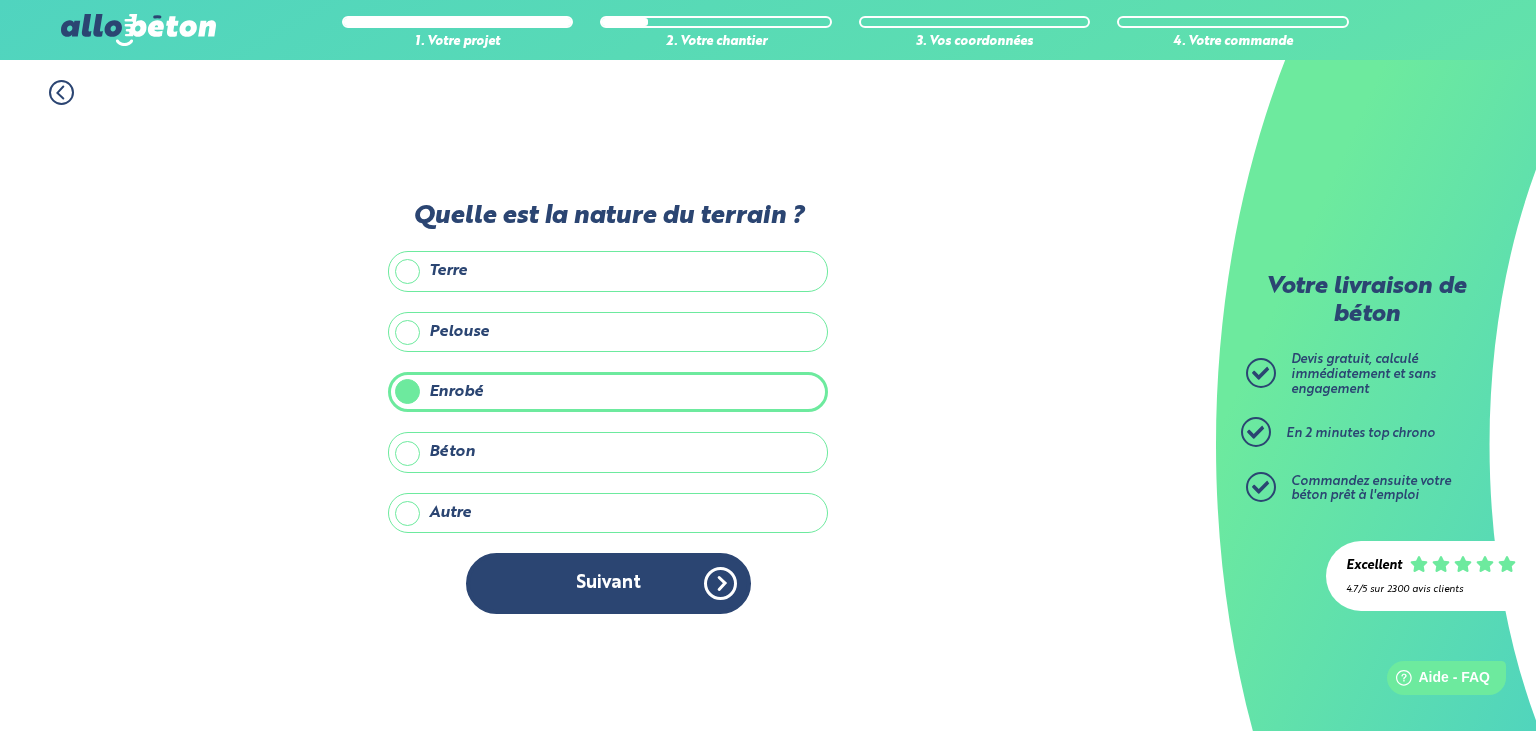 click on "Pelouse" at bounding box center (608, 332) 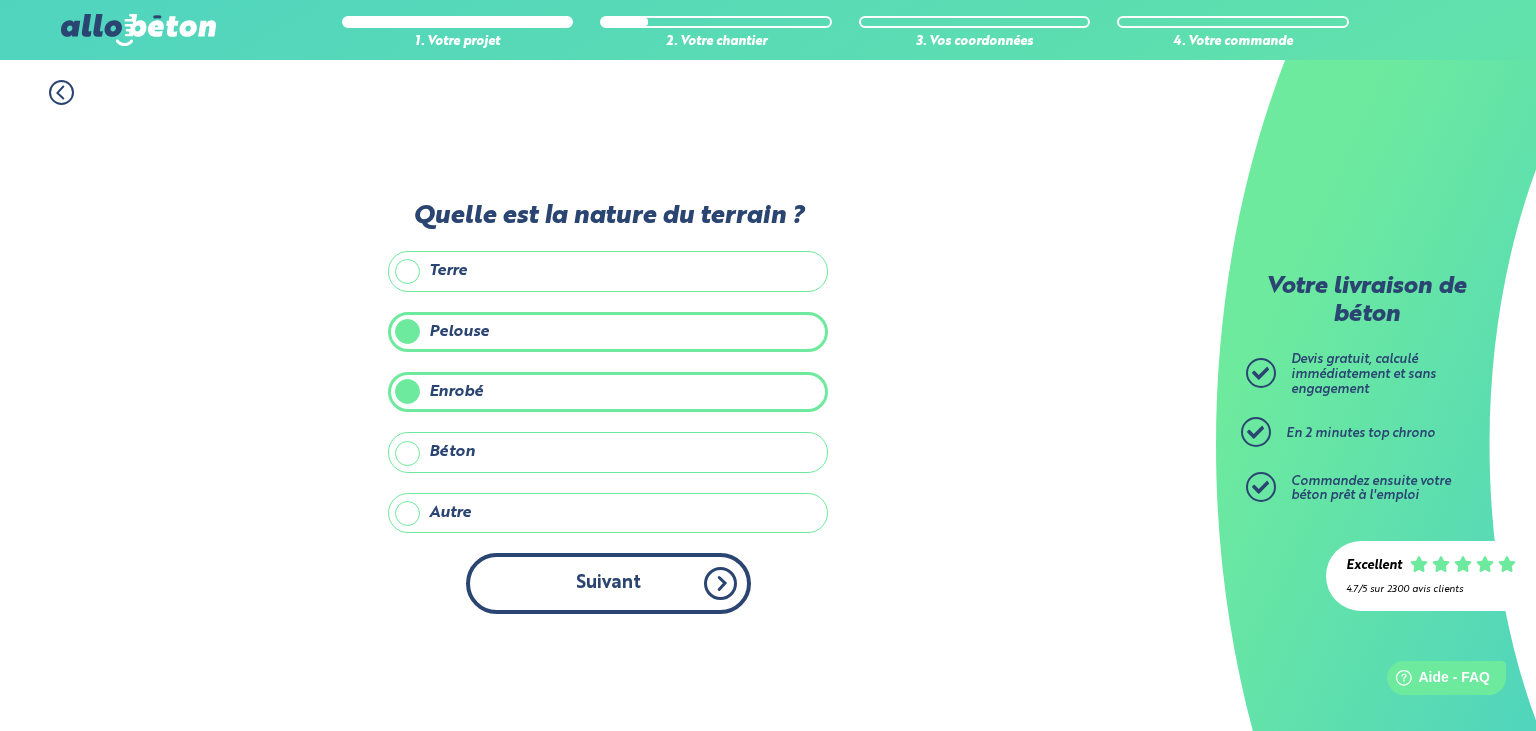 click on "Suivant" at bounding box center (608, 583) 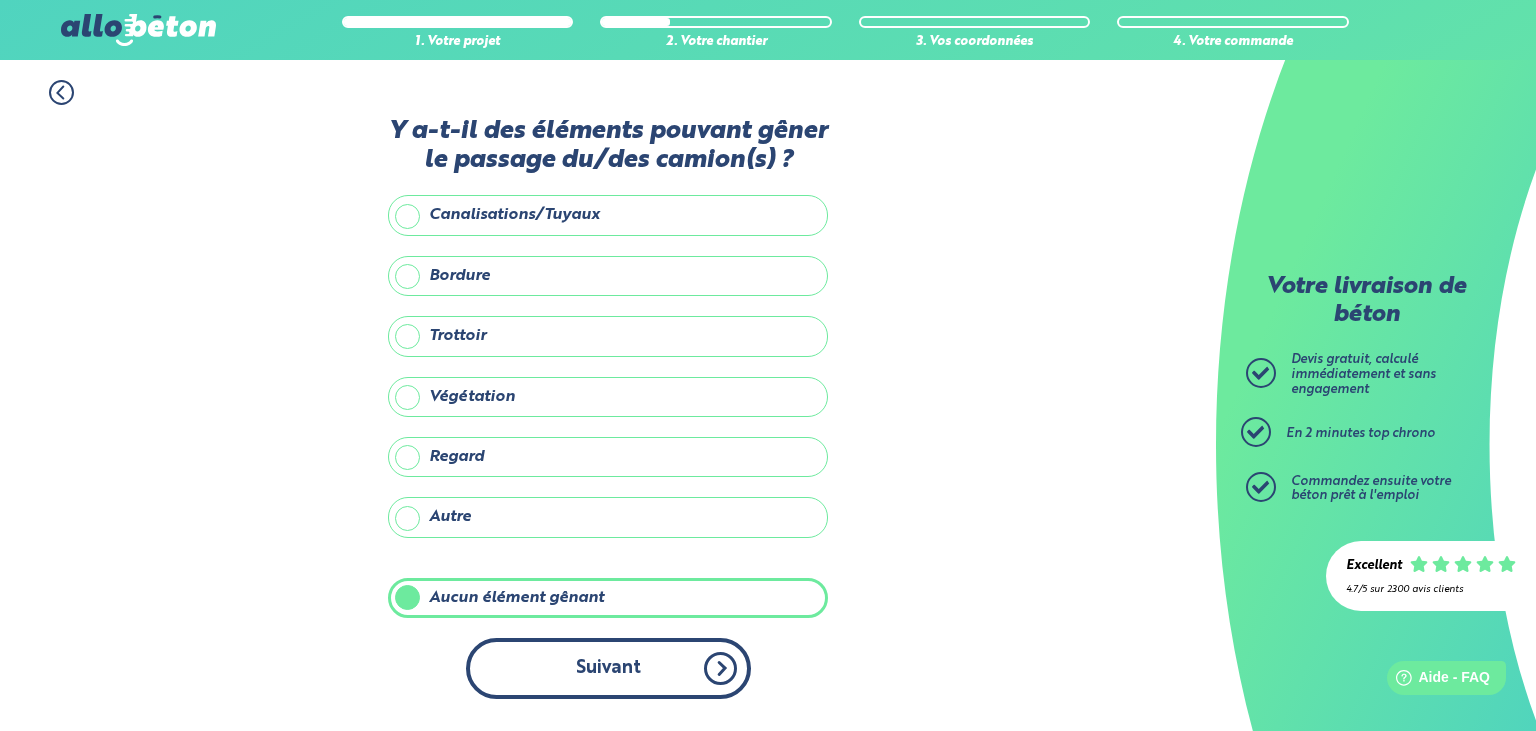 click on "Suivant" at bounding box center [608, 668] 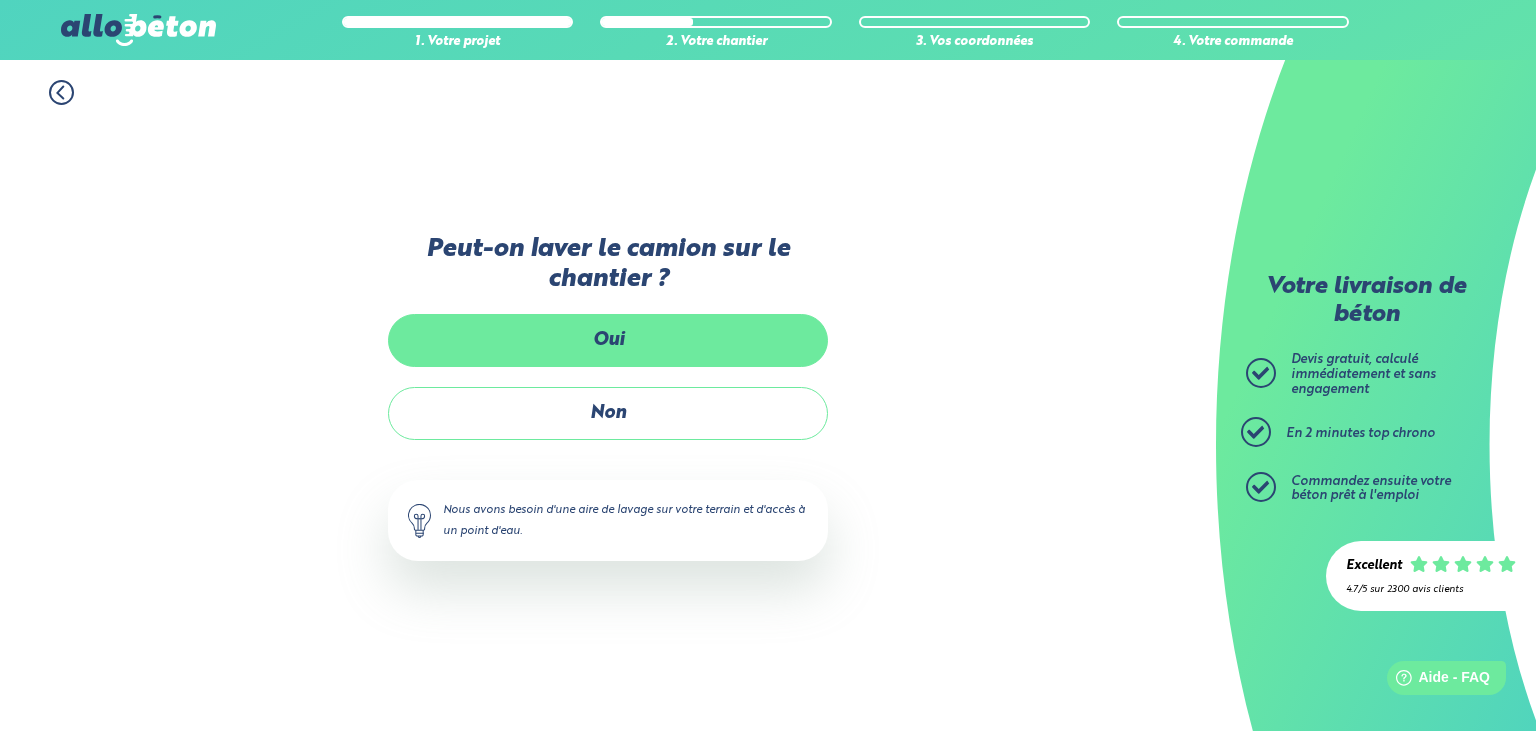 click on "Oui" at bounding box center (608, 340) 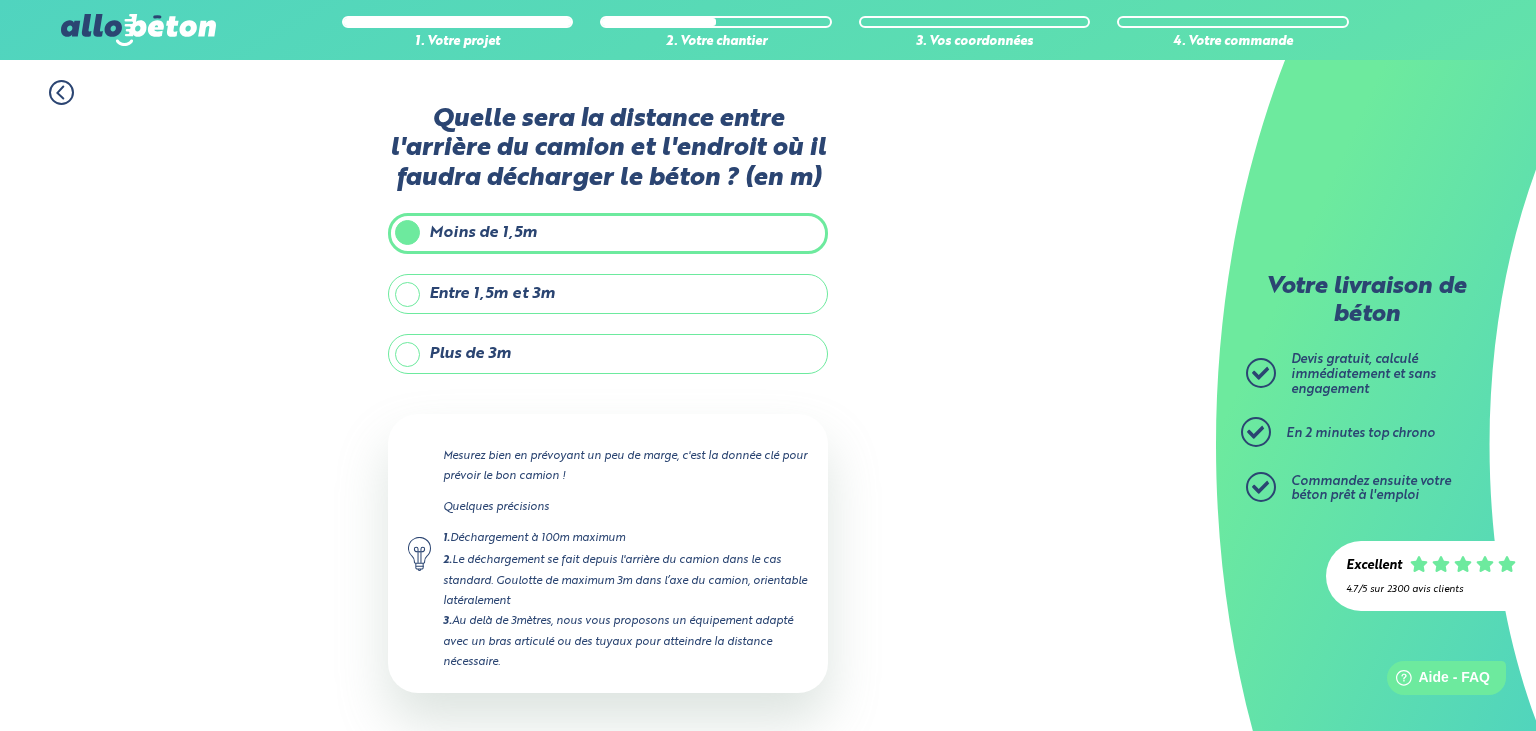 scroll, scrollTop: 77, scrollLeft: 0, axis: vertical 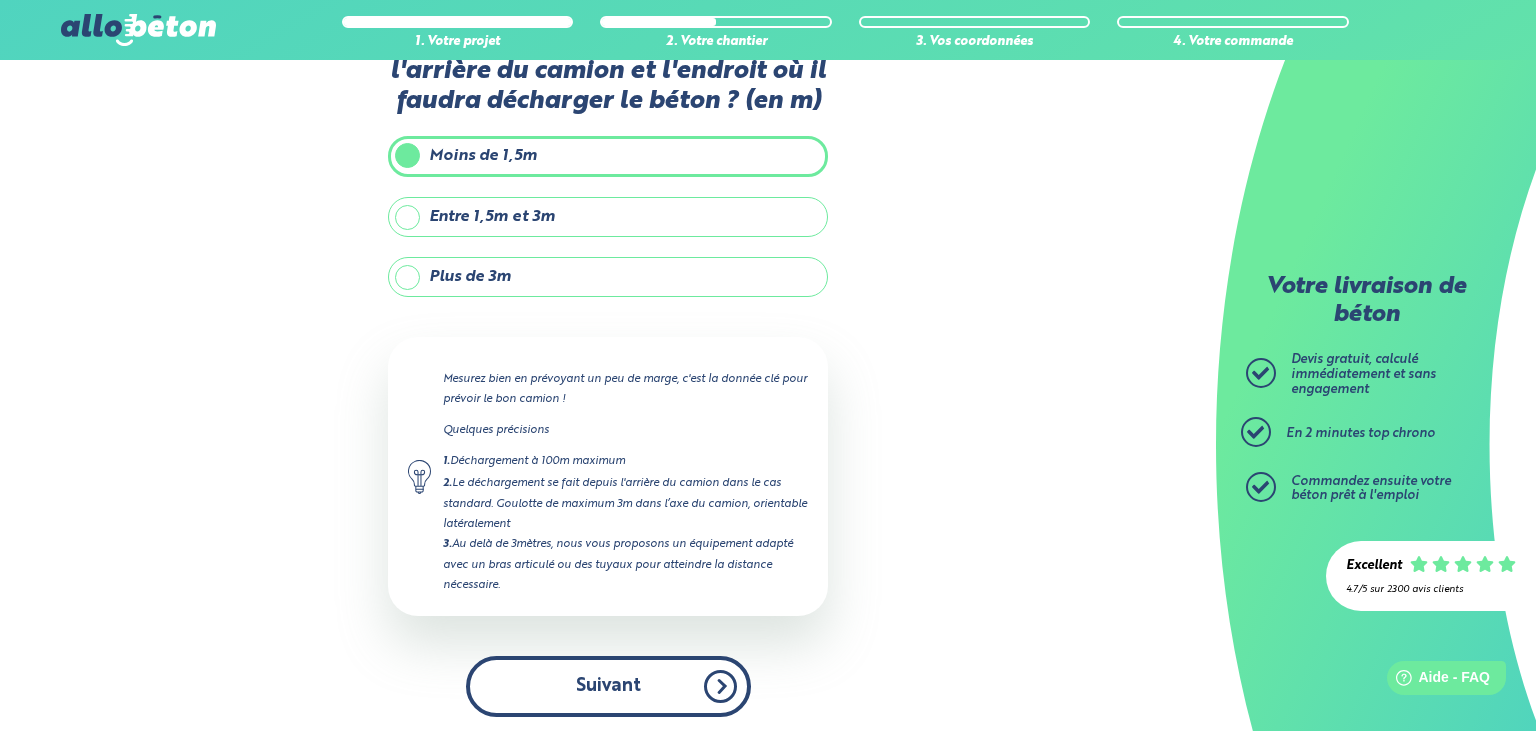 click on "Suivant" at bounding box center [608, 686] 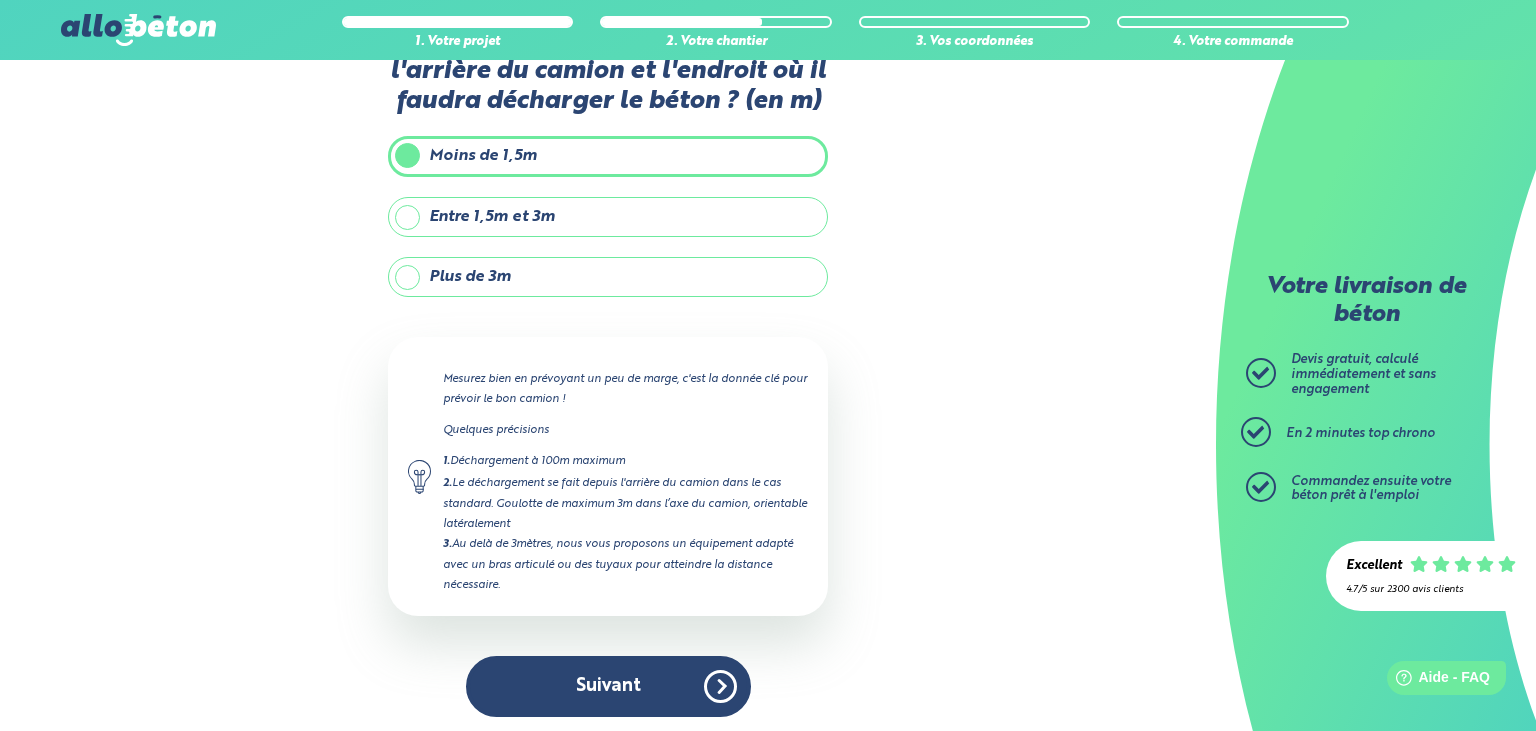scroll, scrollTop: 0, scrollLeft: 0, axis: both 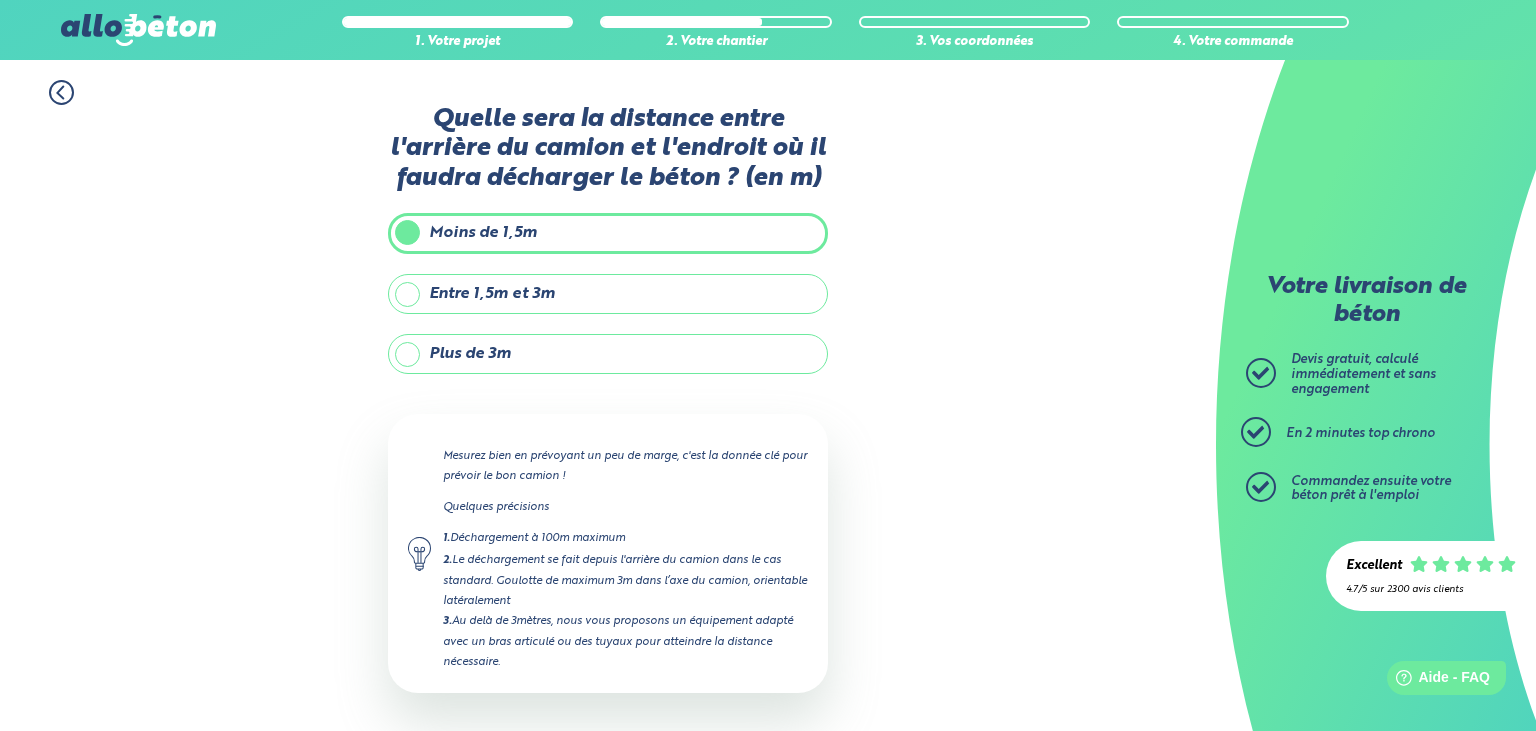 click on "Plus de 3m" at bounding box center (608, 354) 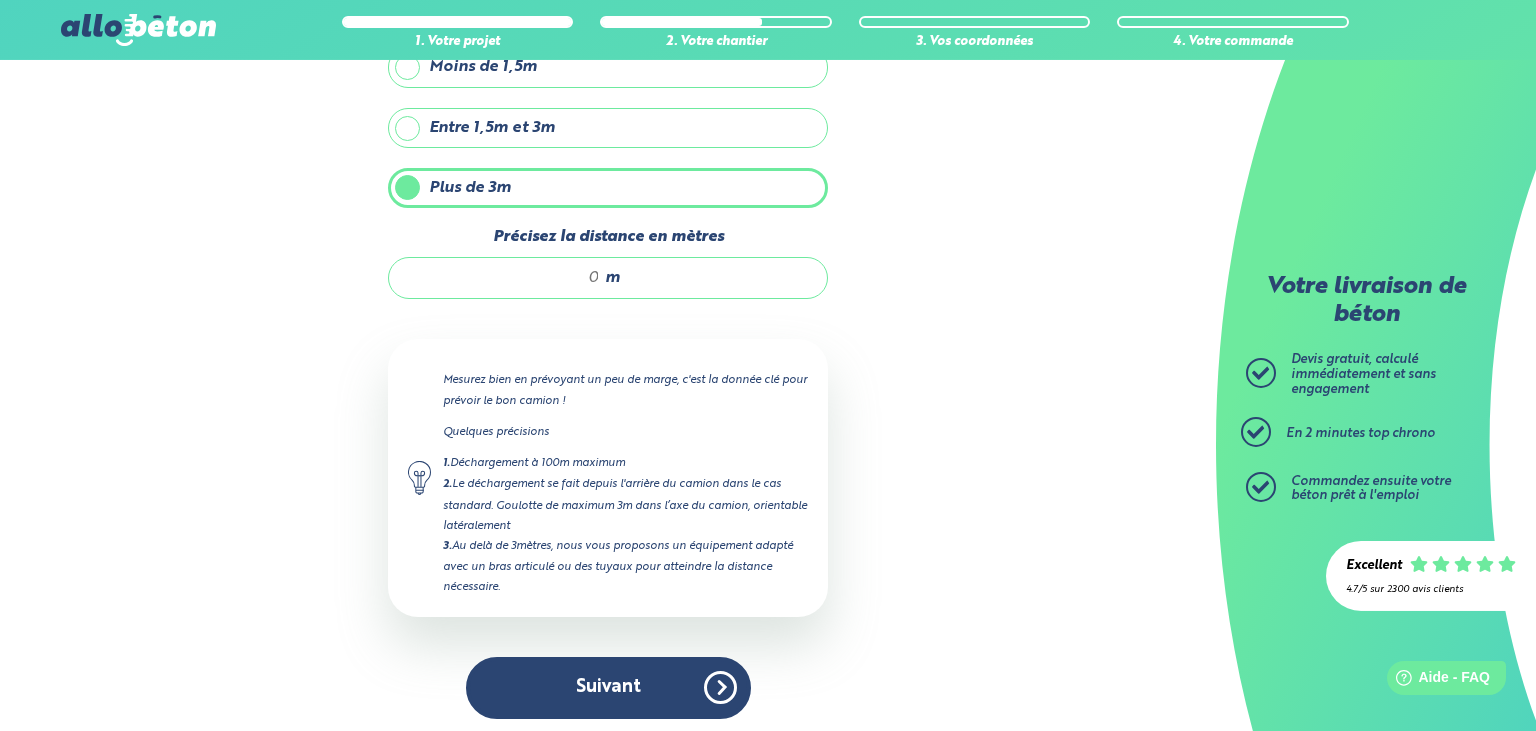 scroll, scrollTop: 172, scrollLeft: 0, axis: vertical 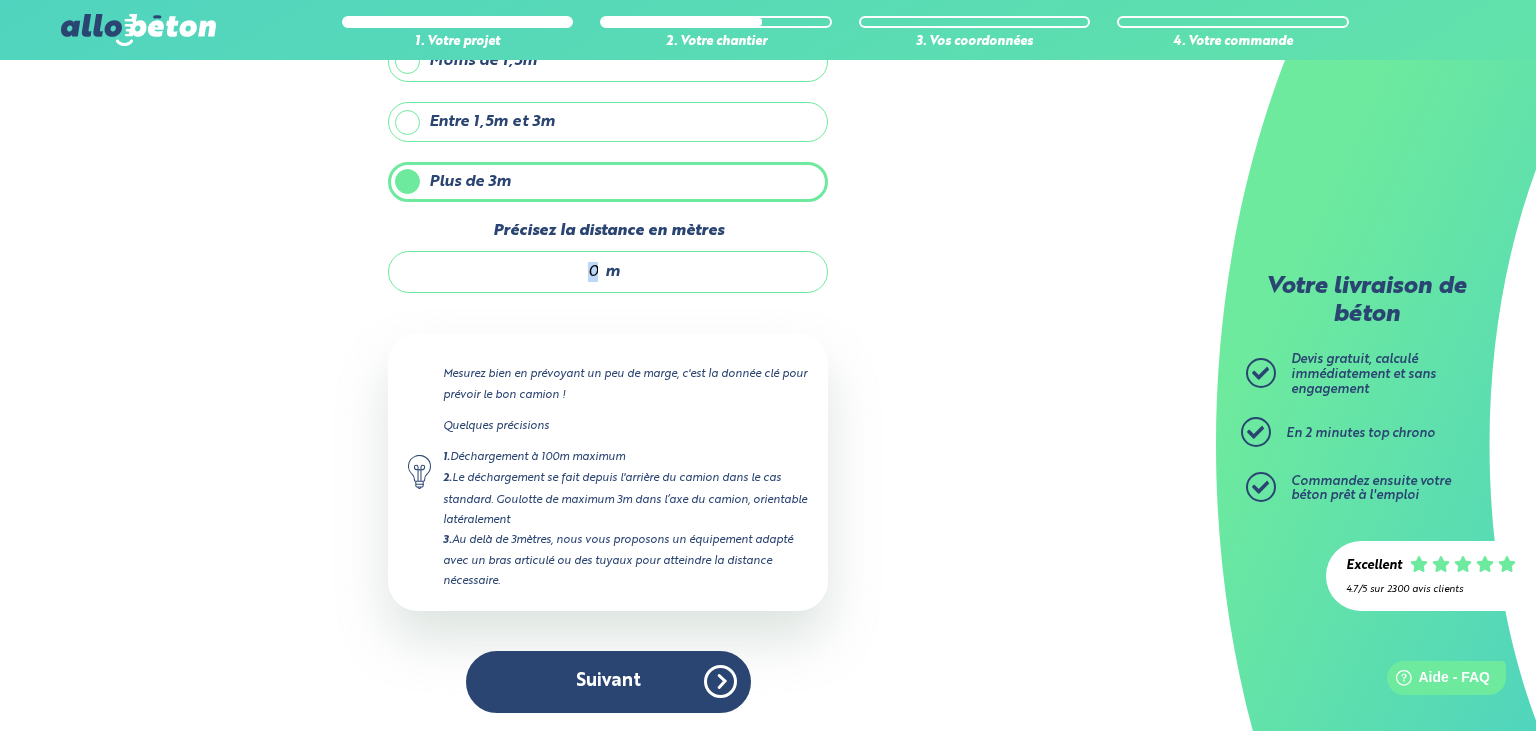 drag, startPoint x: 603, startPoint y: 269, endPoint x: 588, endPoint y: 272, distance: 15.297058 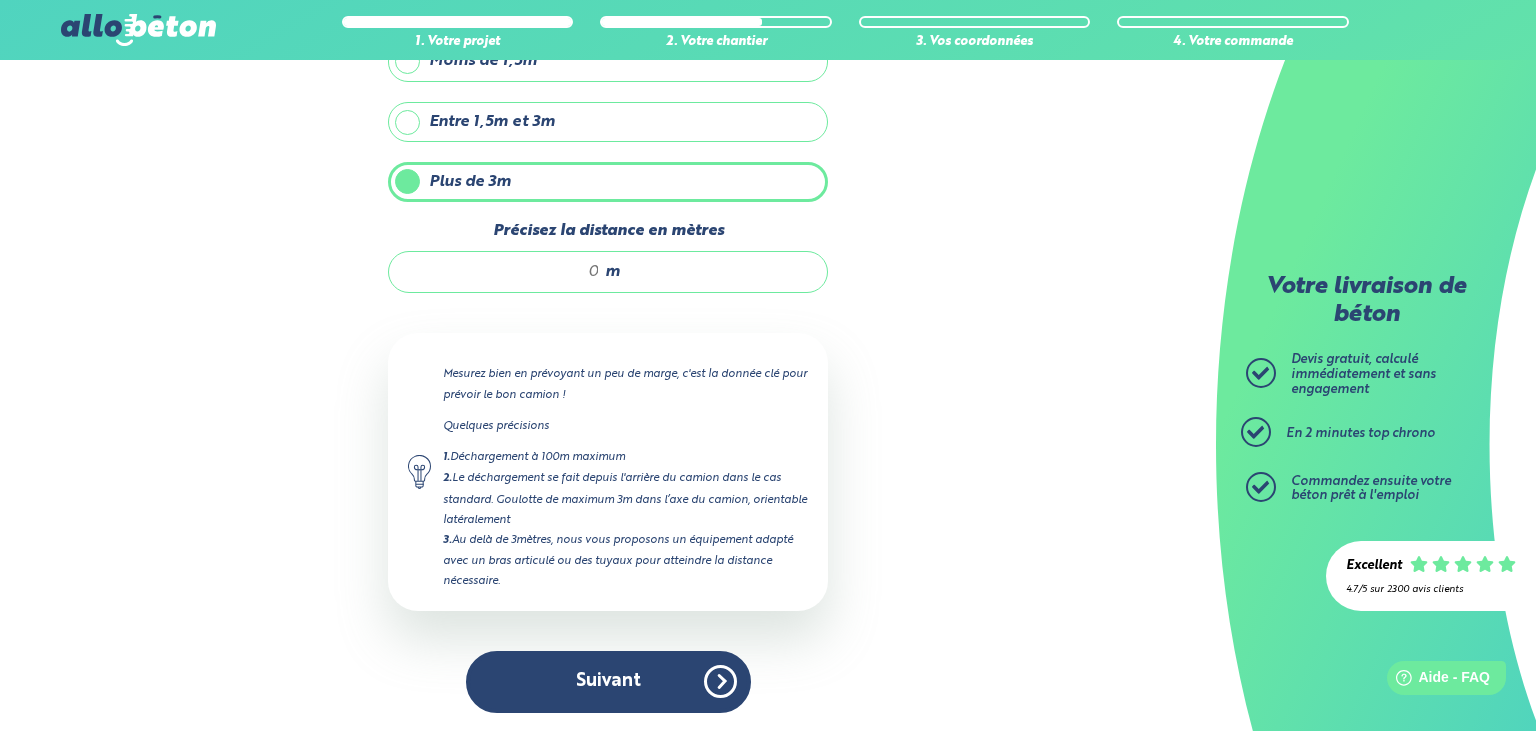 drag, startPoint x: 596, startPoint y: 274, endPoint x: 570, endPoint y: 273, distance: 26.019224 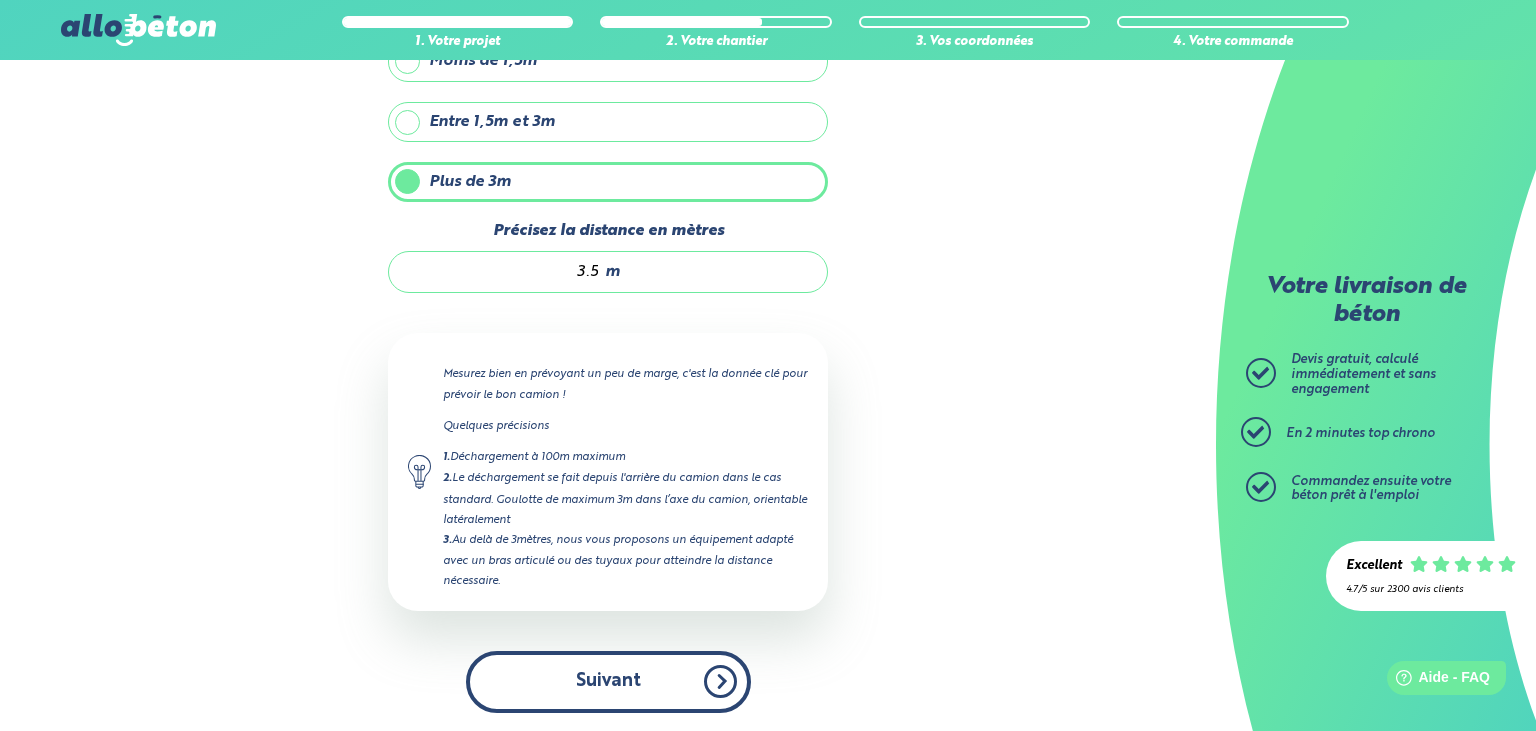 type on "3.5" 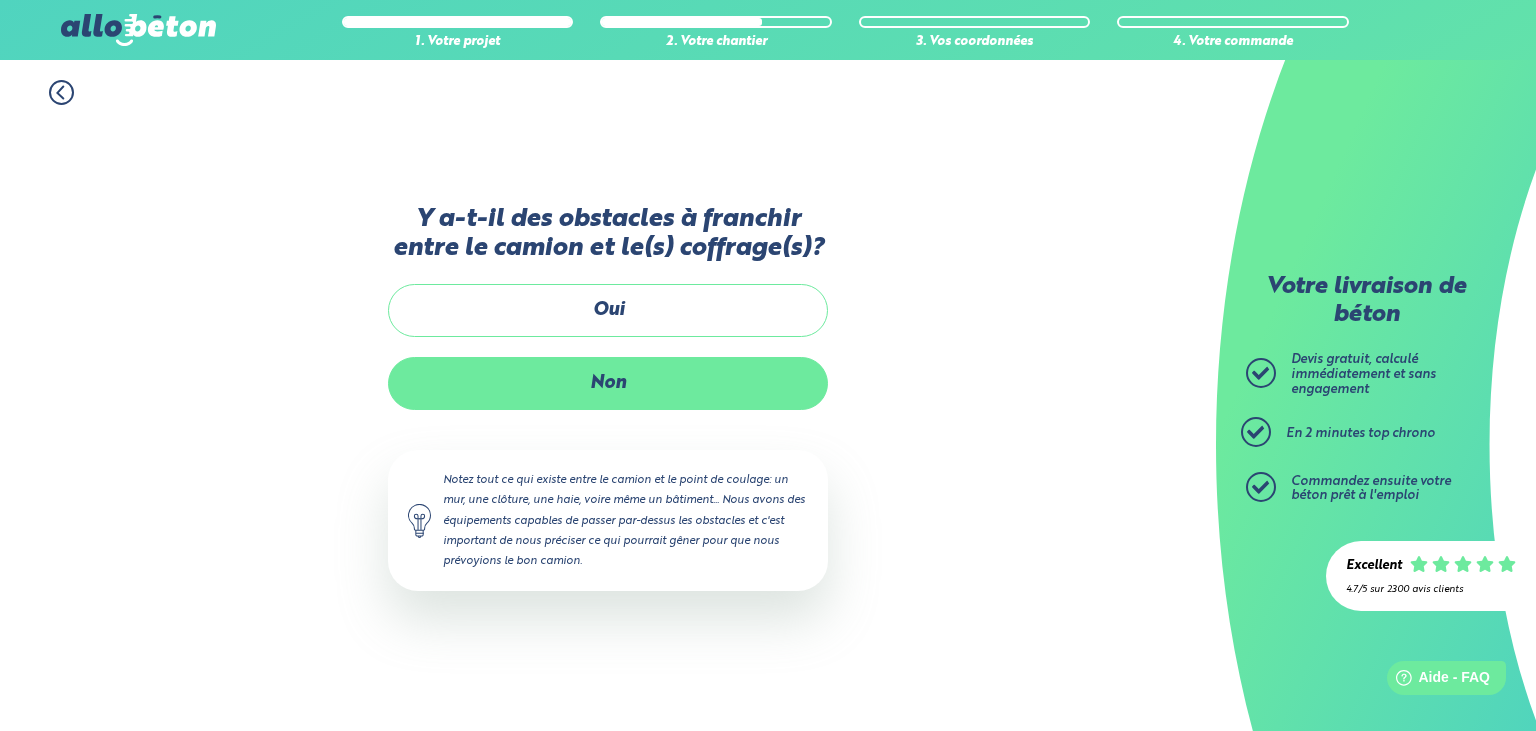 click on "Non" at bounding box center (608, 383) 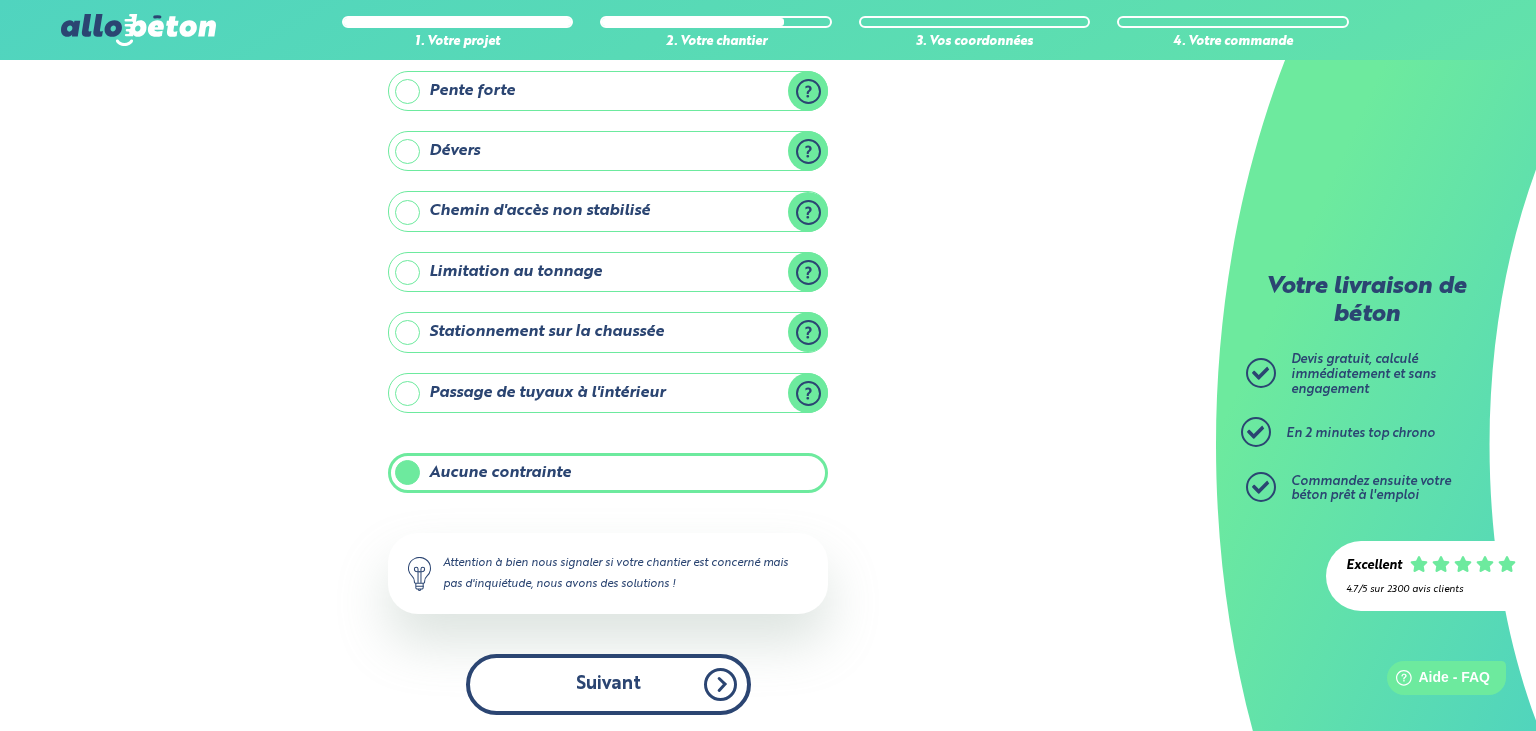 click on "Suivant" at bounding box center [608, 684] 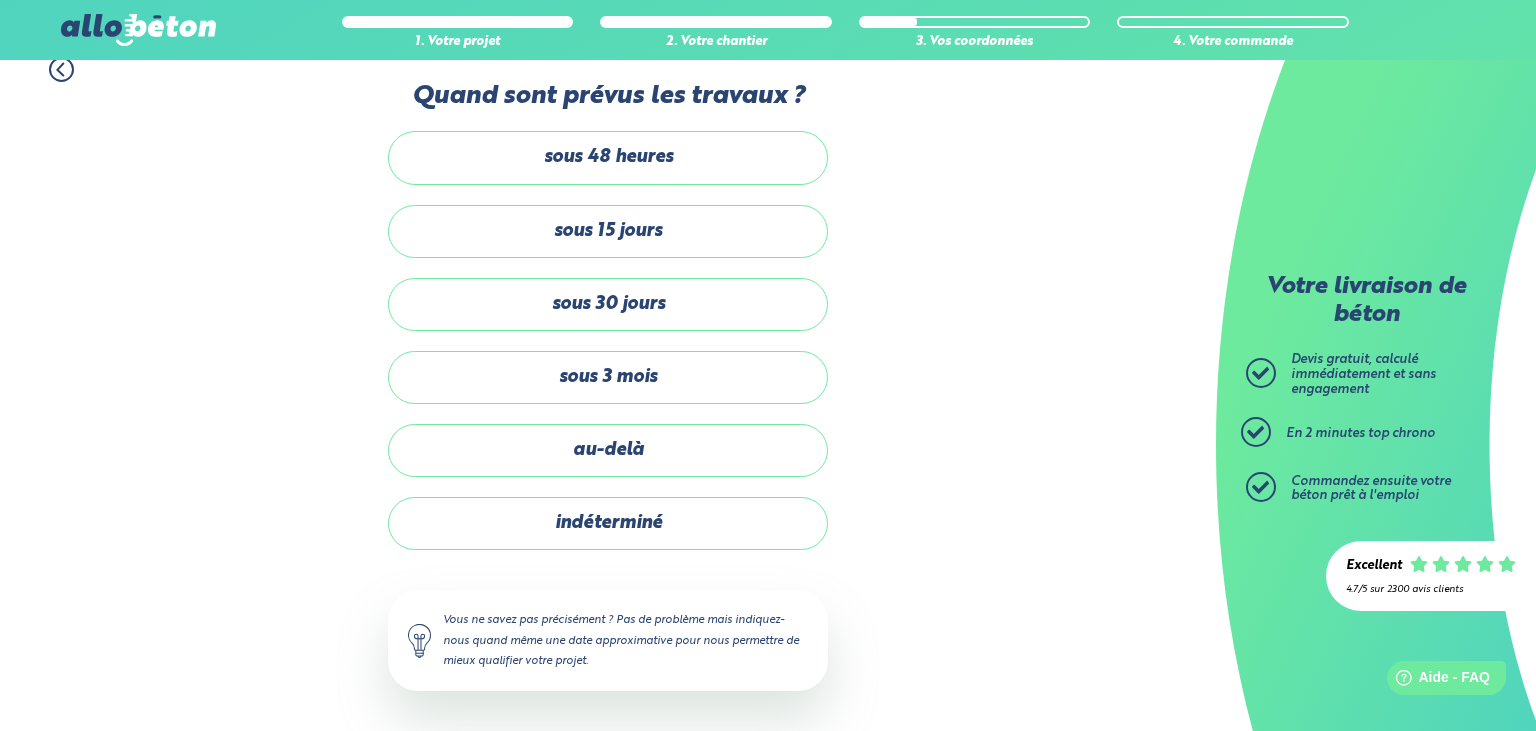 scroll, scrollTop: 20, scrollLeft: 0, axis: vertical 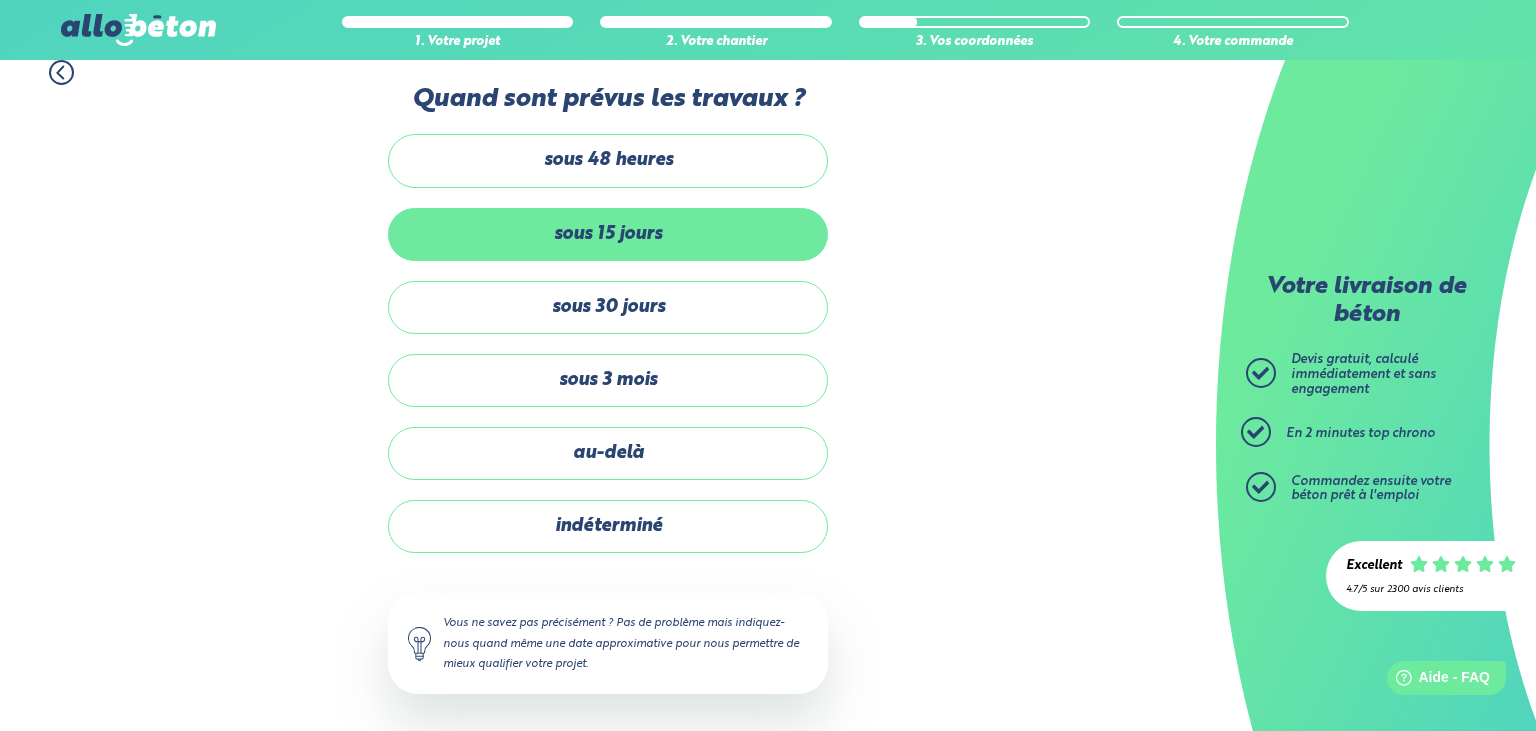 click on "sous 15 jours" at bounding box center (608, 234) 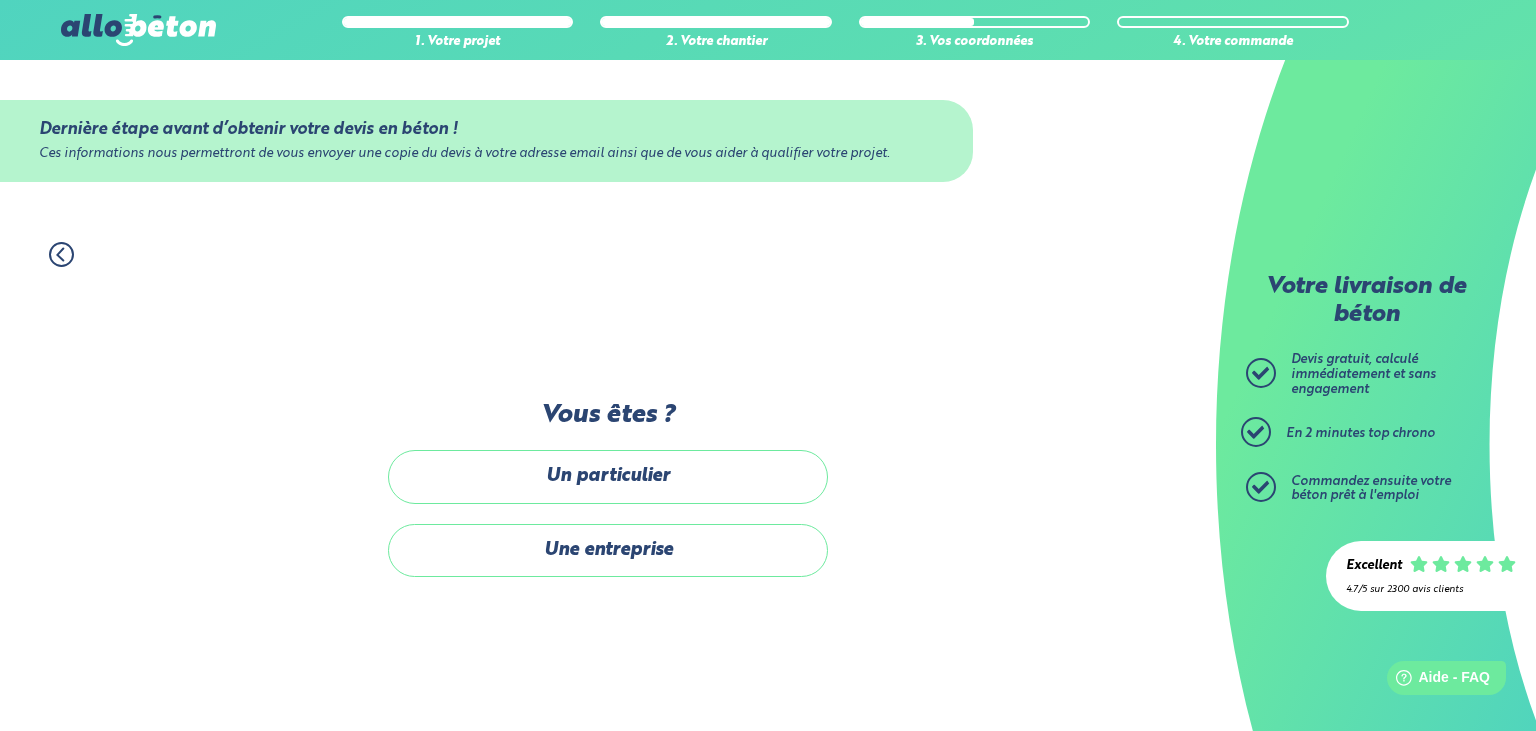 scroll, scrollTop: 0, scrollLeft: 0, axis: both 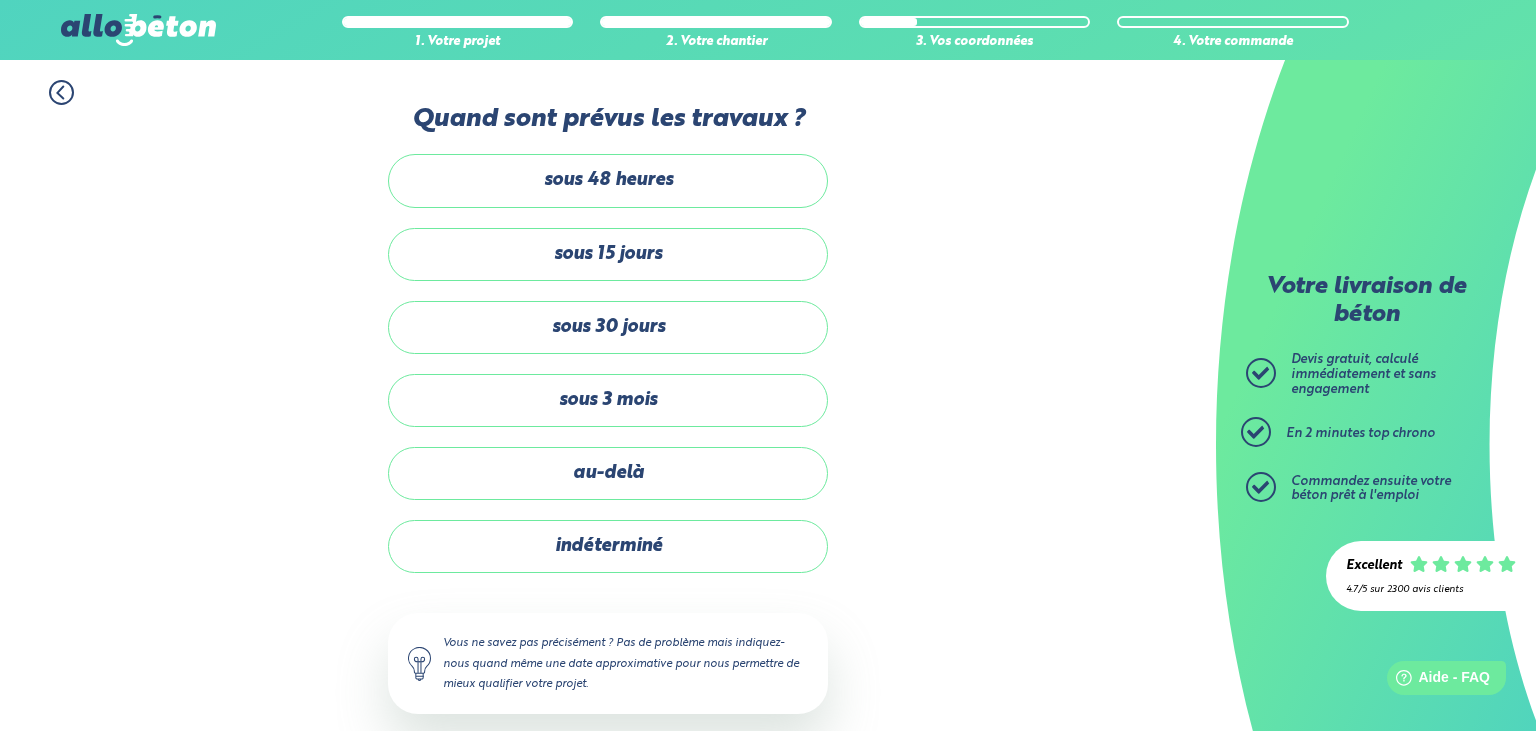 click 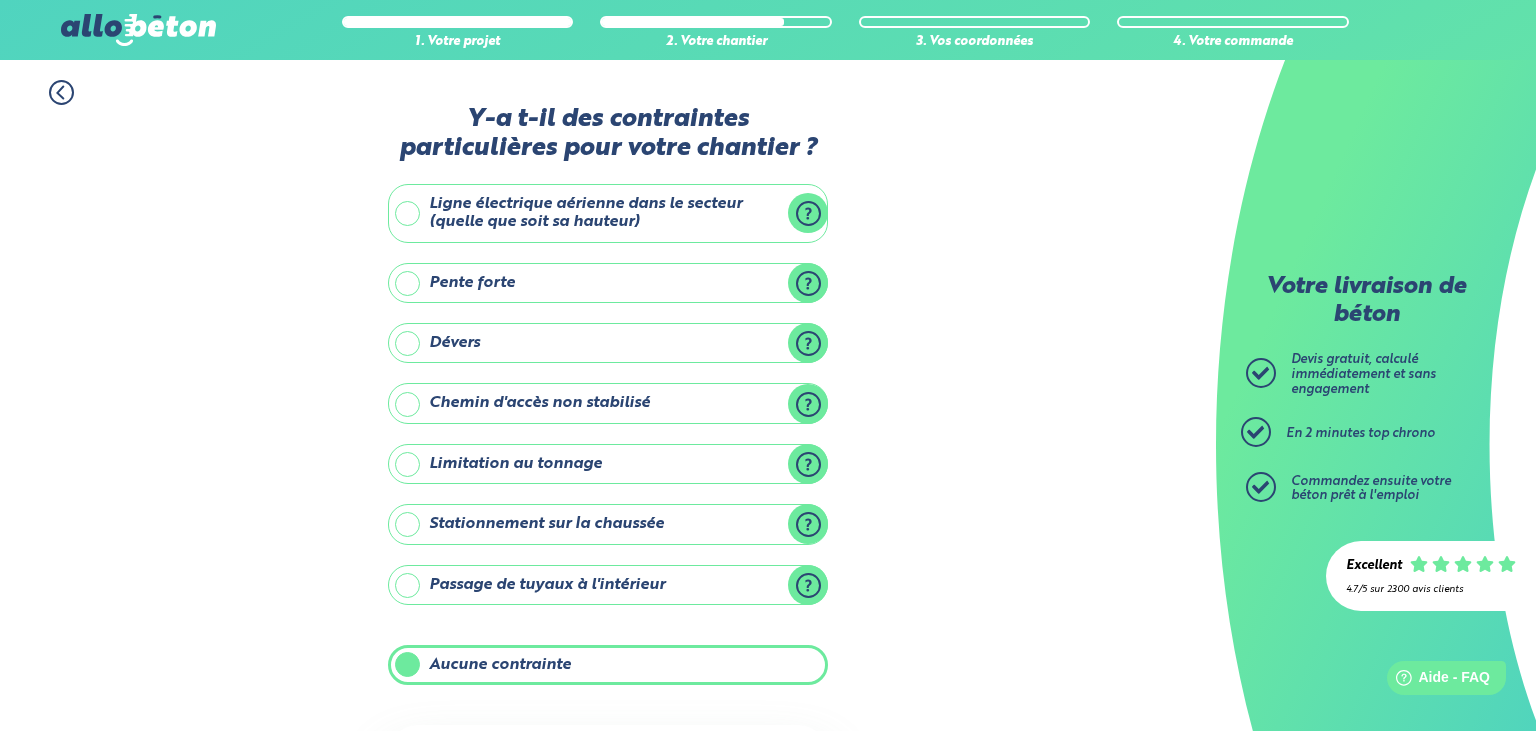 click 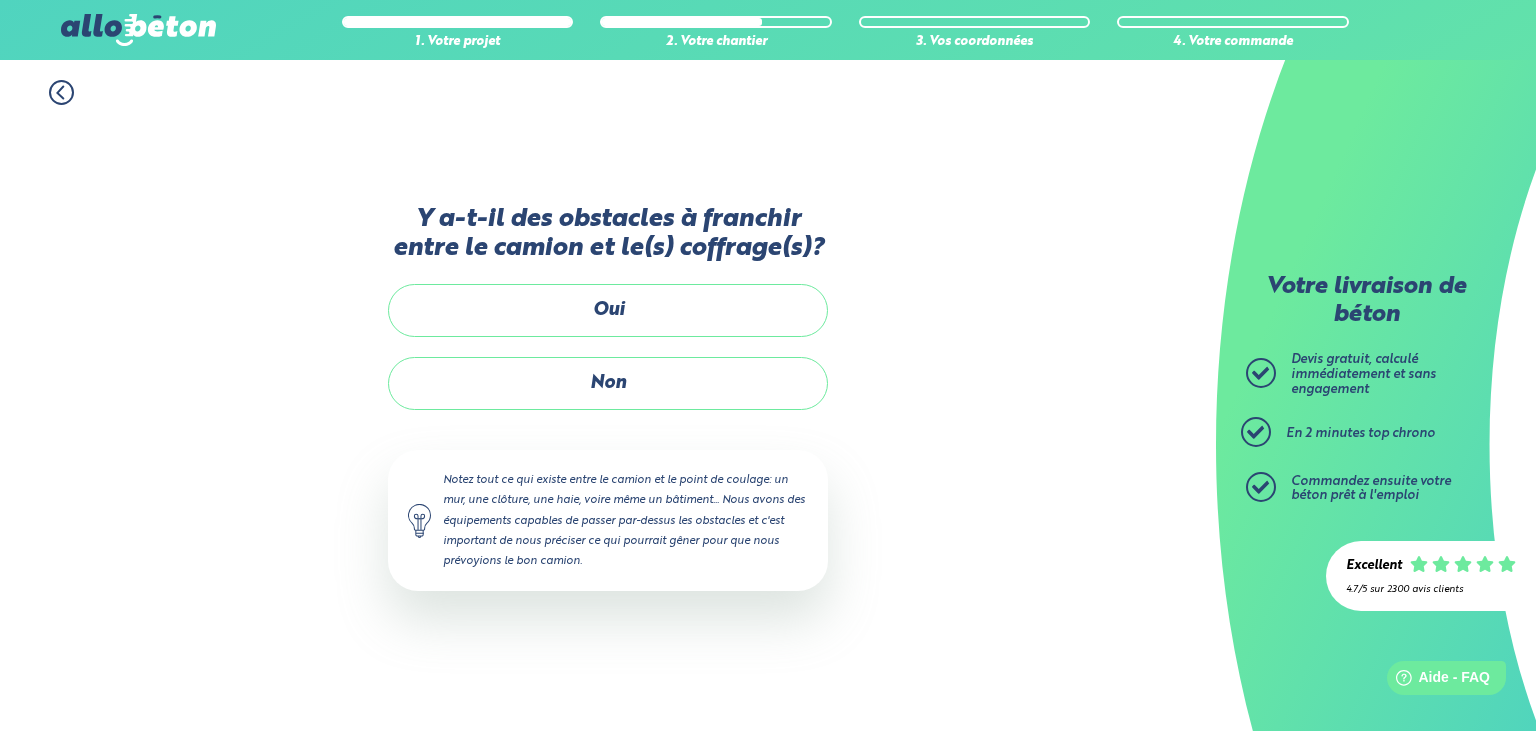 click 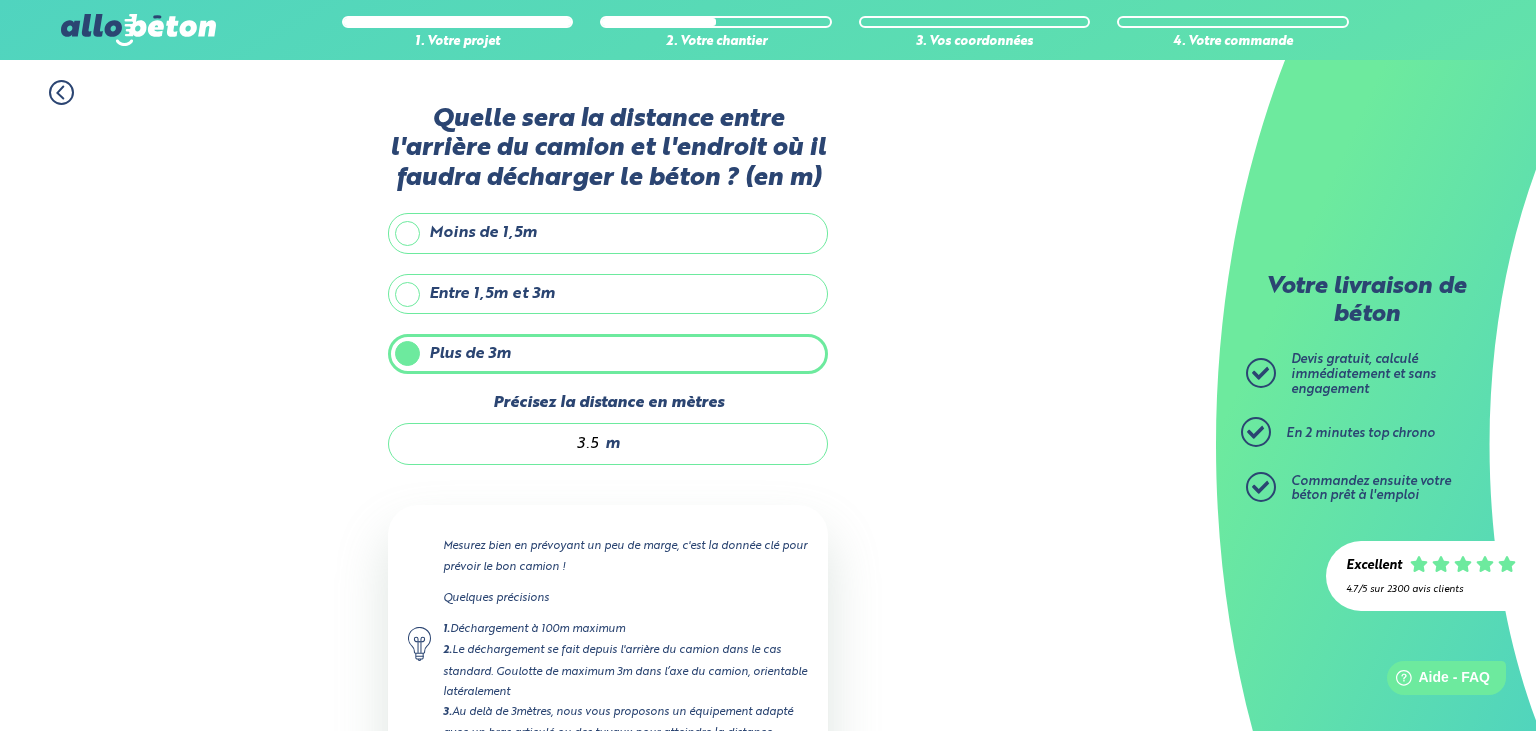 click 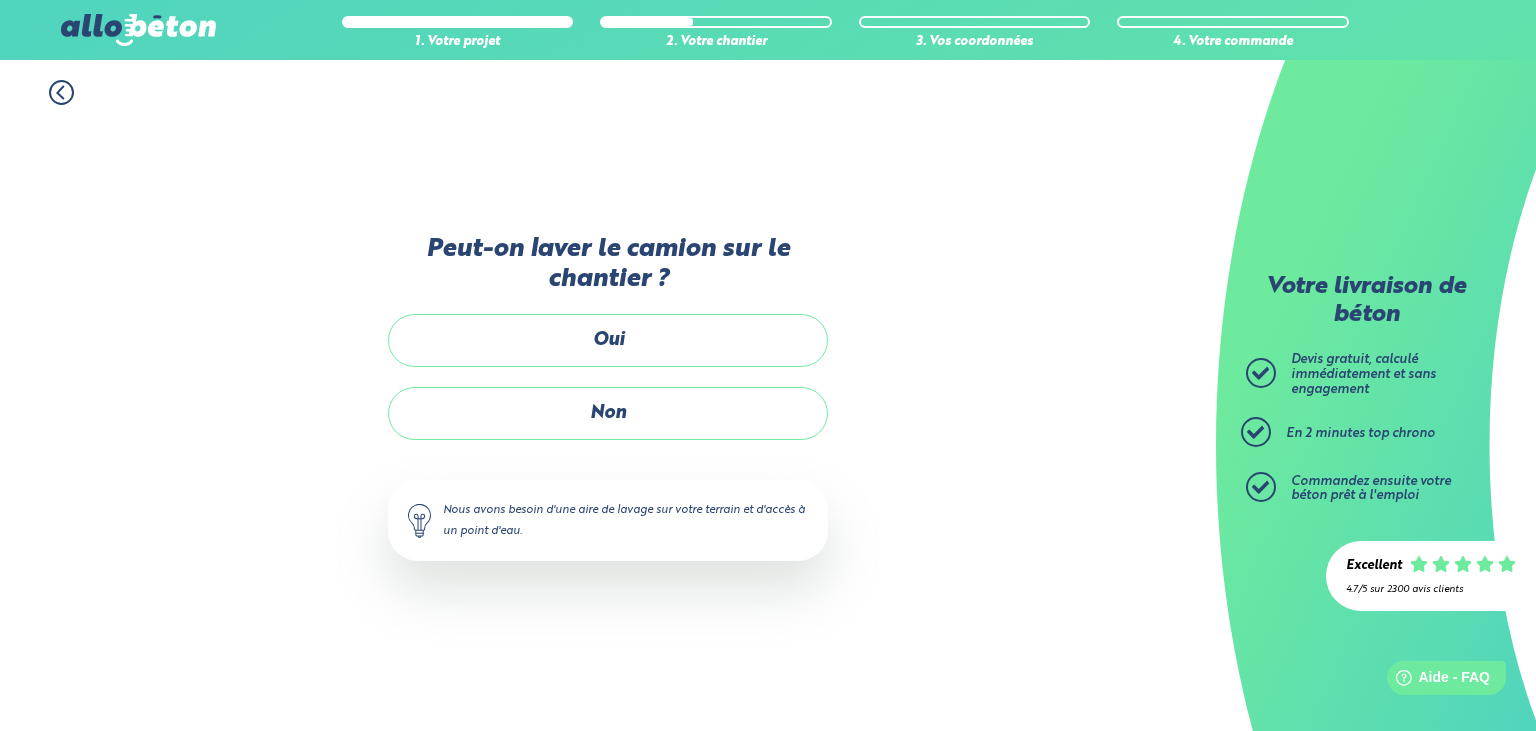 click 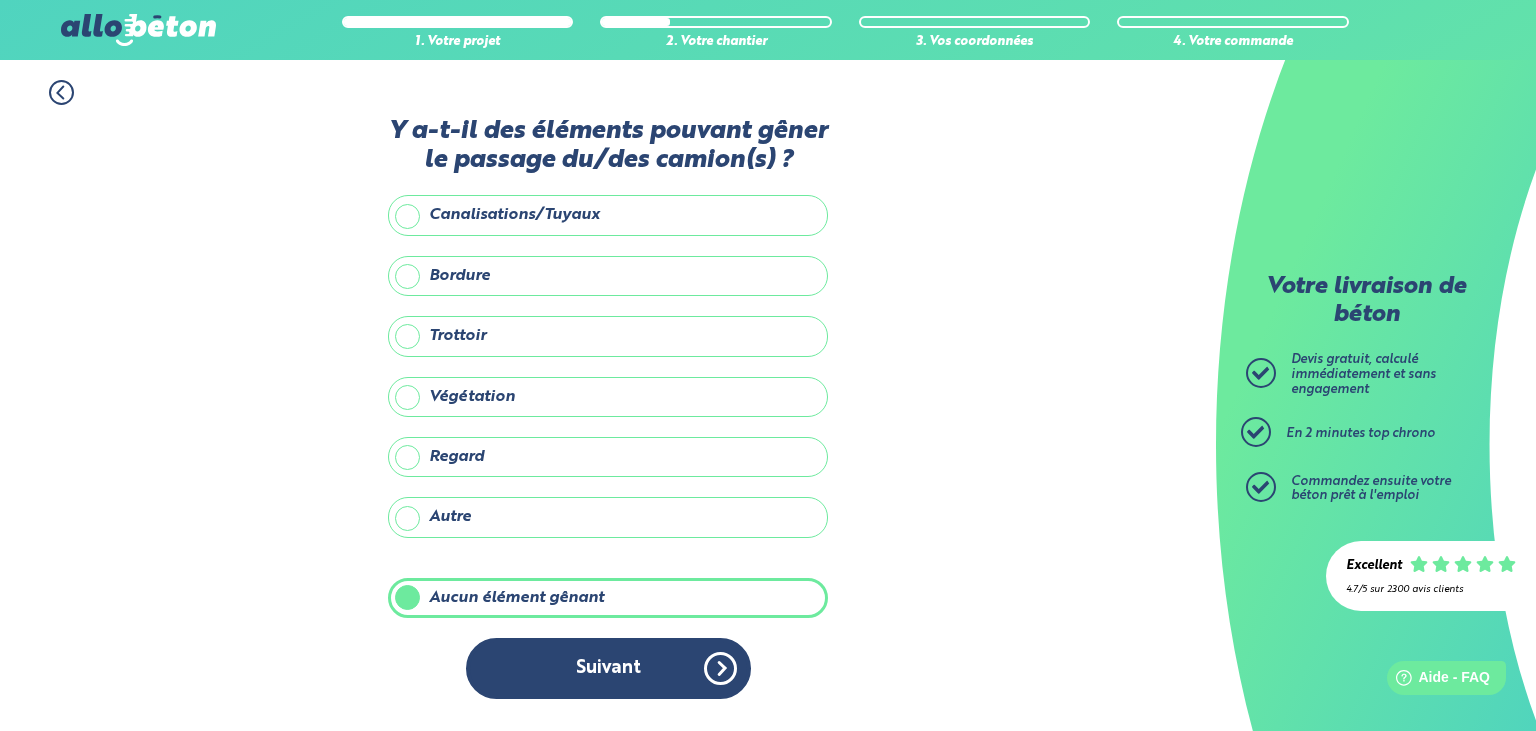 click 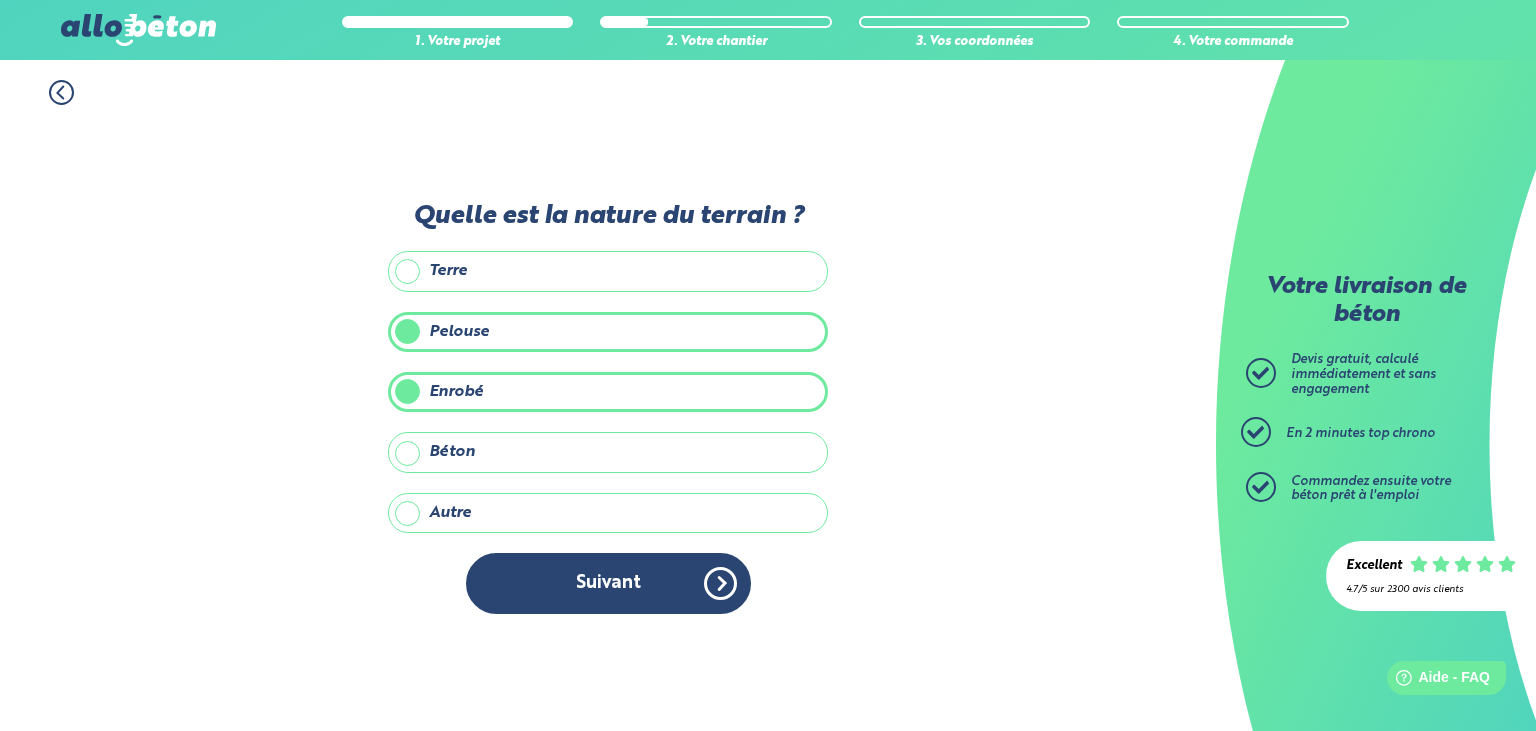 click 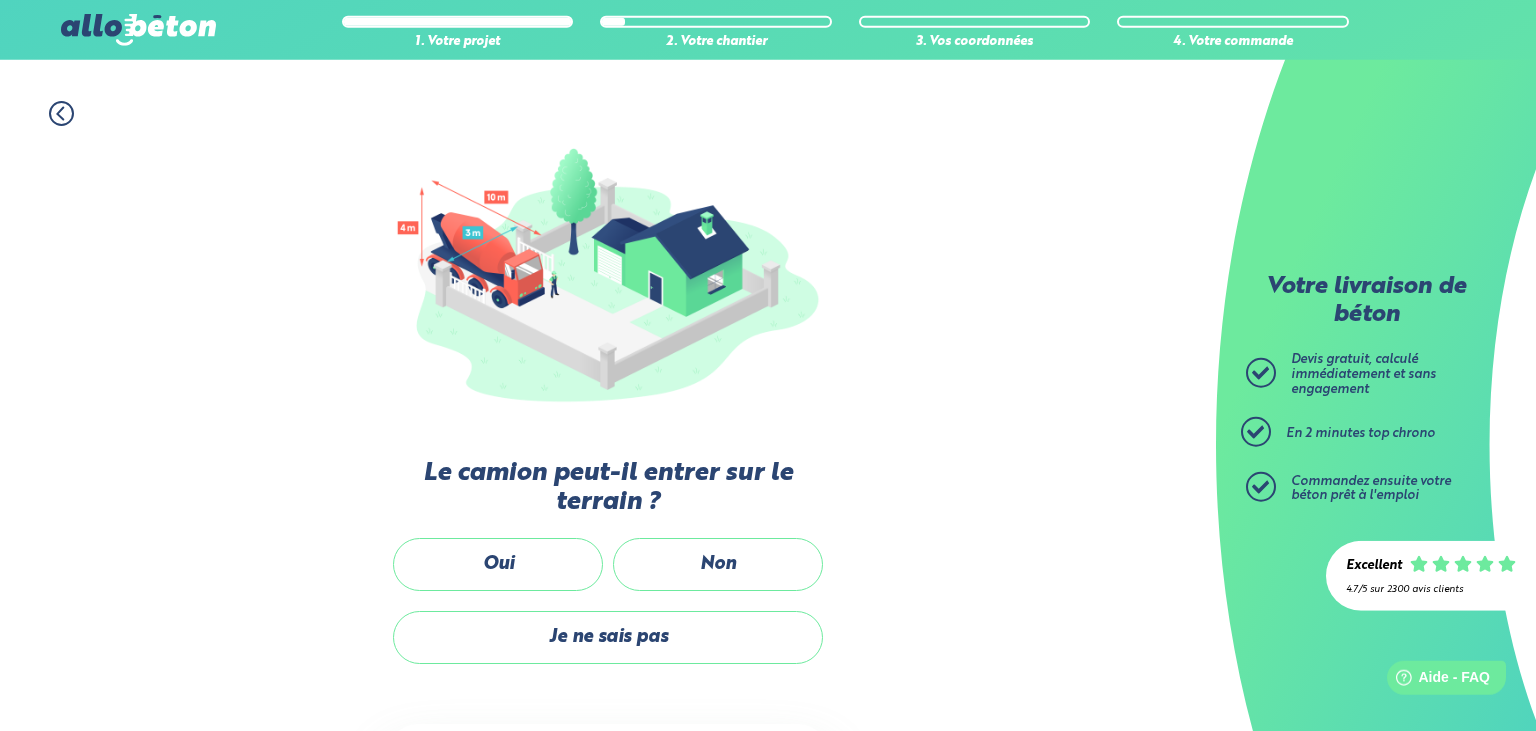 scroll, scrollTop: 105, scrollLeft: 0, axis: vertical 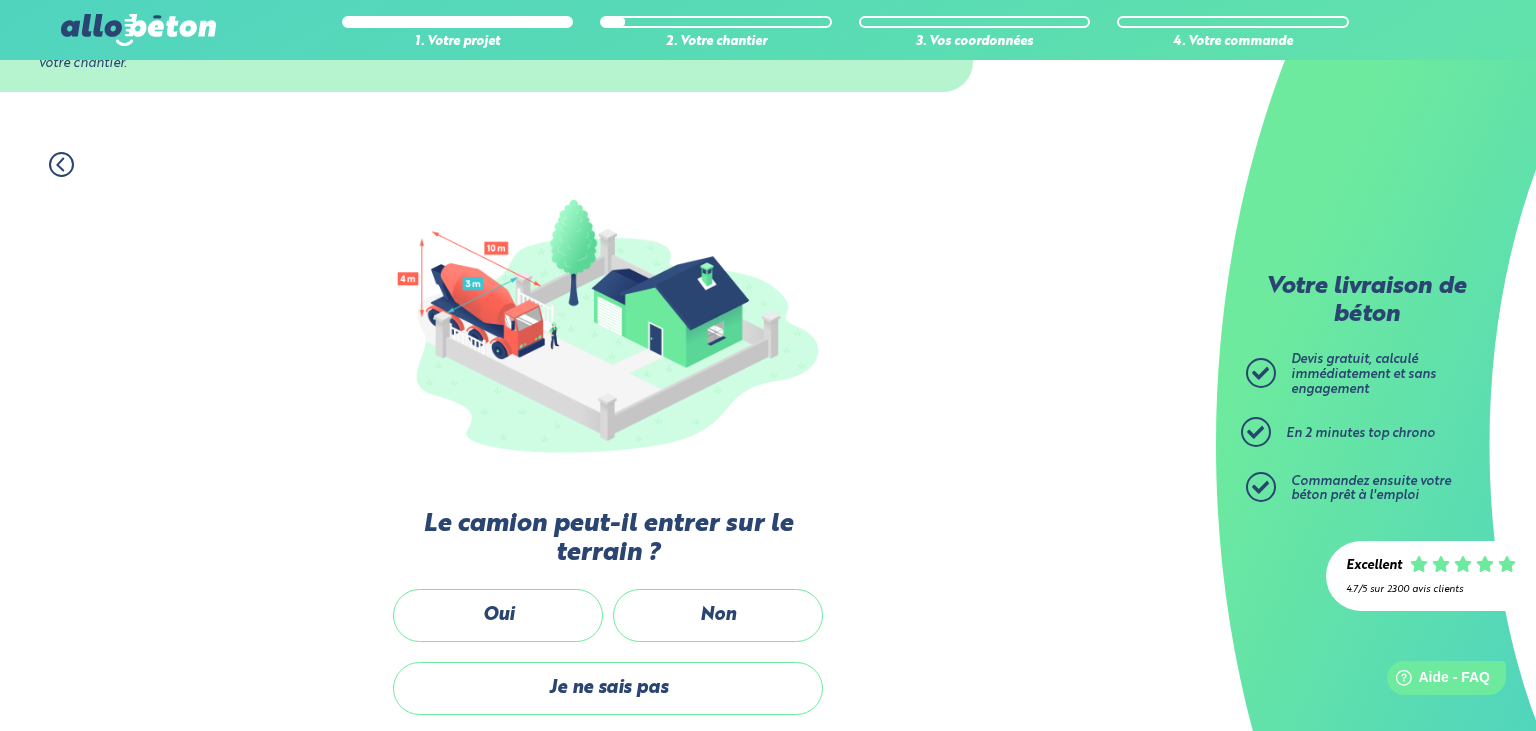 click 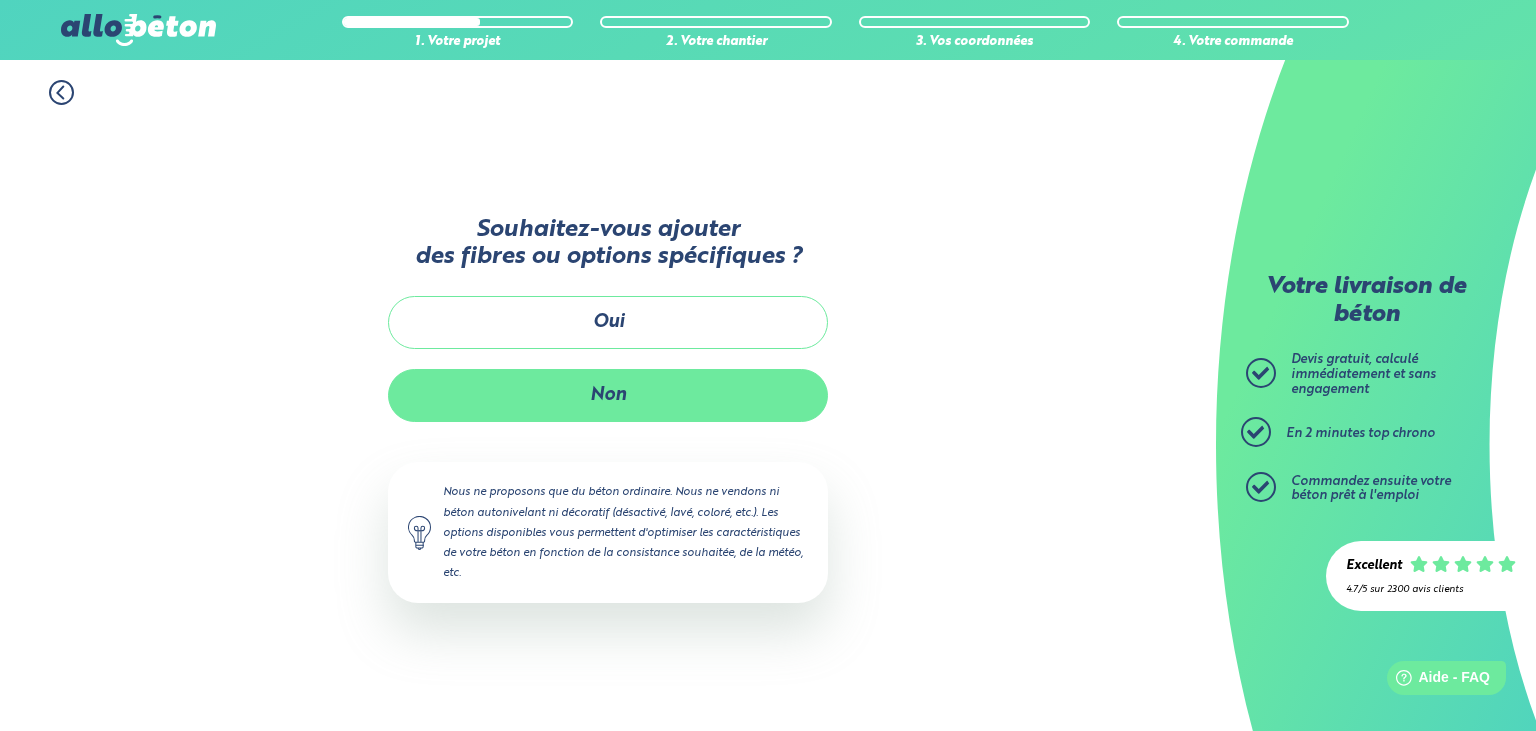 click on "Non" at bounding box center (608, 395) 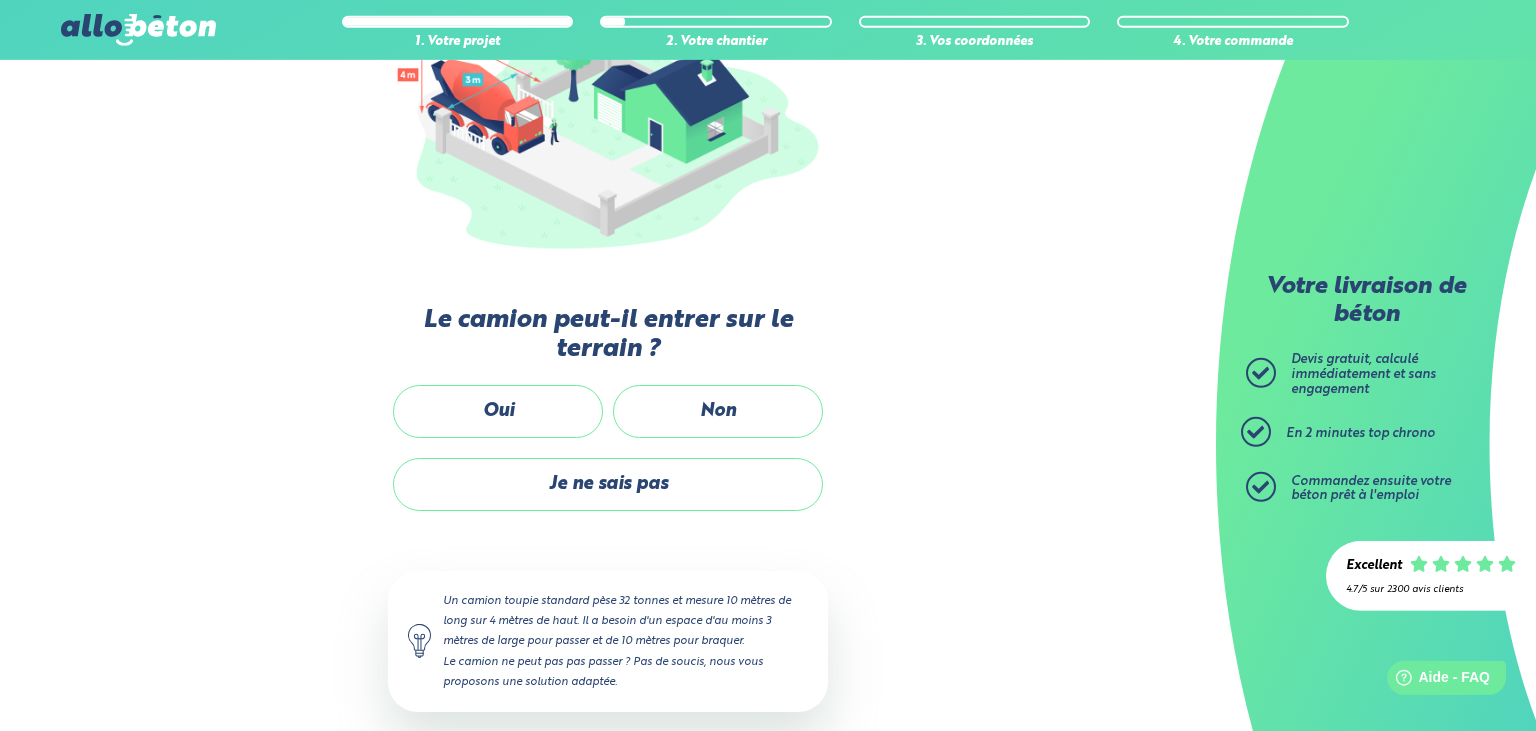 scroll, scrollTop: 316, scrollLeft: 0, axis: vertical 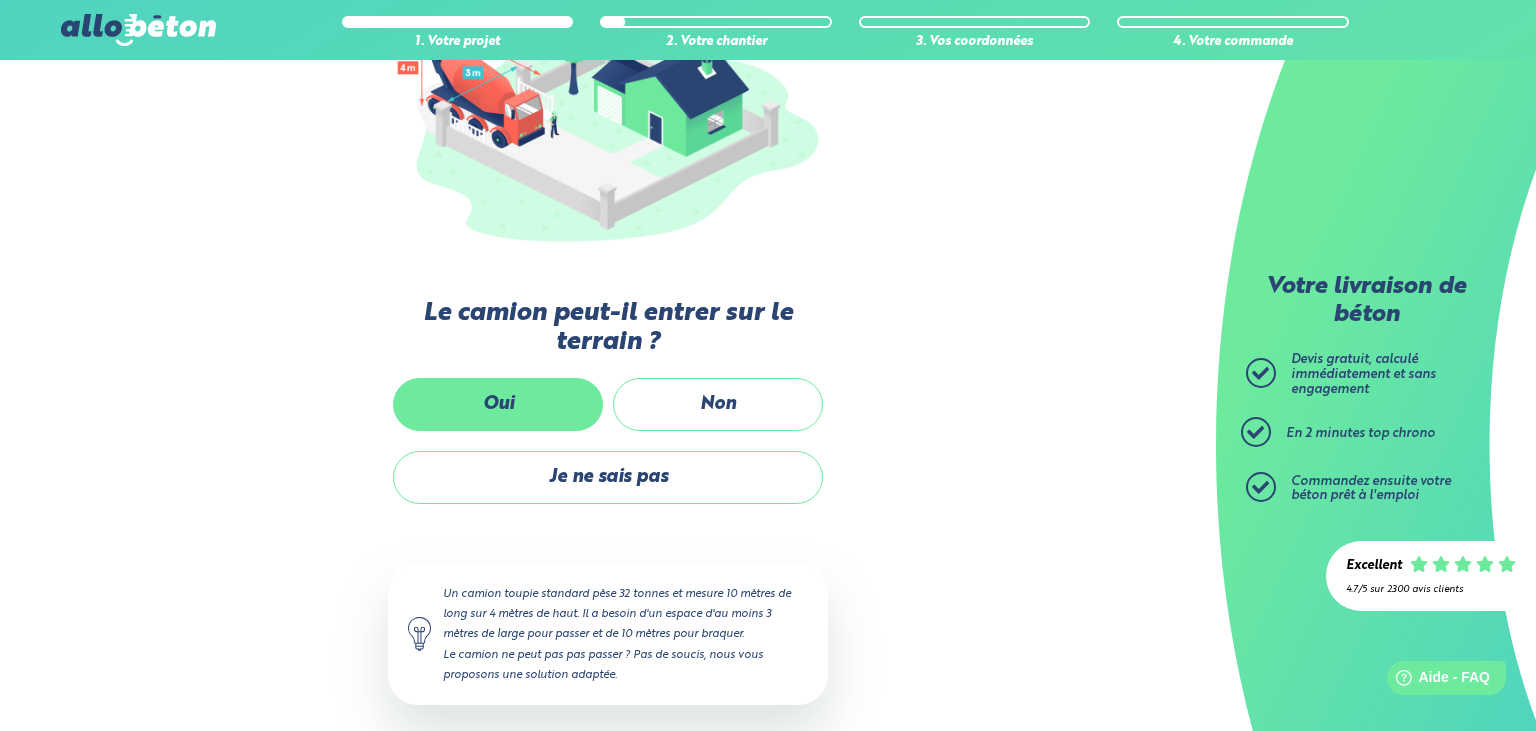 click on "Oui" at bounding box center (498, 404) 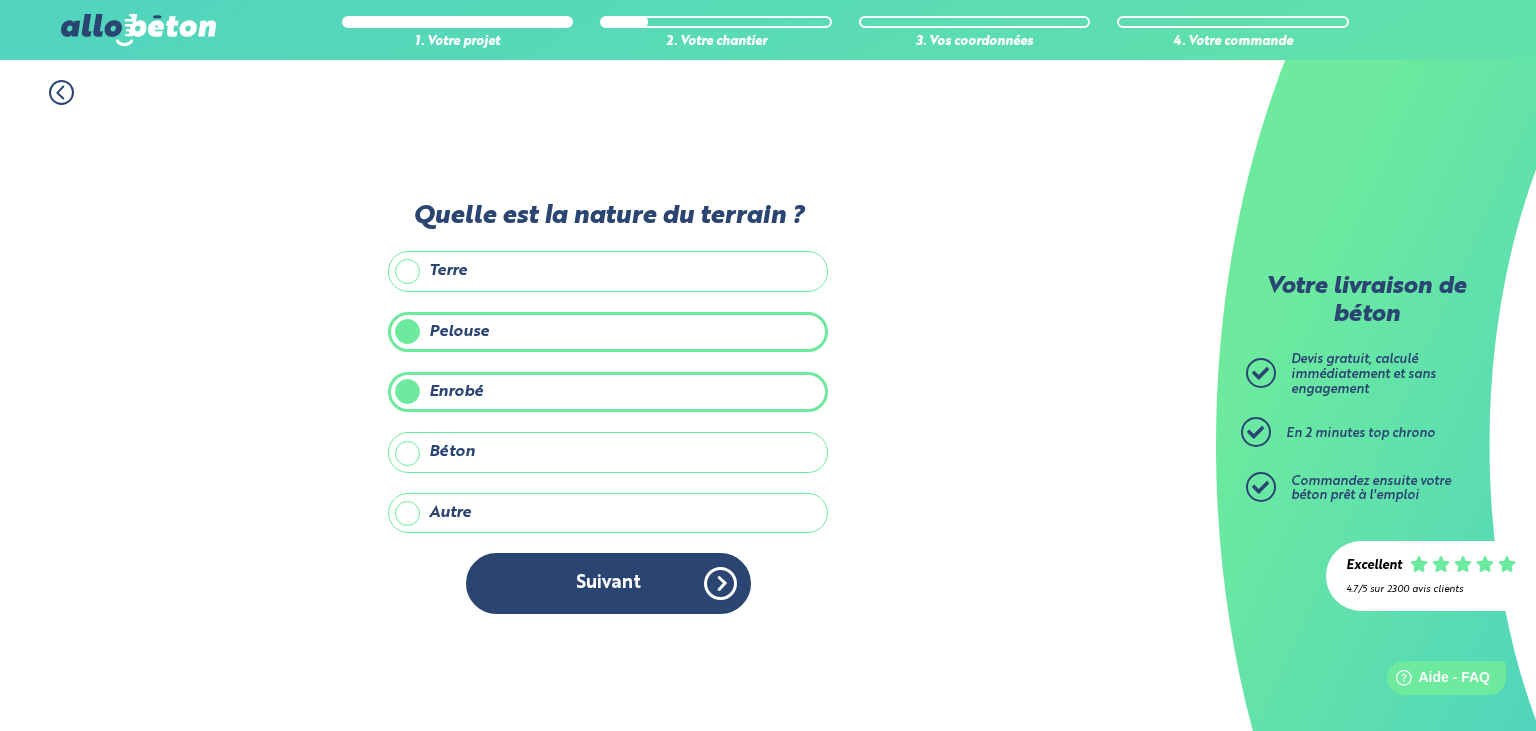 scroll, scrollTop: 0, scrollLeft: 0, axis: both 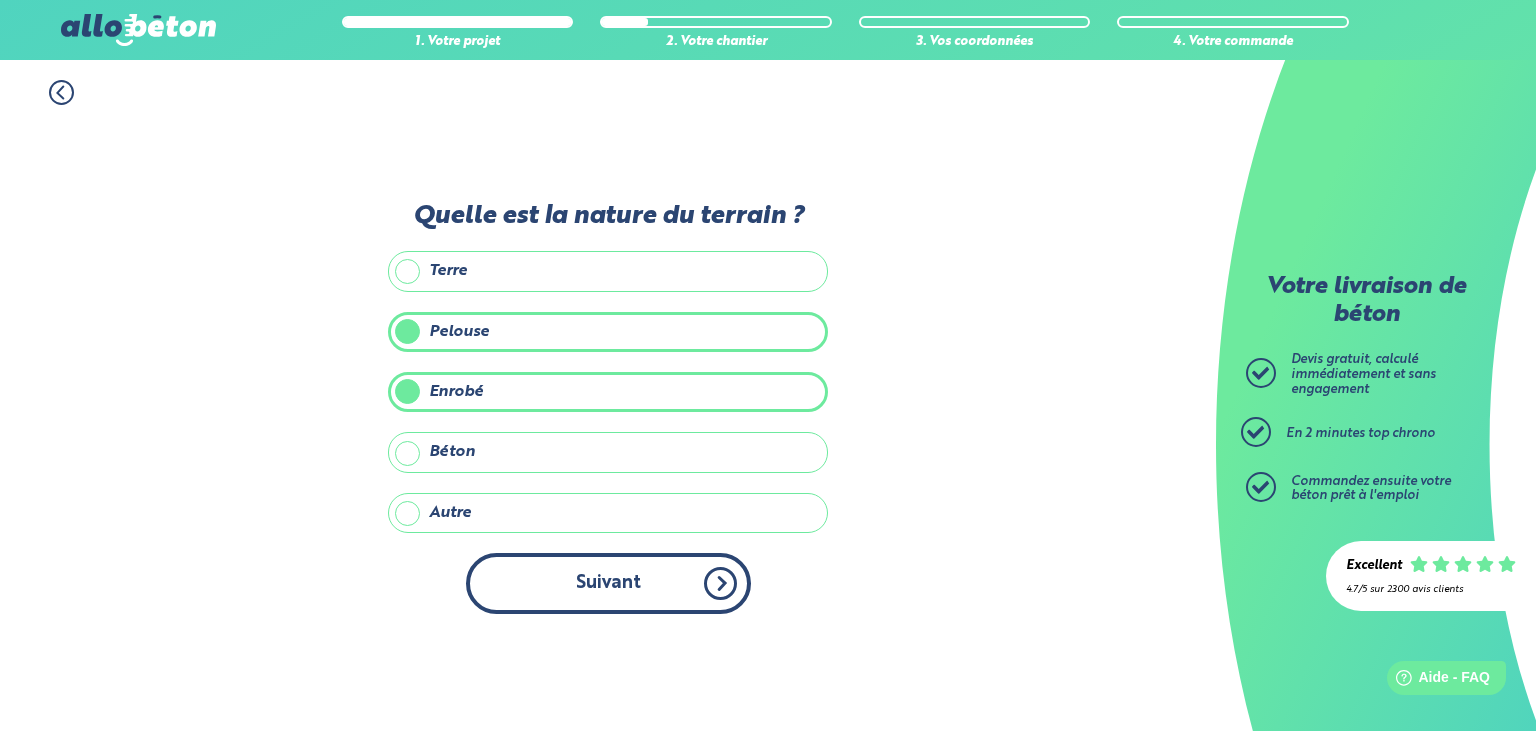click on "Suivant" at bounding box center [608, 583] 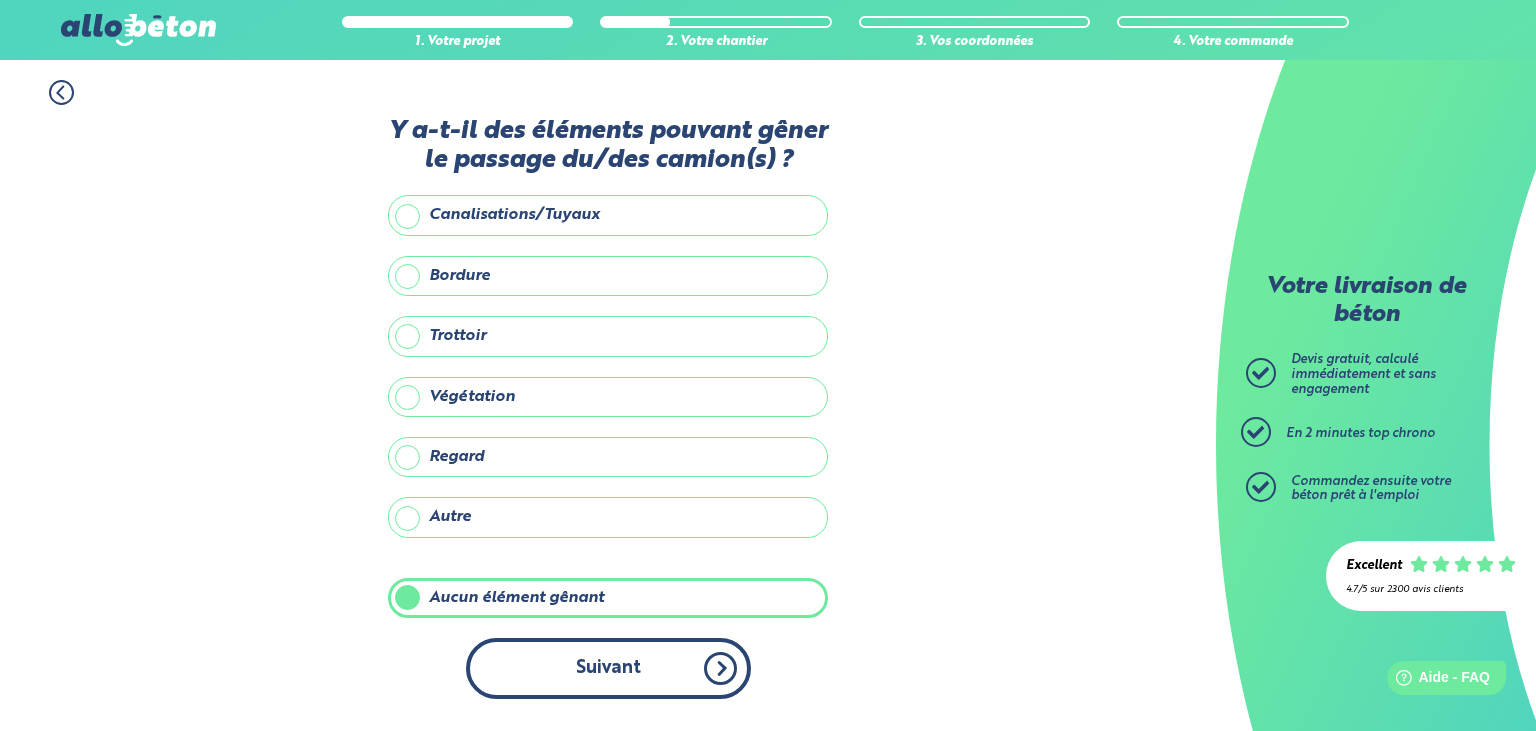 click on "Suivant" at bounding box center (608, 668) 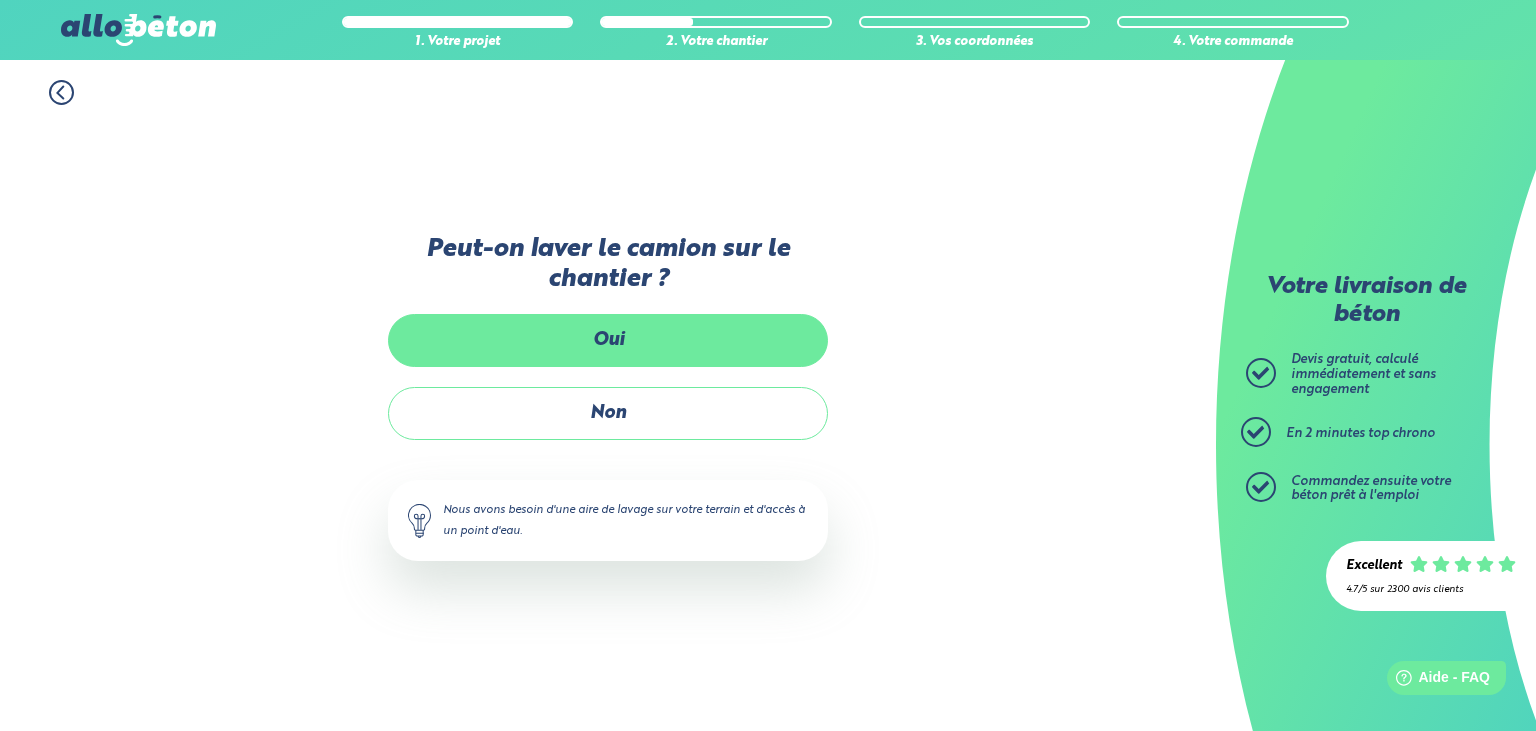 click on "Oui" at bounding box center (608, 340) 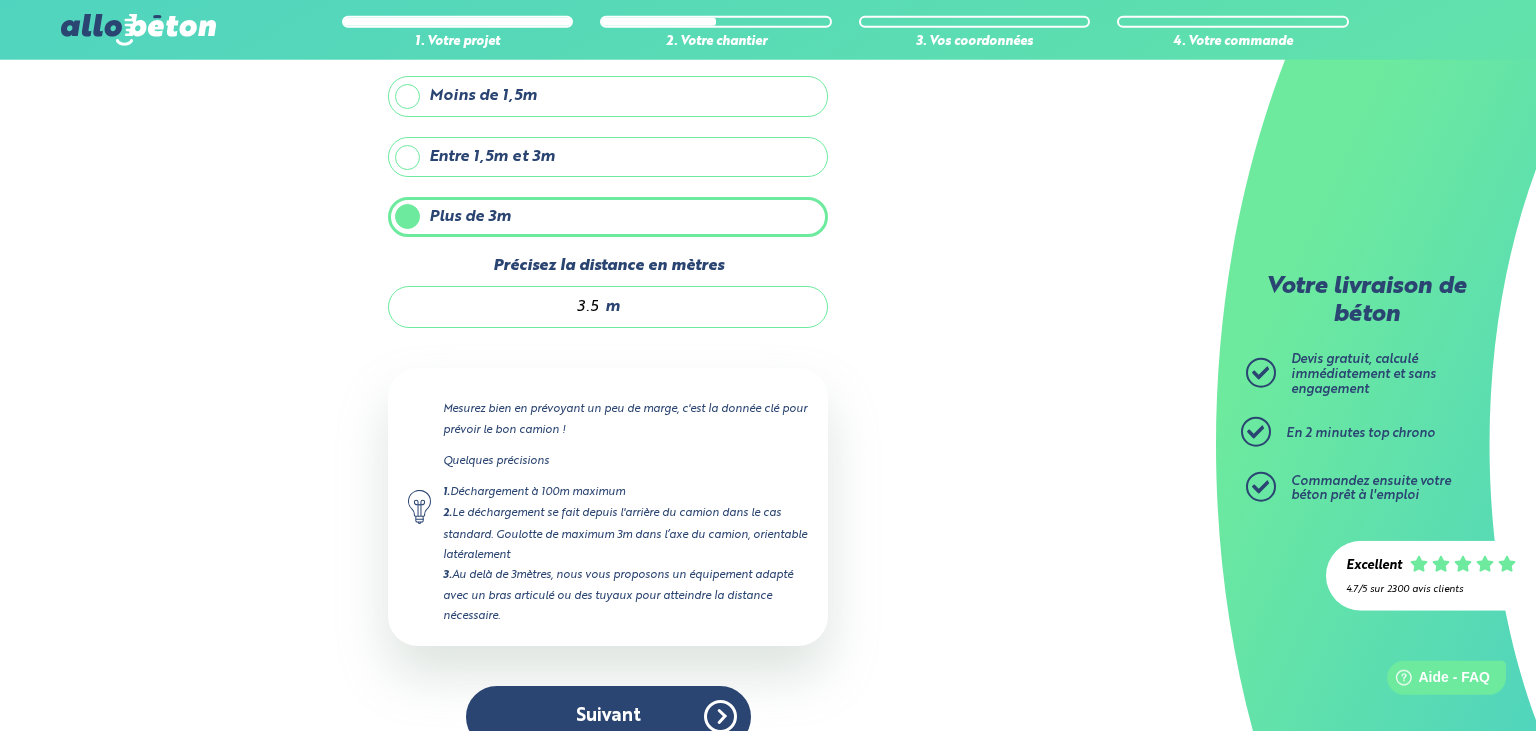 scroll, scrollTop: 172, scrollLeft: 0, axis: vertical 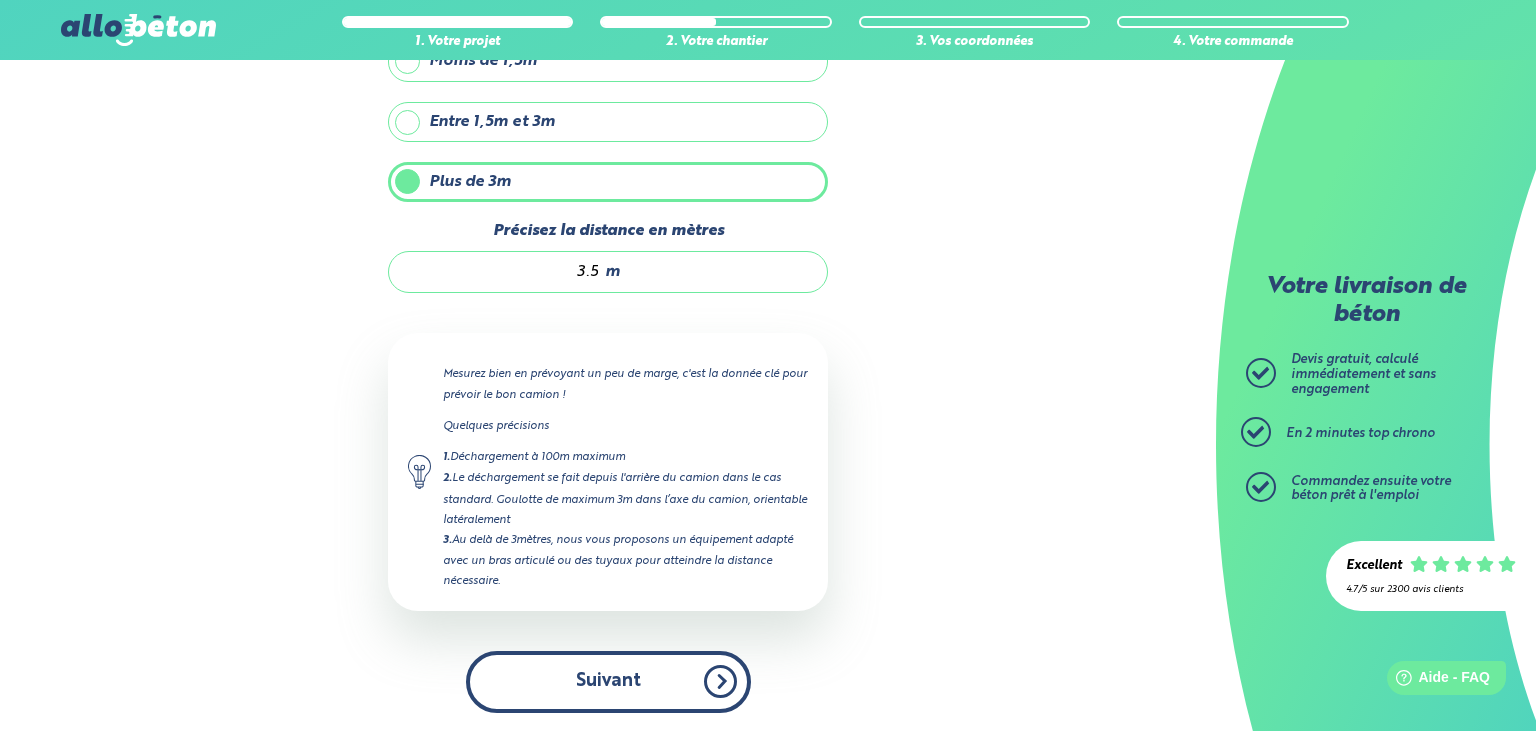 click on "Suivant" at bounding box center [608, 681] 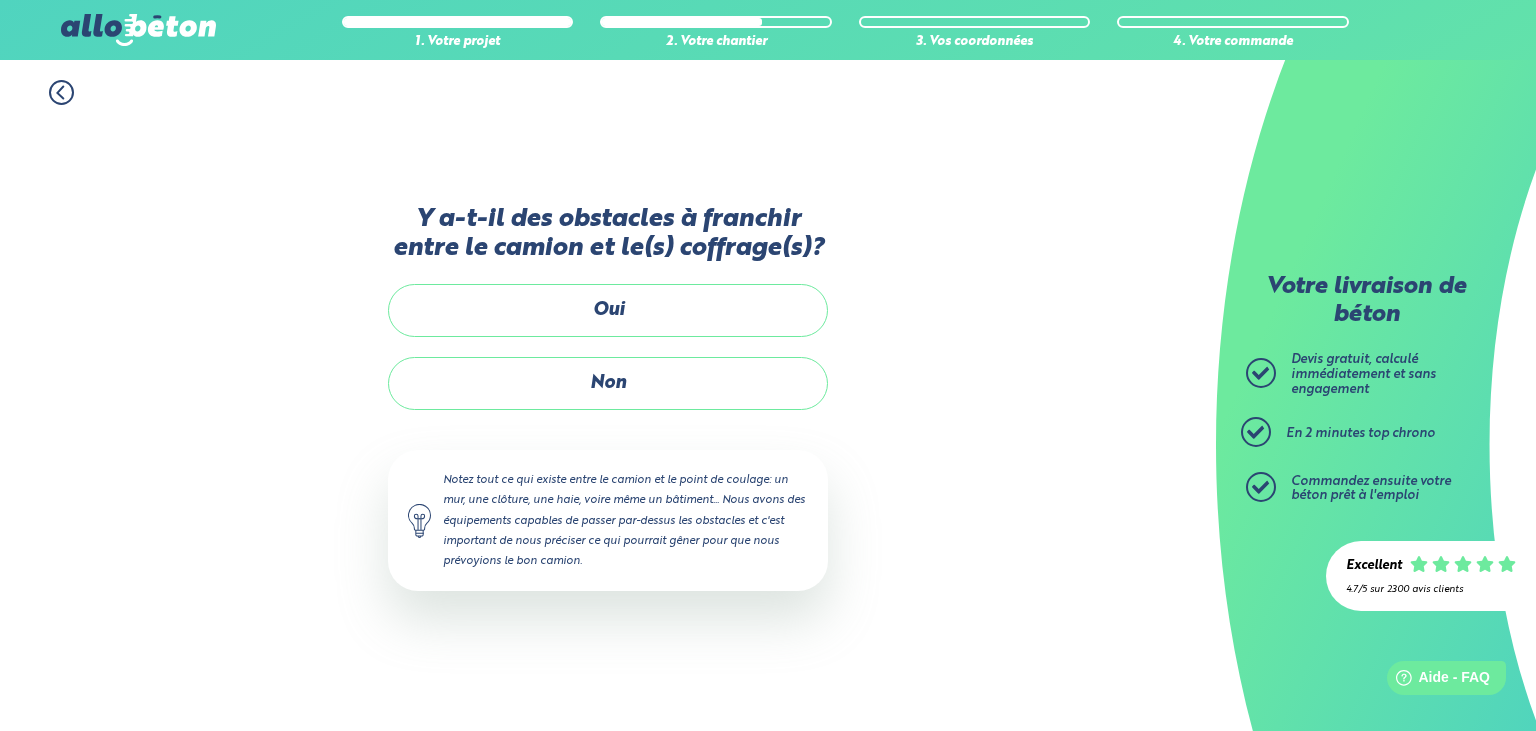 scroll, scrollTop: 0, scrollLeft: 0, axis: both 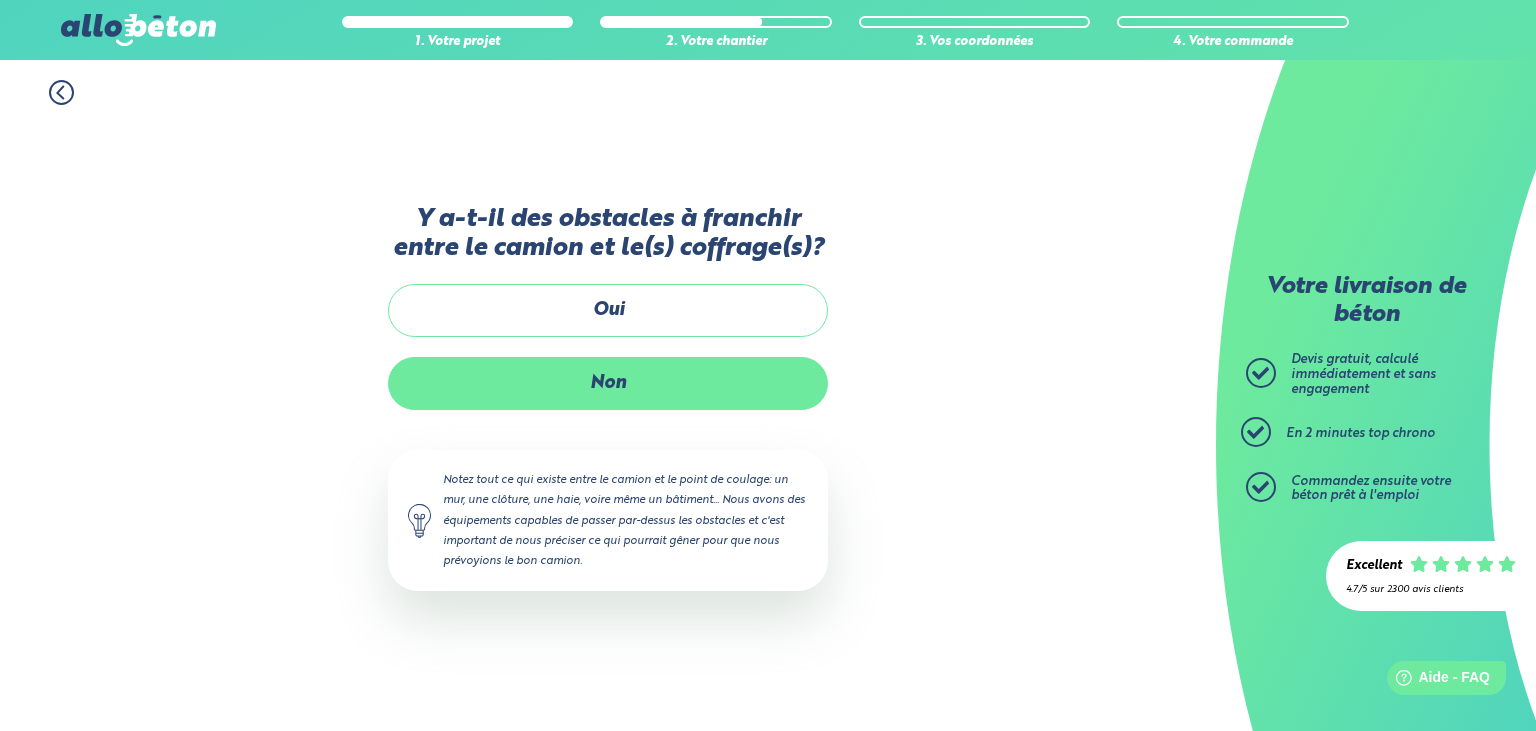click on "Non" at bounding box center (608, 383) 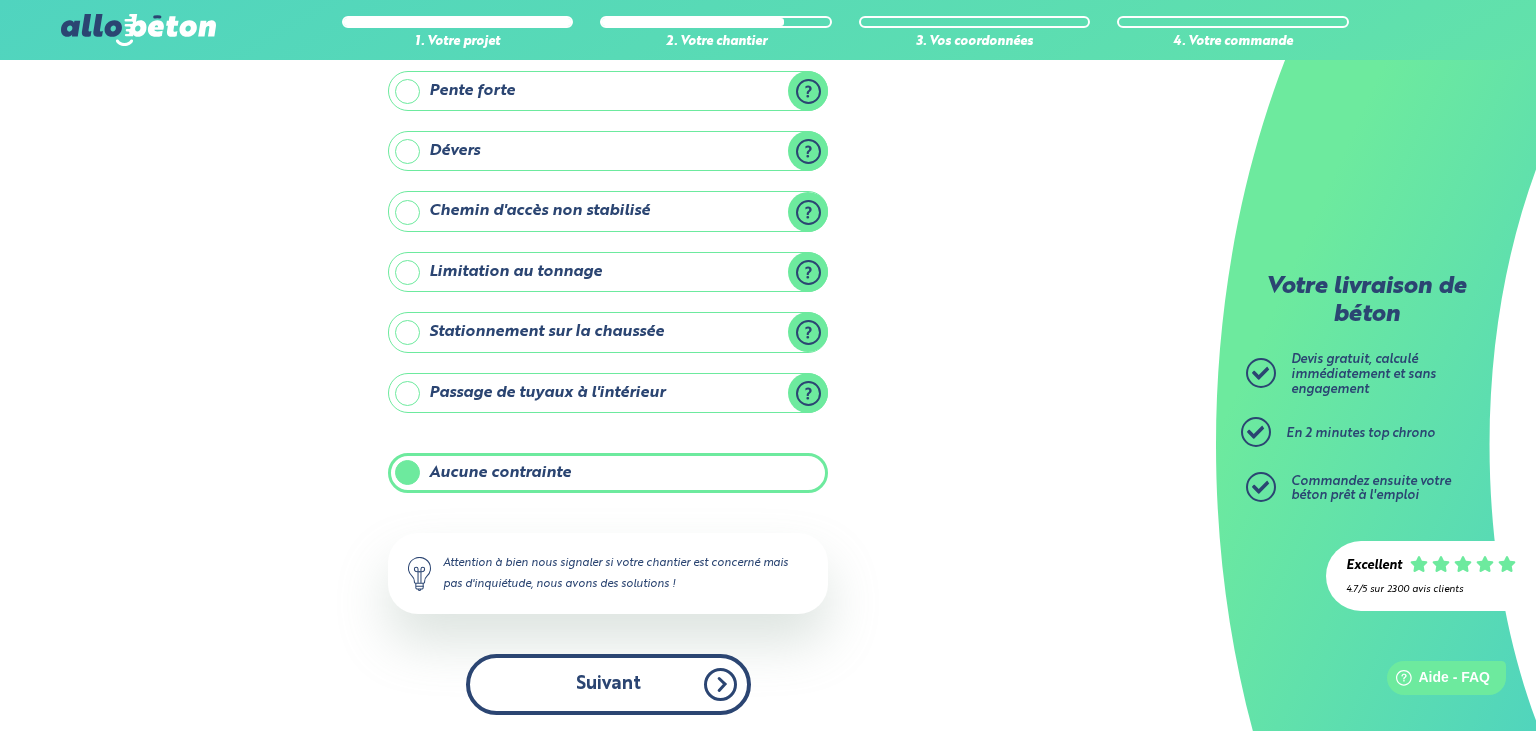 click on "Suivant" at bounding box center [608, 684] 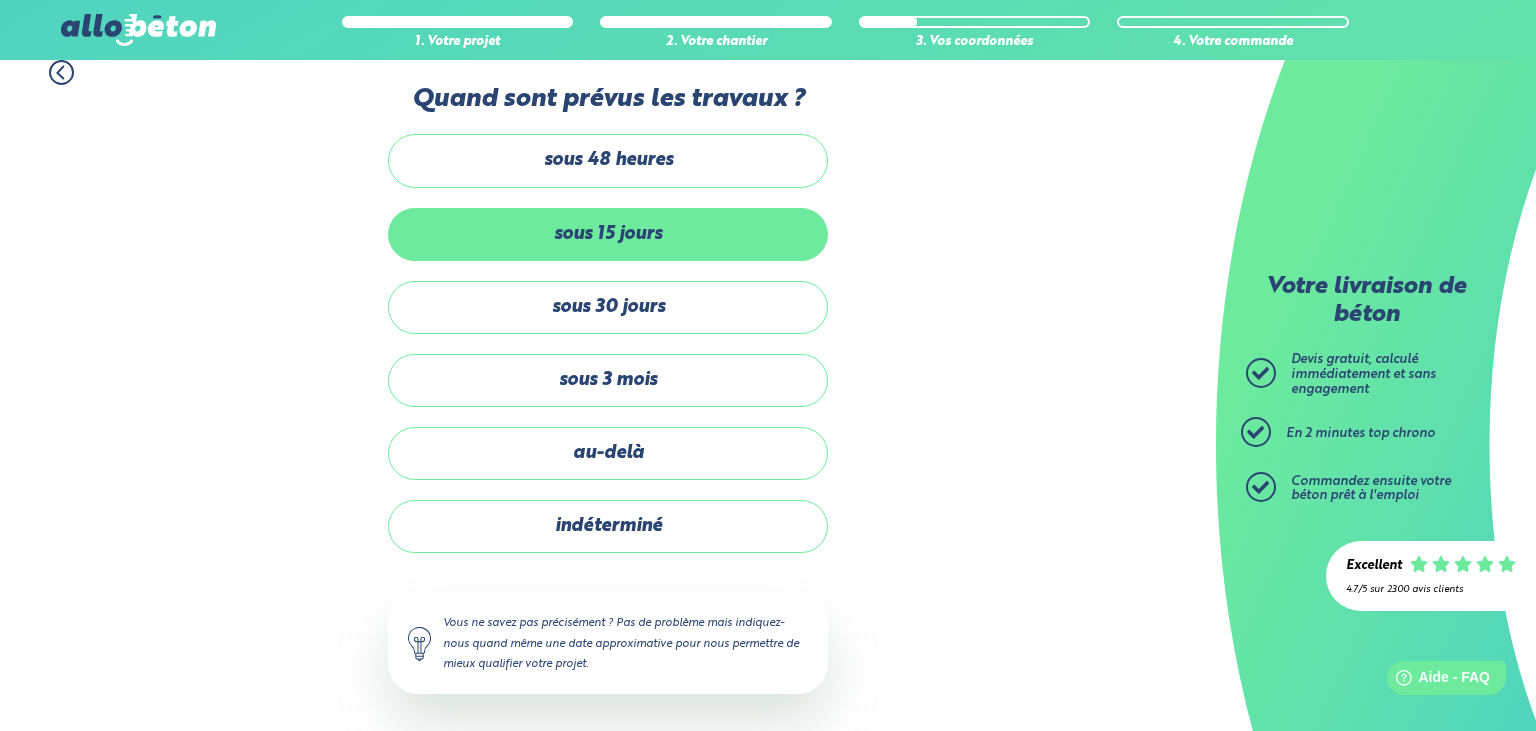 click on "sous 15 jours" at bounding box center [608, 234] 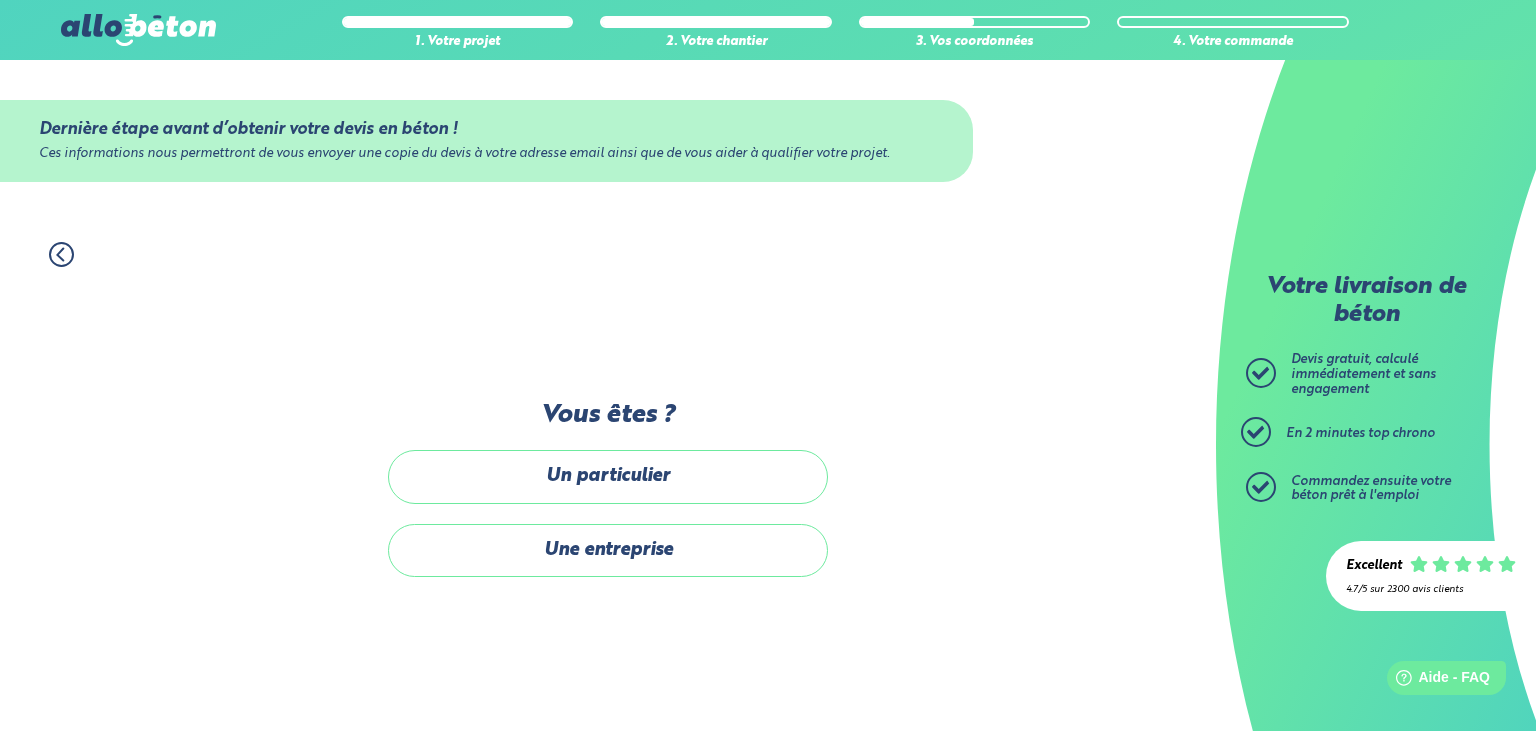 scroll, scrollTop: 0, scrollLeft: 0, axis: both 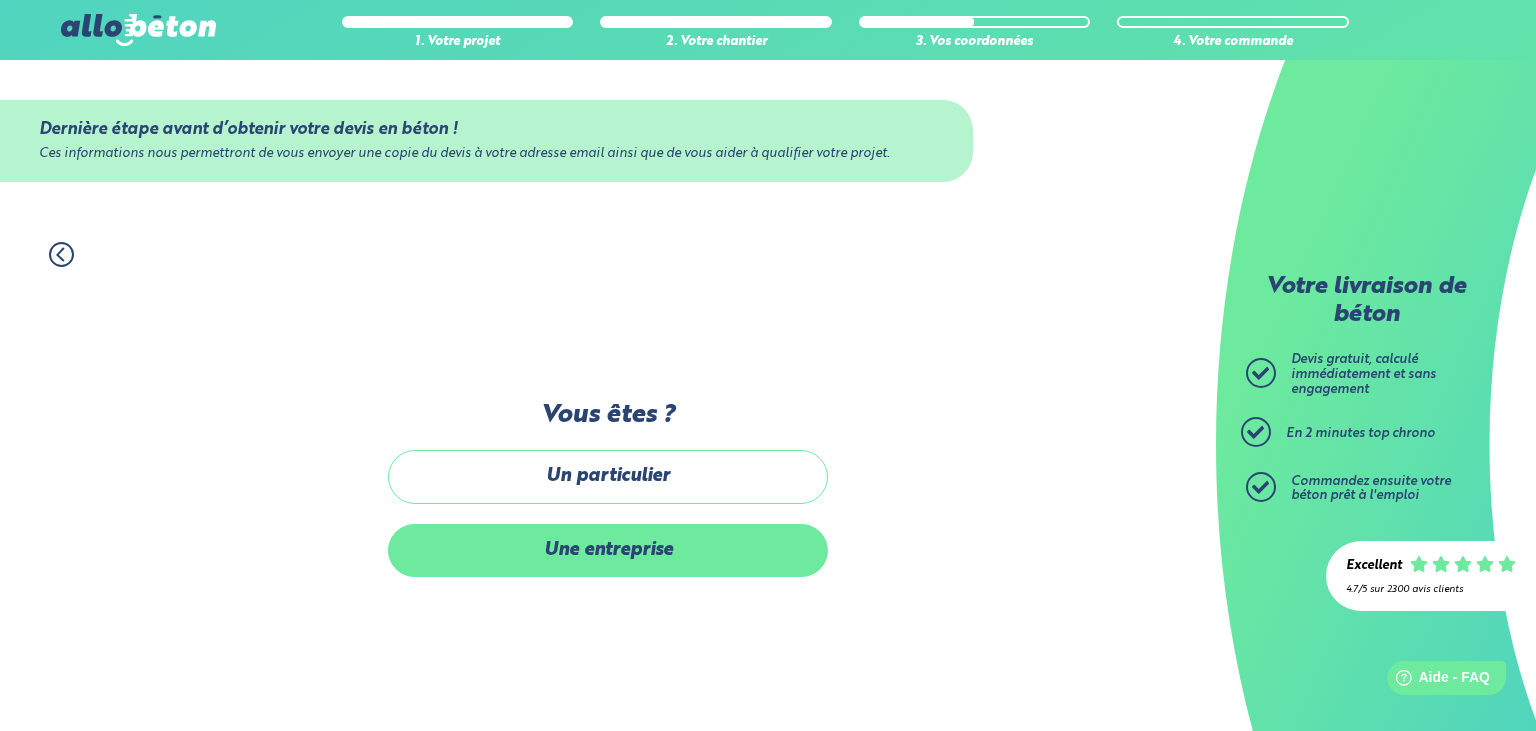 click on "Une entreprise" at bounding box center (608, 550) 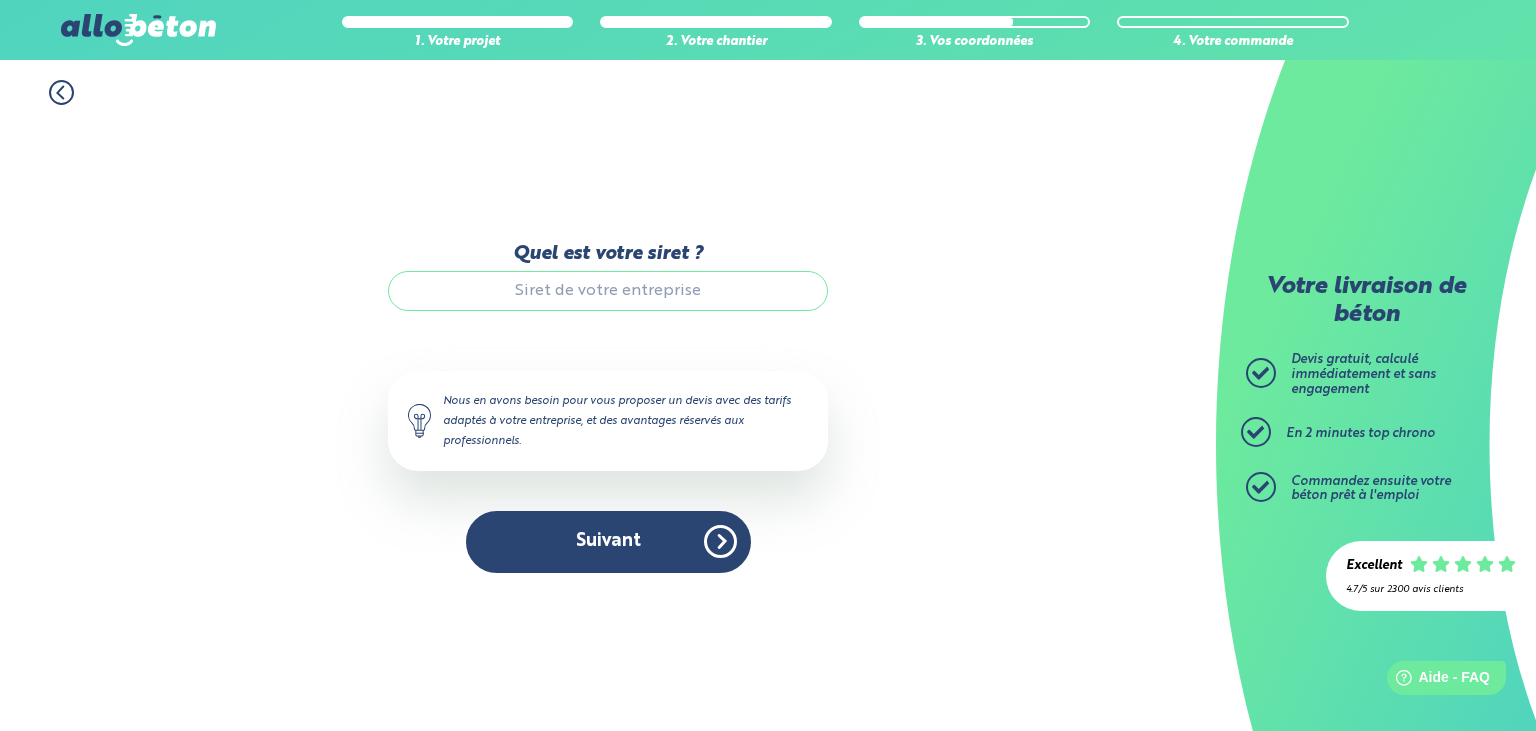 click on "Quel est votre siret ?" at bounding box center (608, 291) 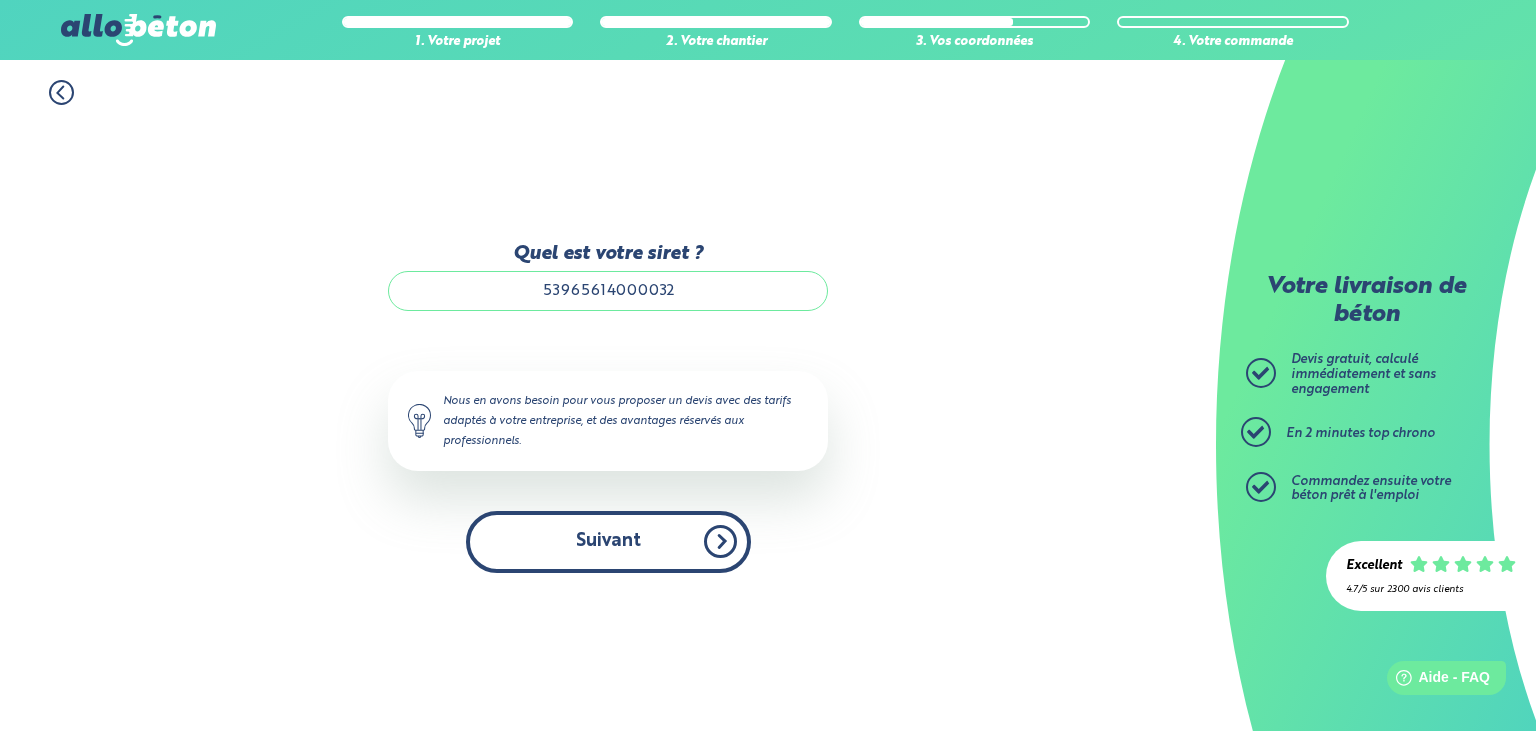 type on "53965614000032" 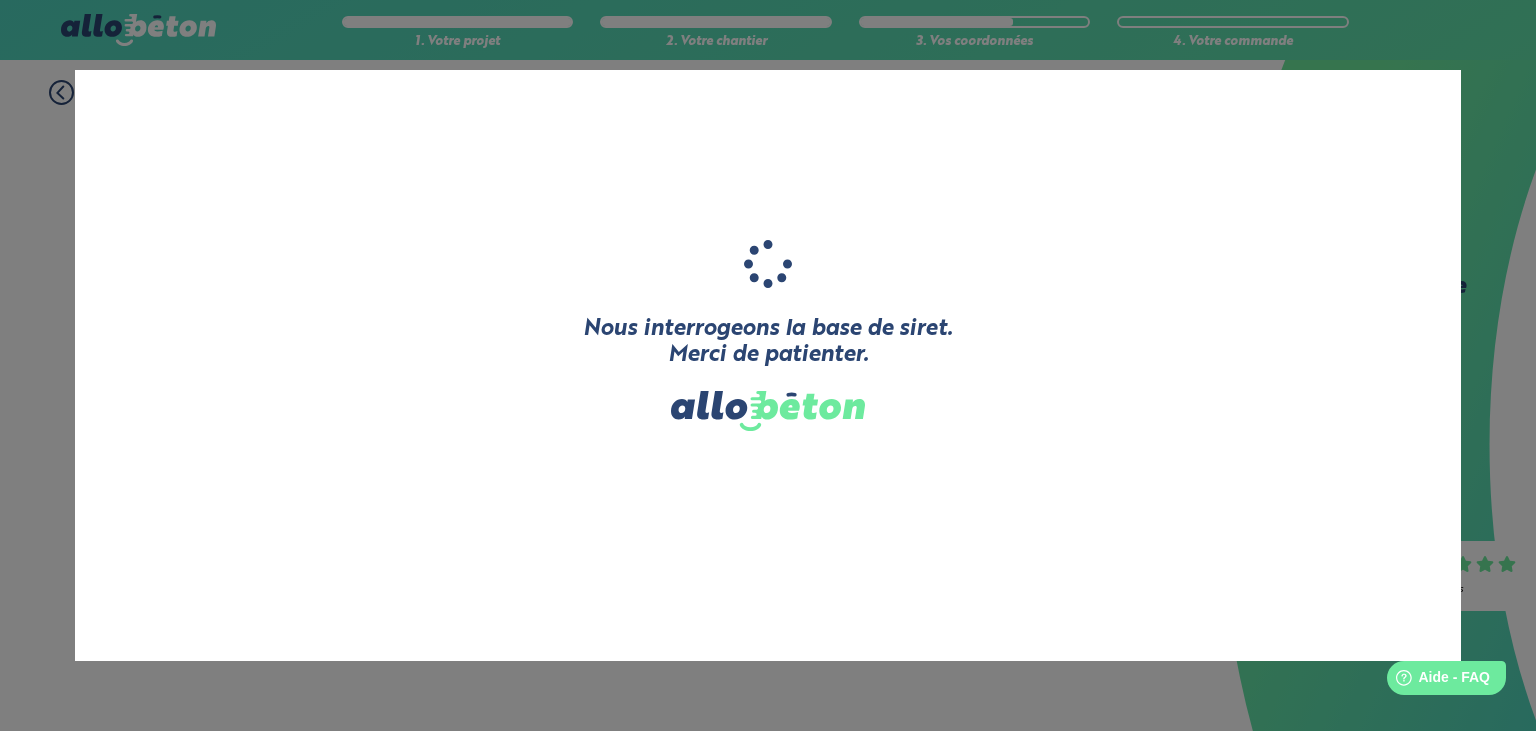 type on "INGE-DISTRIBUTION" 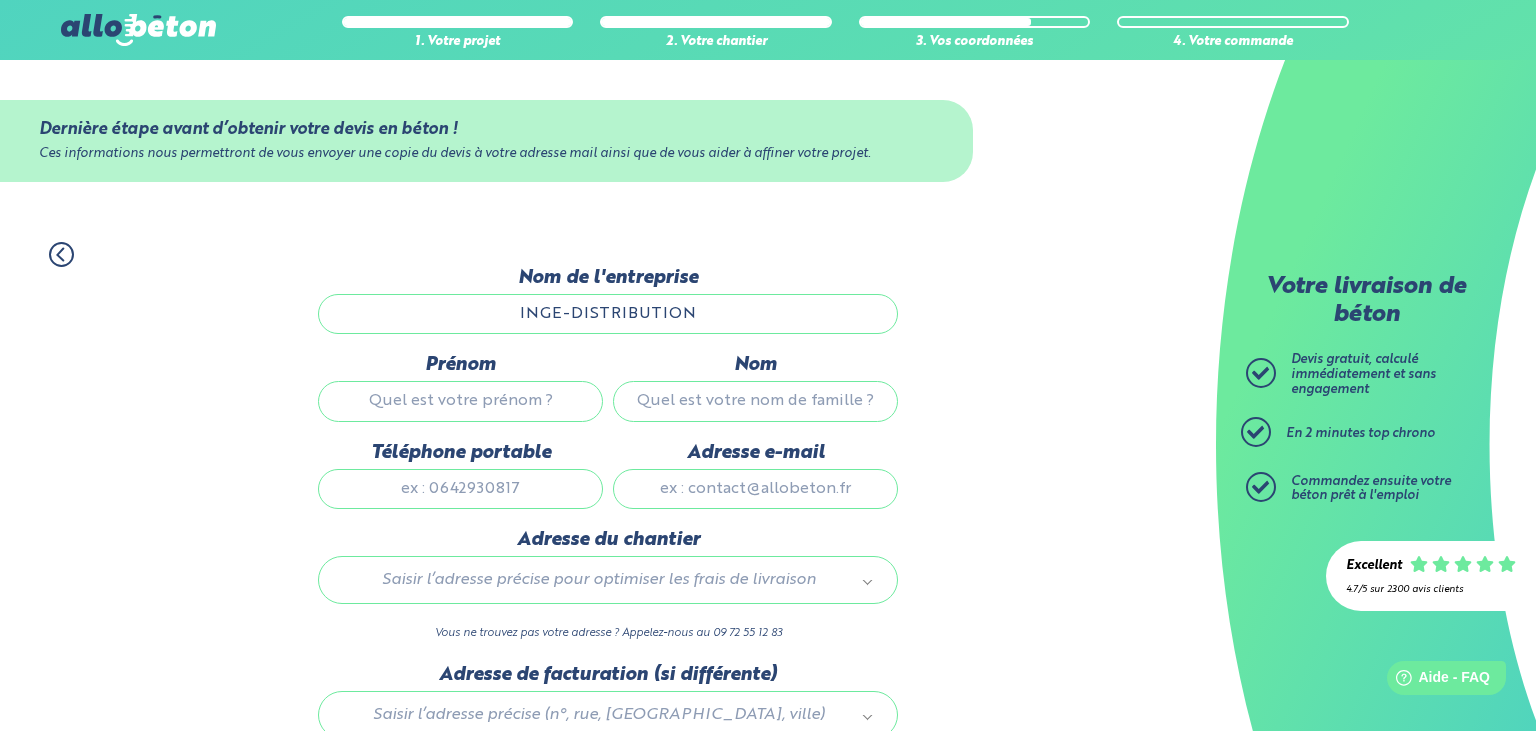 click on "Prénom" at bounding box center (460, 401) 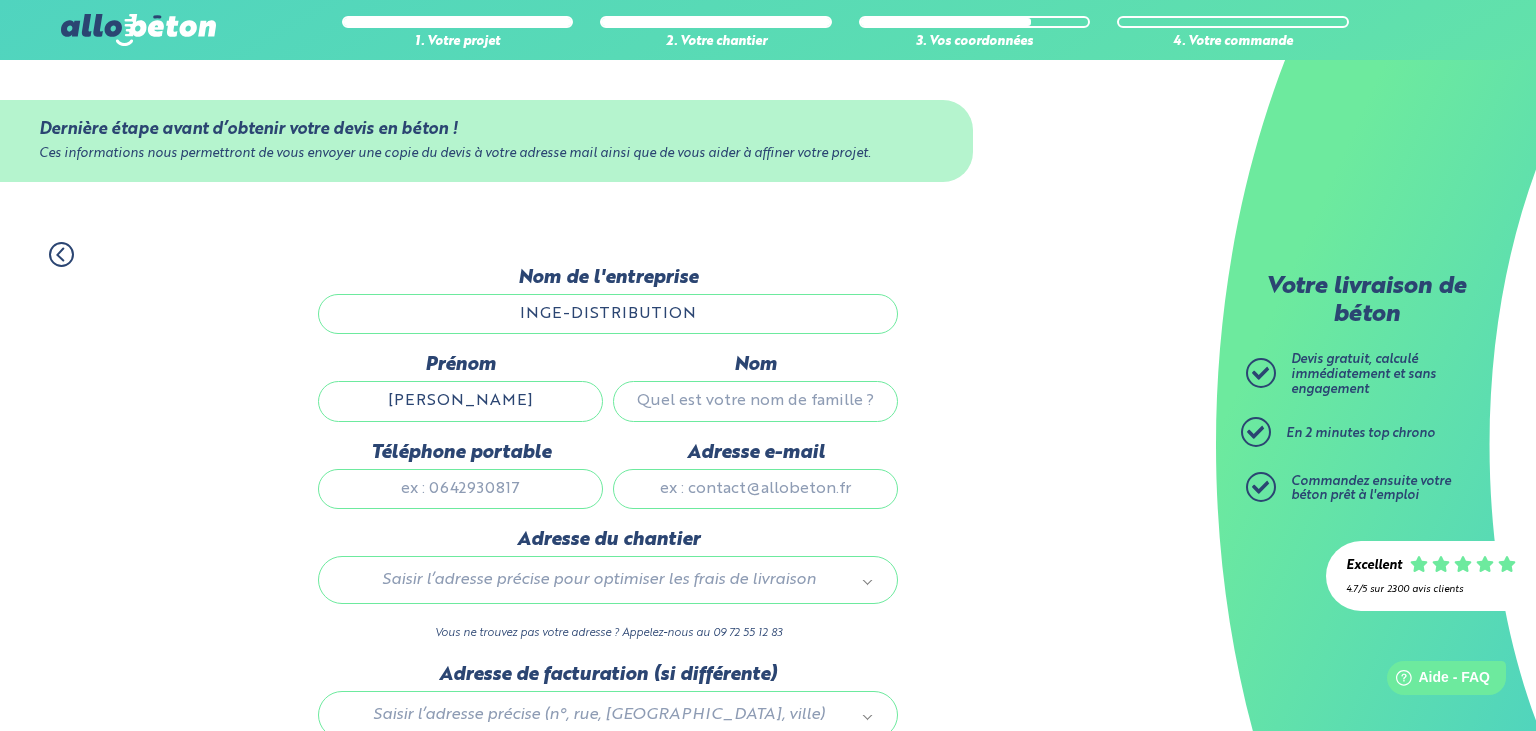 type on "[PERSON_NAME]" 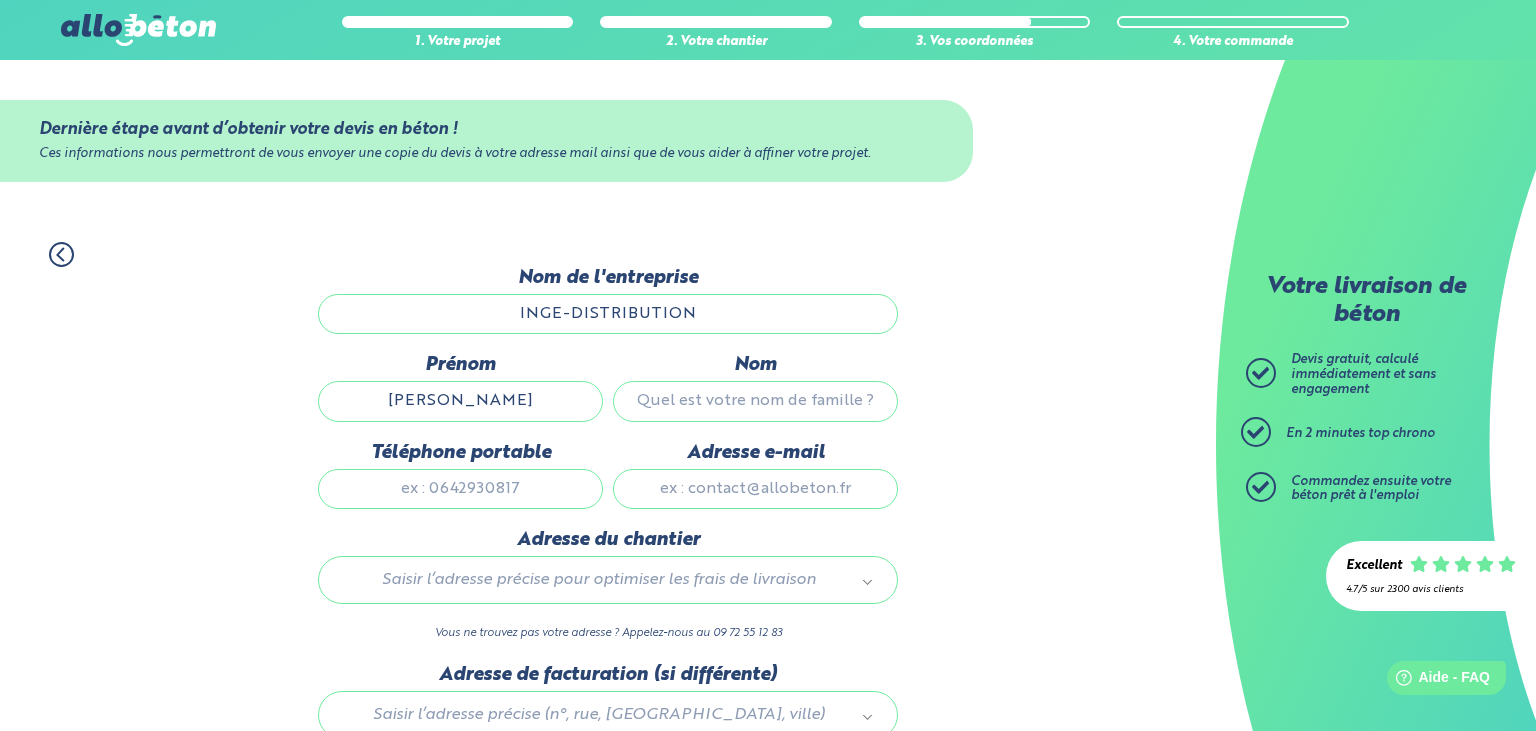 click on "Nom" at bounding box center (755, 401) 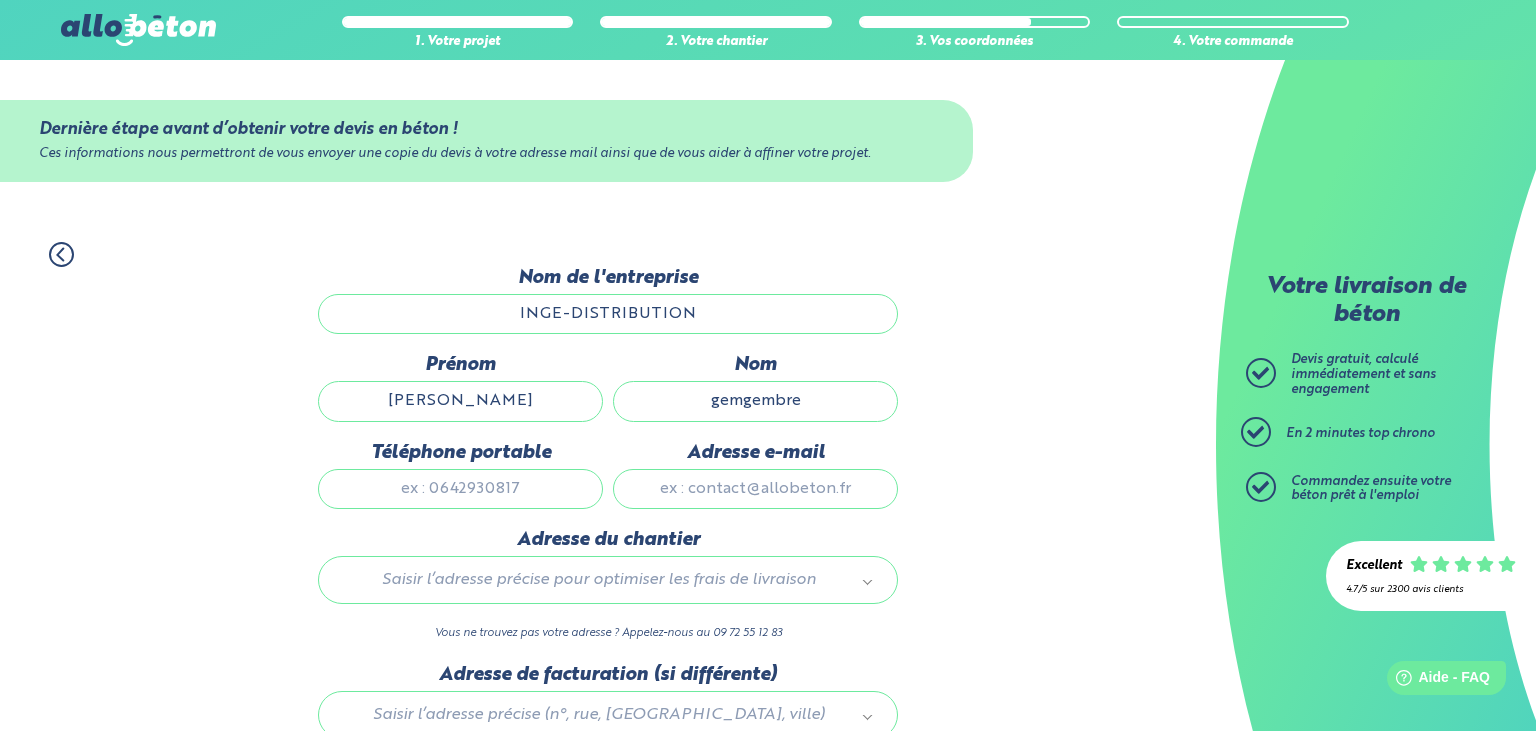 type on "gemgembre" 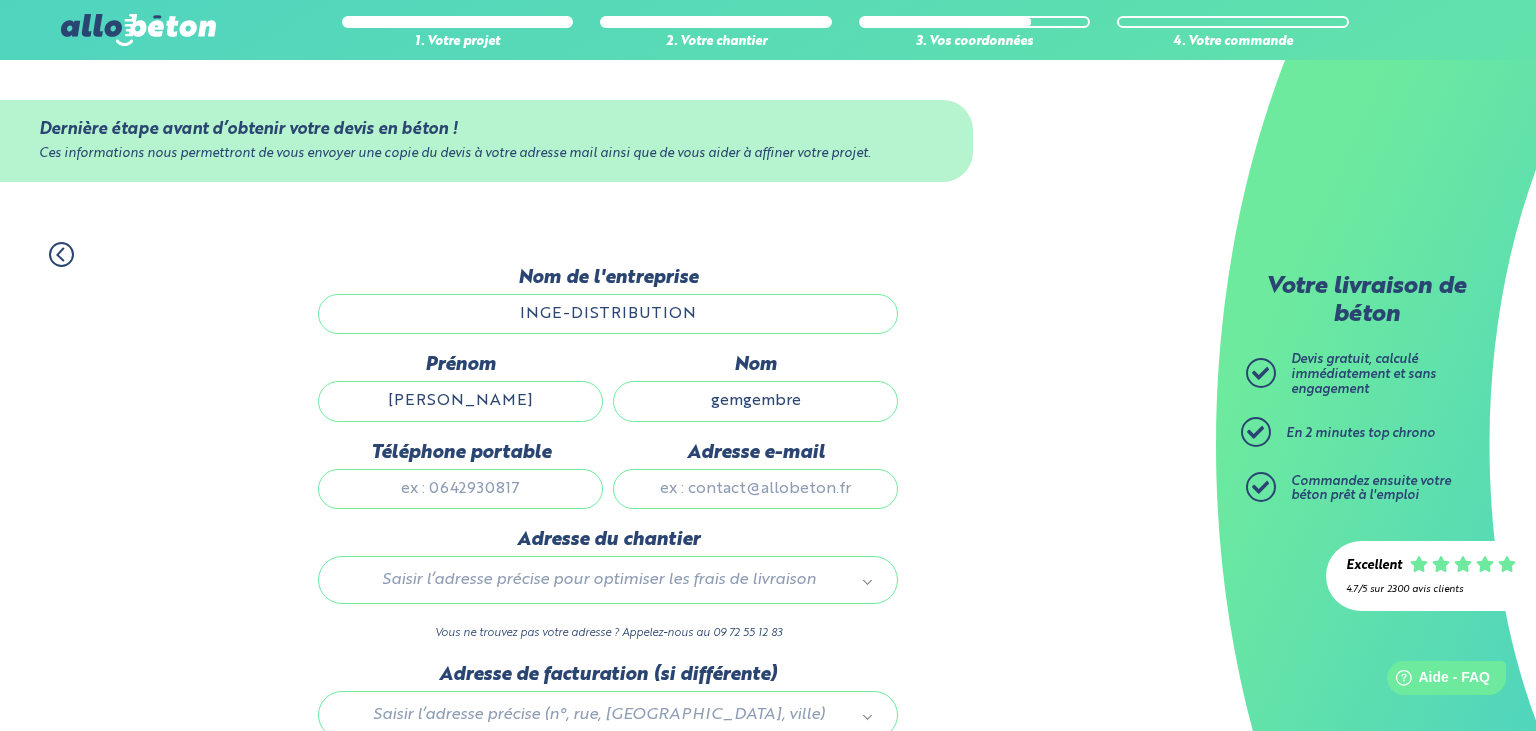 click on "1. Votre projet
2. Votre chantier
3. Vos coordonnées
4. Votre commande
Dernière étape avant d’obtenir votre devis en béton !
Ces informations nous permettront de vous envoyer une copie du devis à votre adresse mail ainsi que de vous aider à affiner votre projet.
Nom de l'entreprise INGE-DISTRIBUTION
Prénom [PERSON_NAME] gemgembre              Téléphone portable              Adresse e-mail" at bounding box center [608, 560] 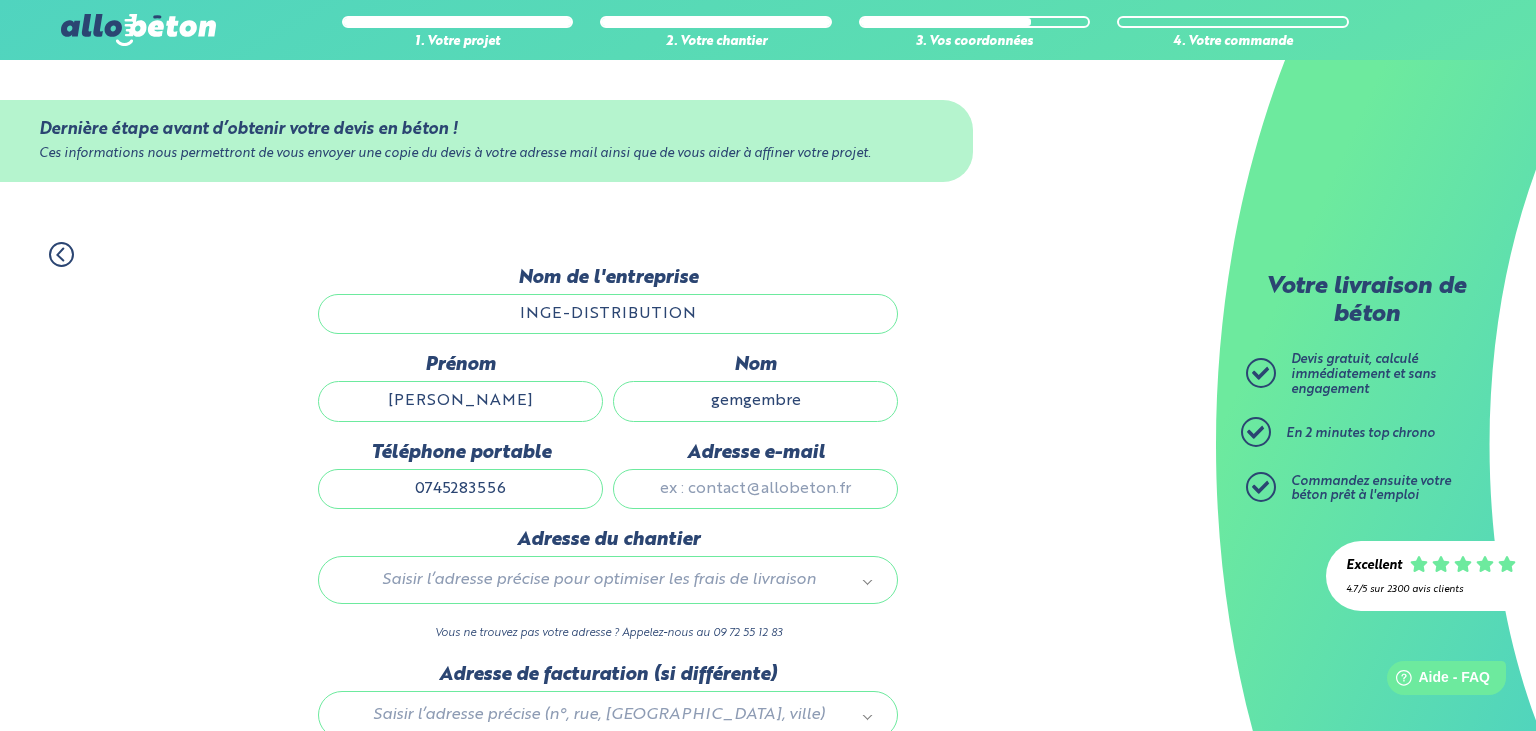 type on "0745283556" 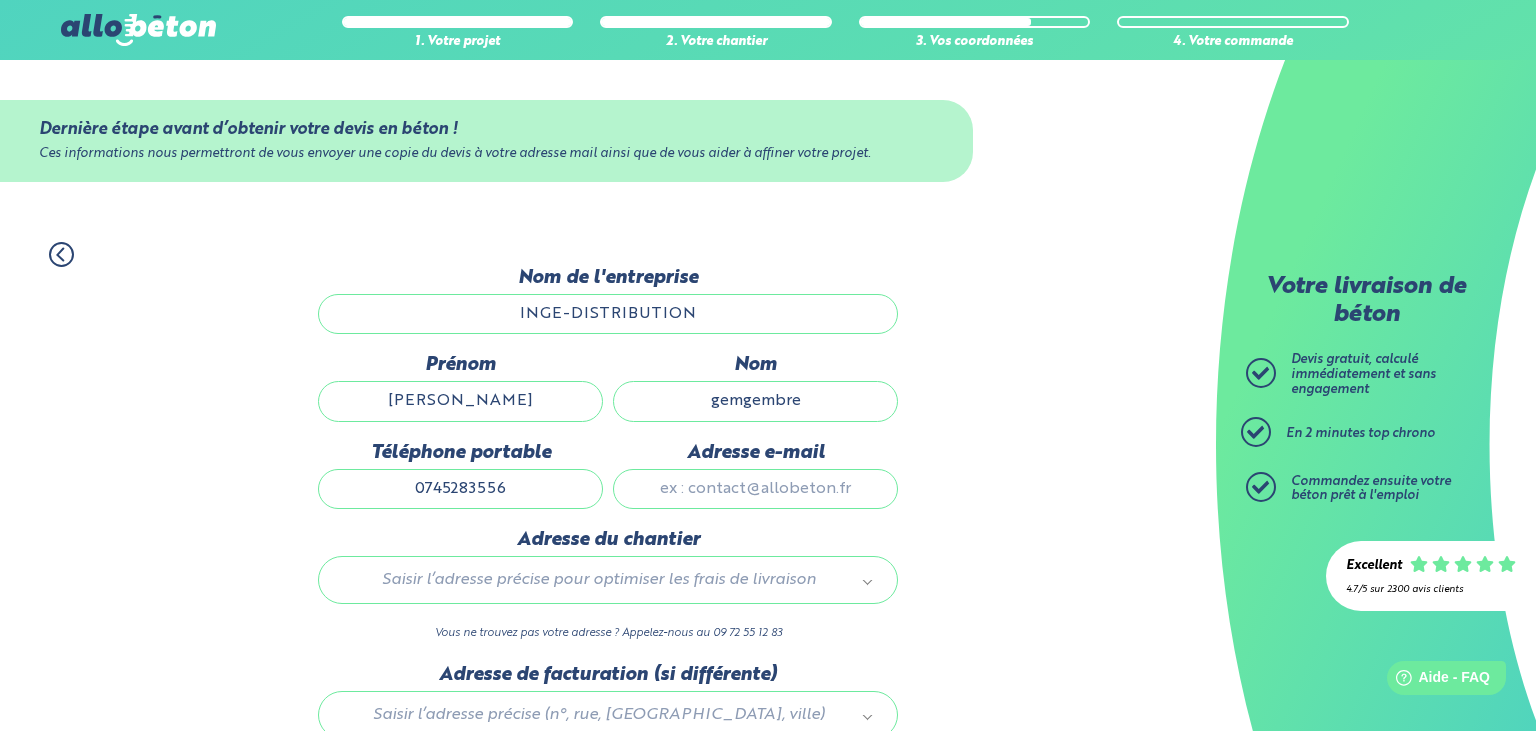 click on "Adresse e-mail" at bounding box center (755, 489) 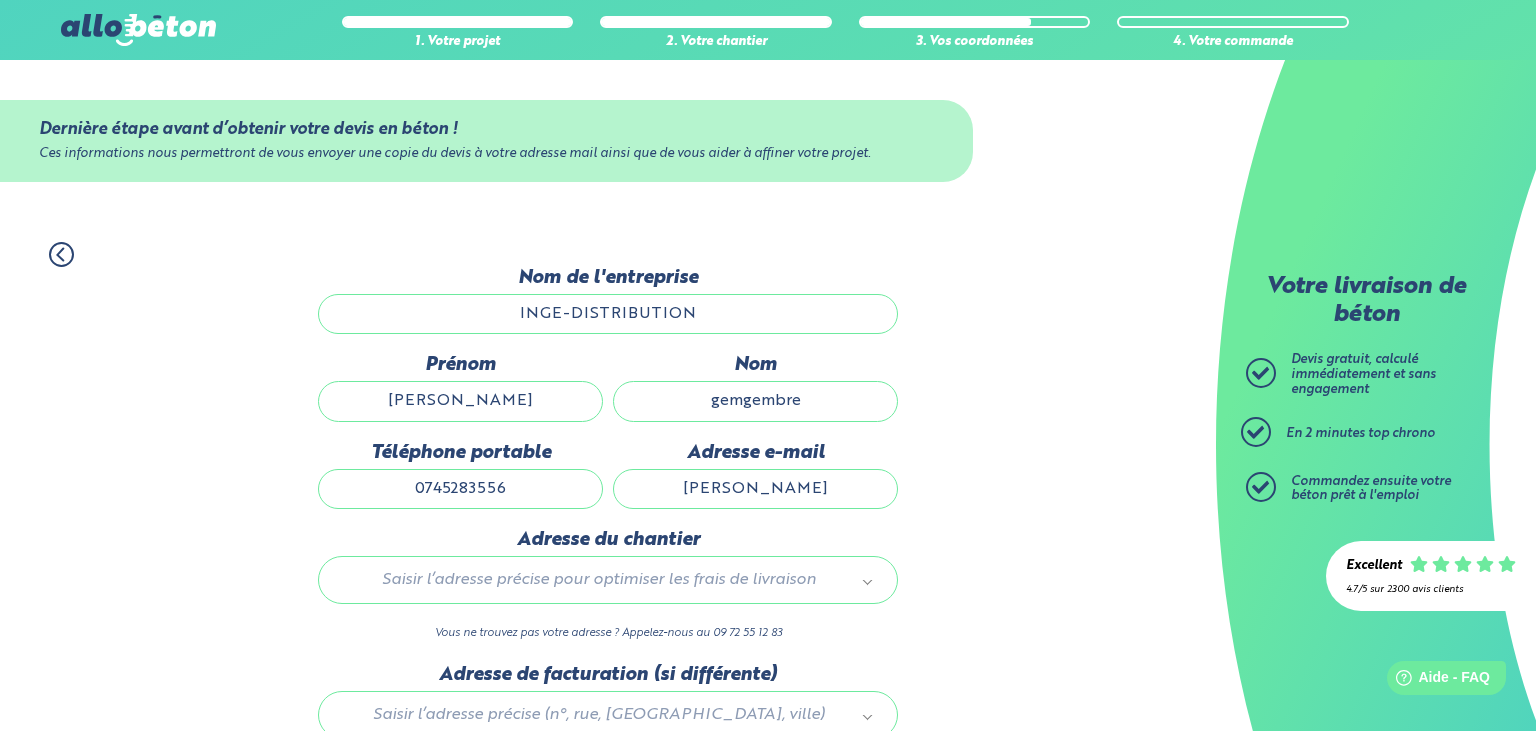 type on "[PERSON_NAME]" 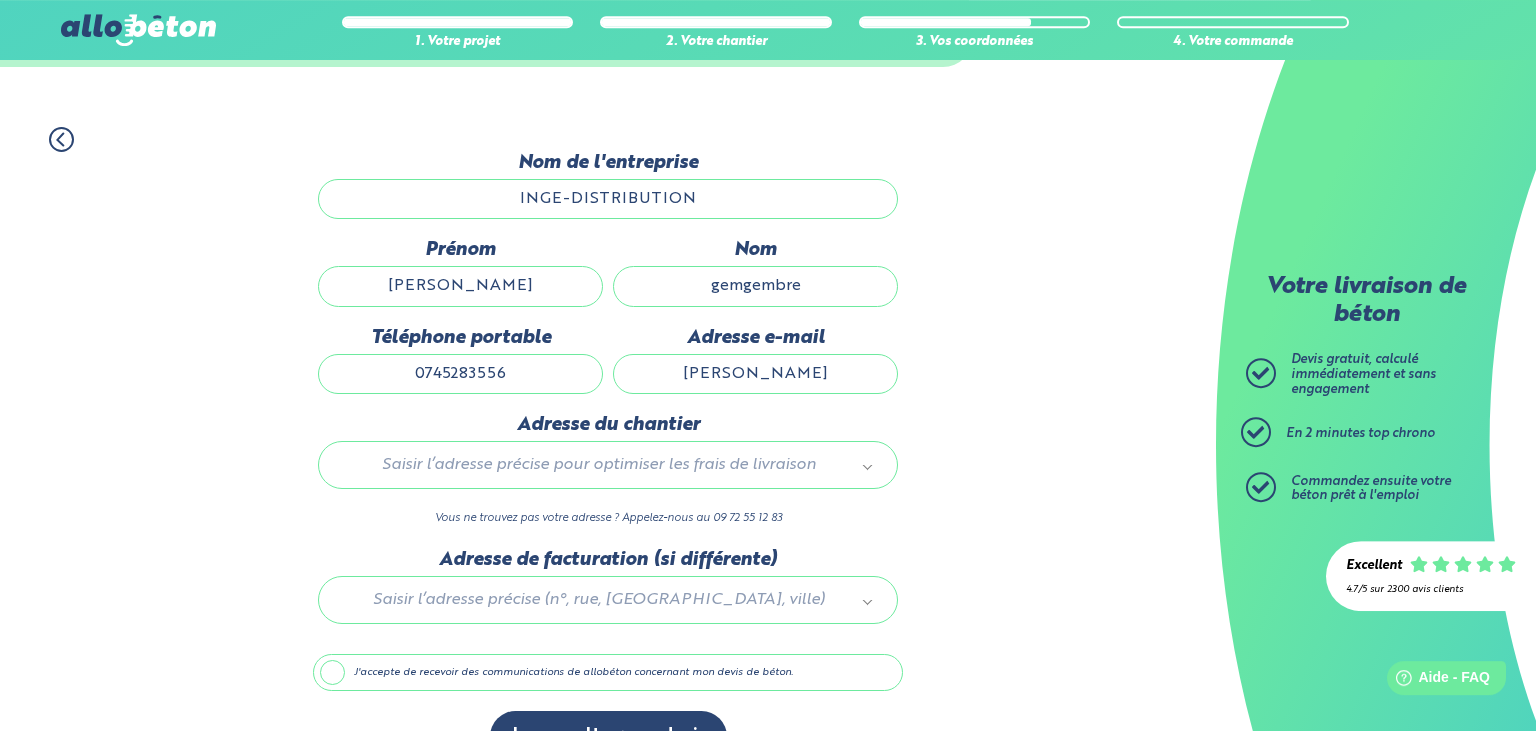 scroll, scrollTop: 176, scrollLeft: 0, axis: vertical 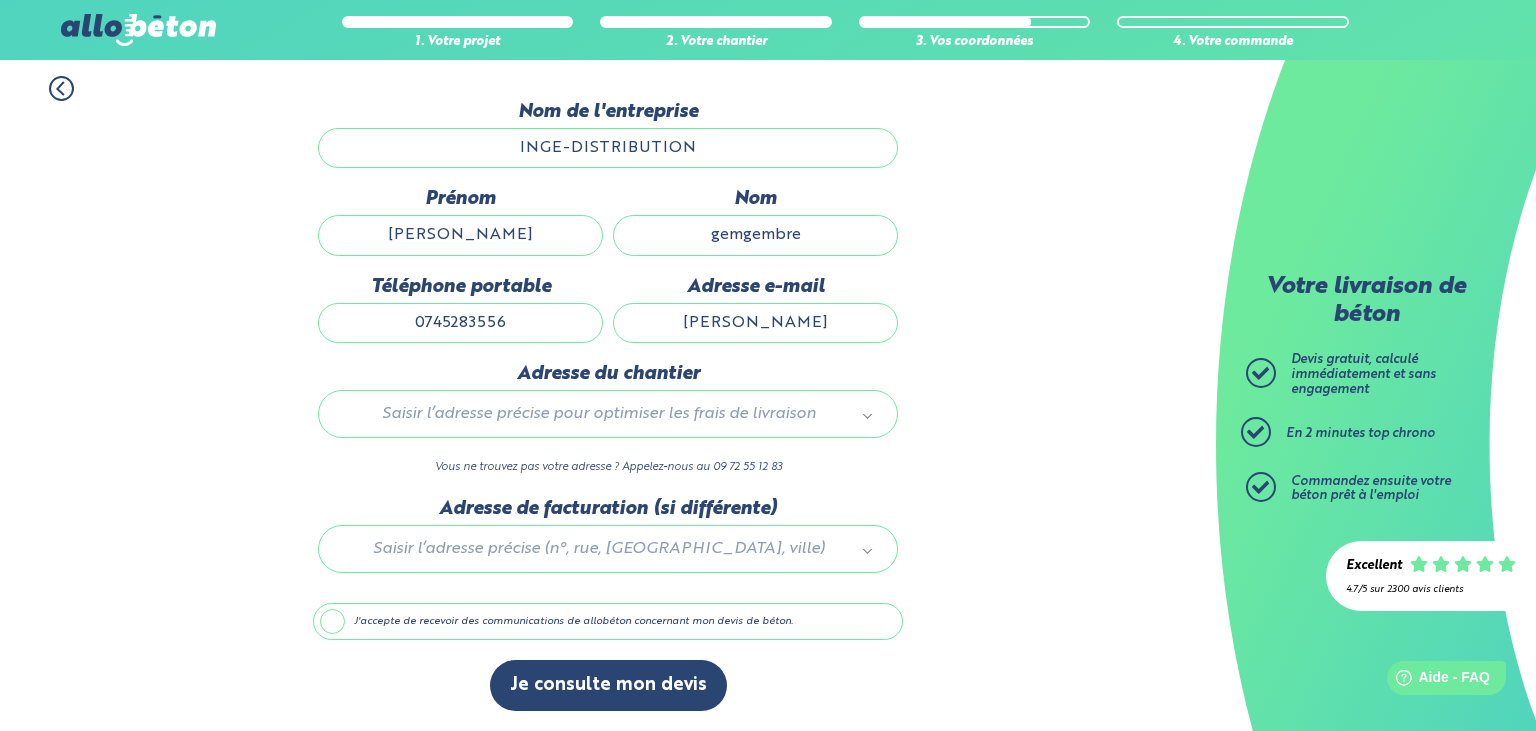 click on "09 72 55 12 83
Conseils et Appel Gratuits
nos produits
le béton prêt à l'emploi
quel prix pour un m³ de béton ?
la toupie béton" at bounding box center (768, 282) 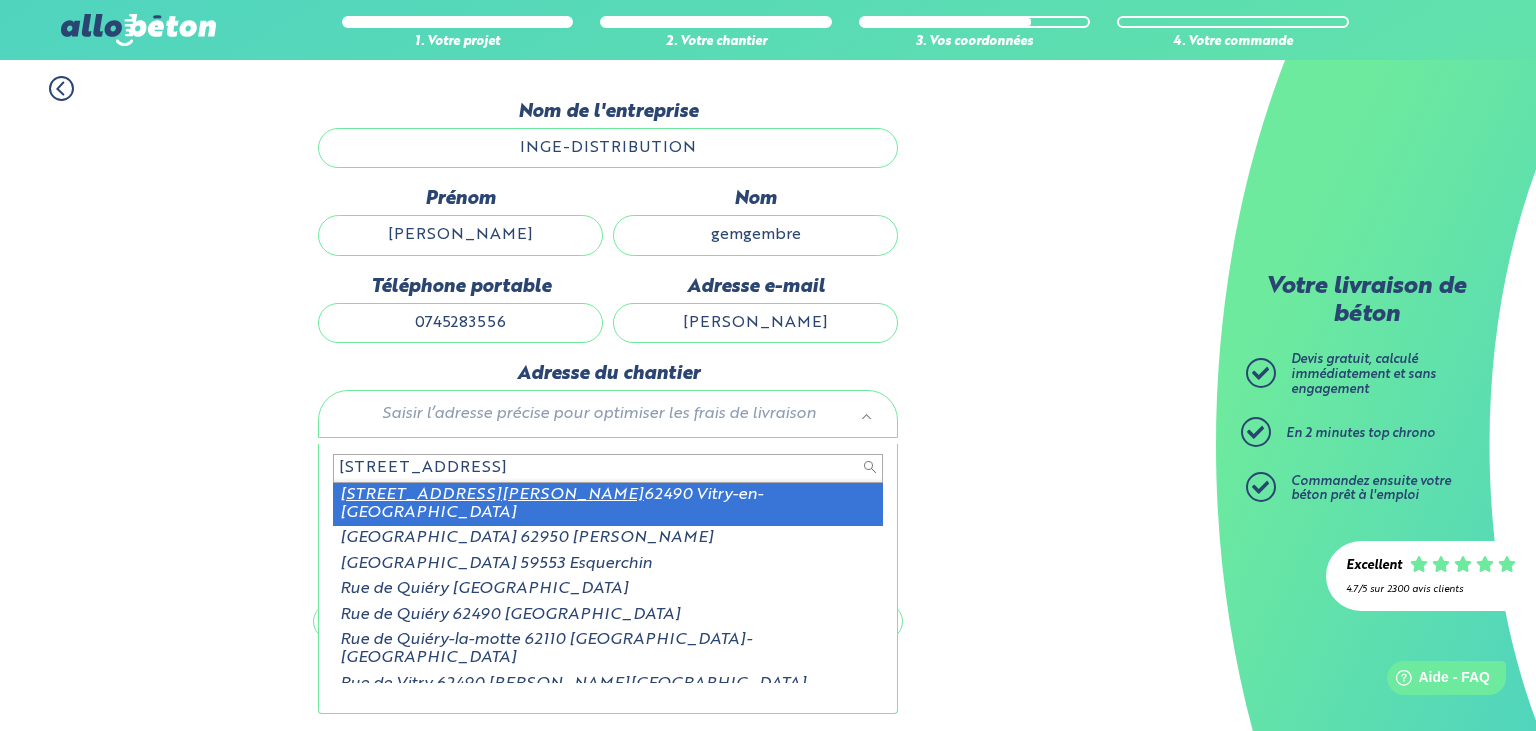 type on "[STREET_ADDRESS]" 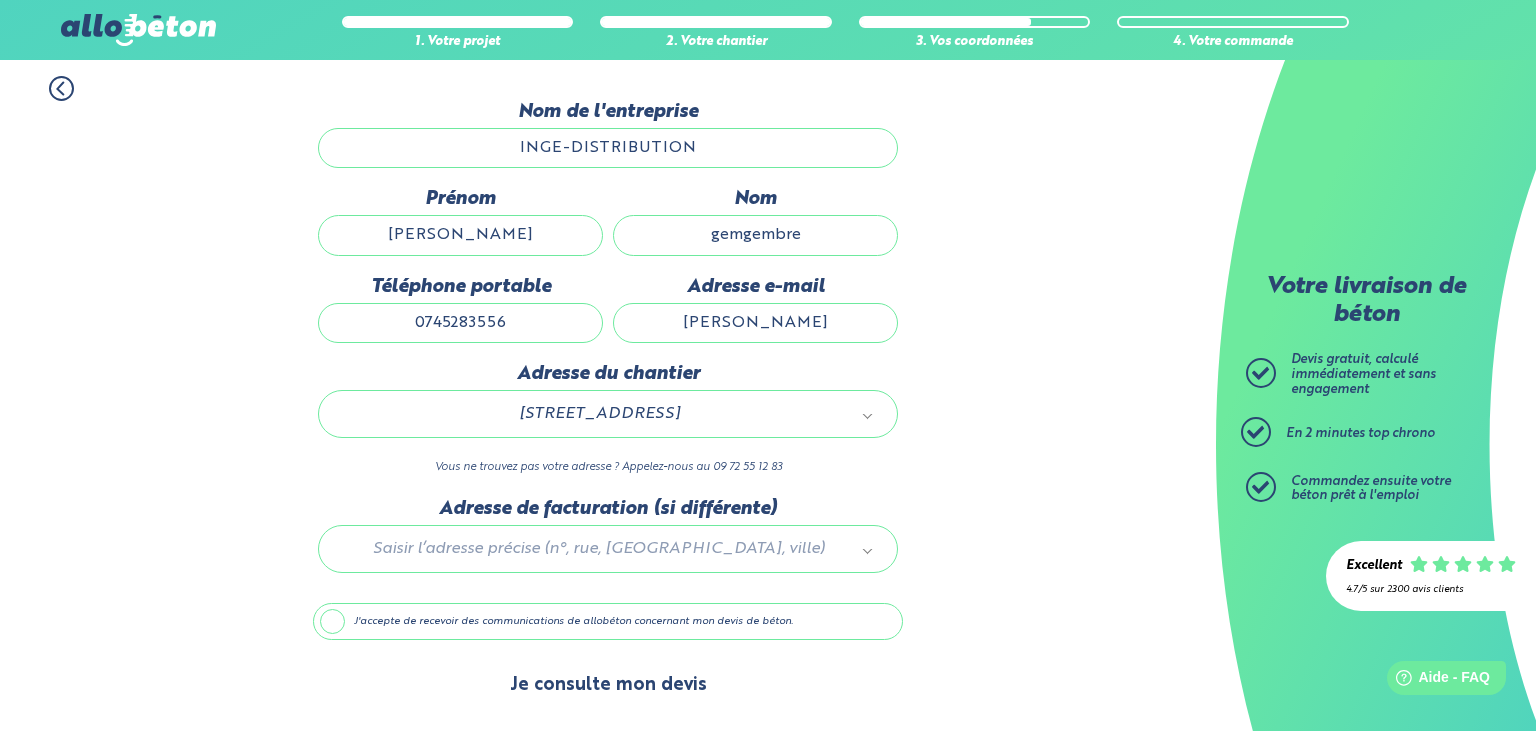 click on "Je consulte mon devis" at bounding box center [608, 685] 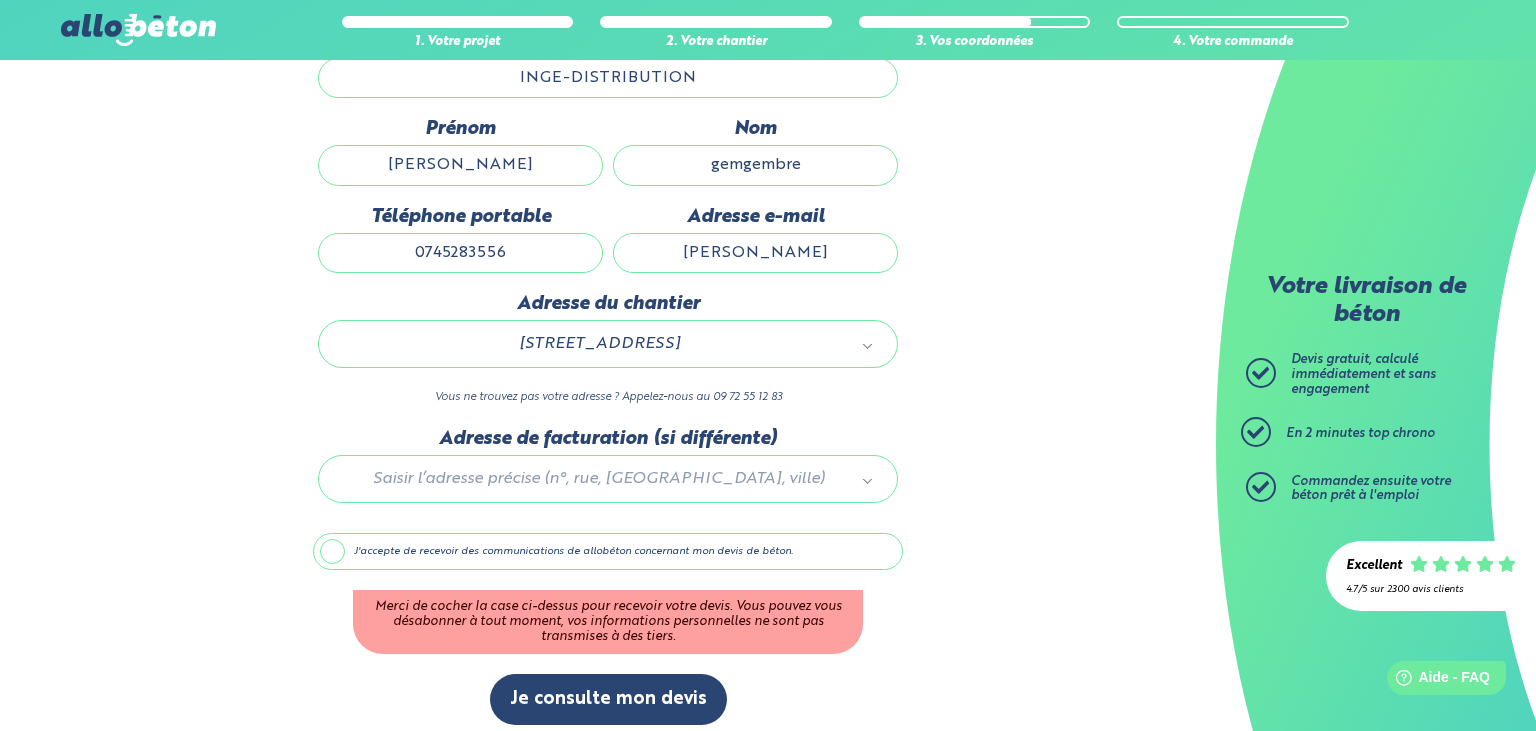 scroll, scrollTop: 260, scrollLeft: 0, axis: vertical 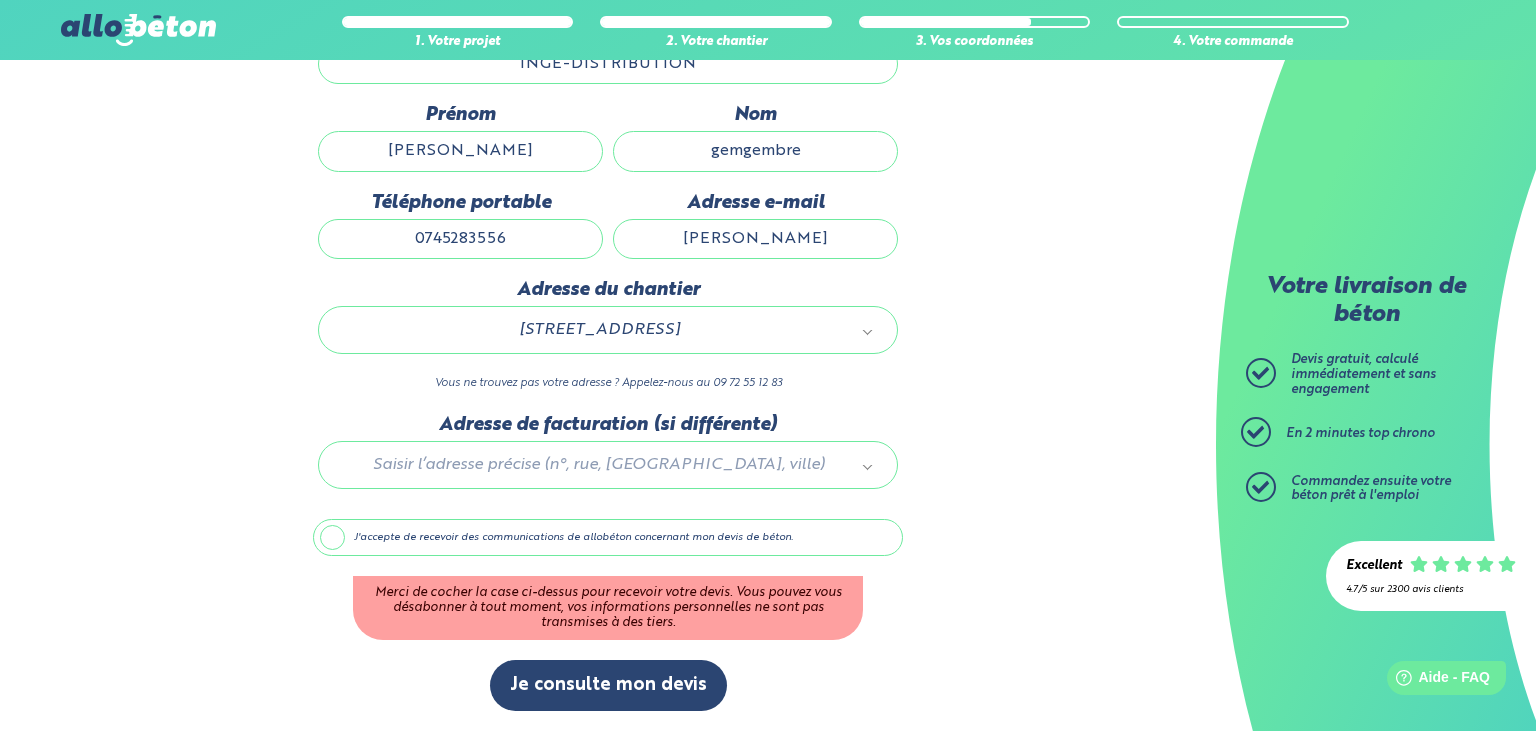 click on "J'accepte de recevoir des communications de allobéton concernant mon devis de béton." at bounding box center [608, 538] 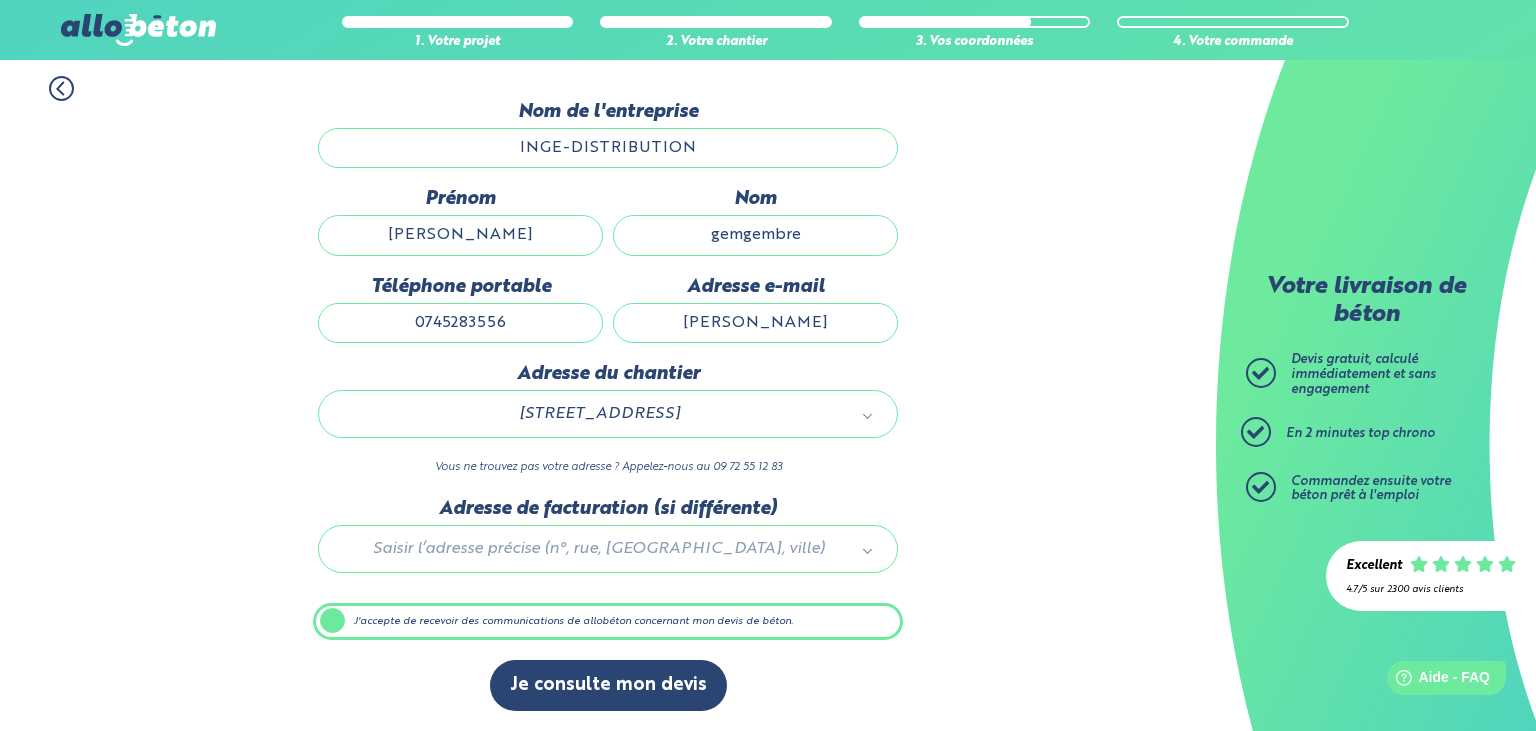 scroll, scrollTop: 175, scrollLeft: 0, axis: vertical 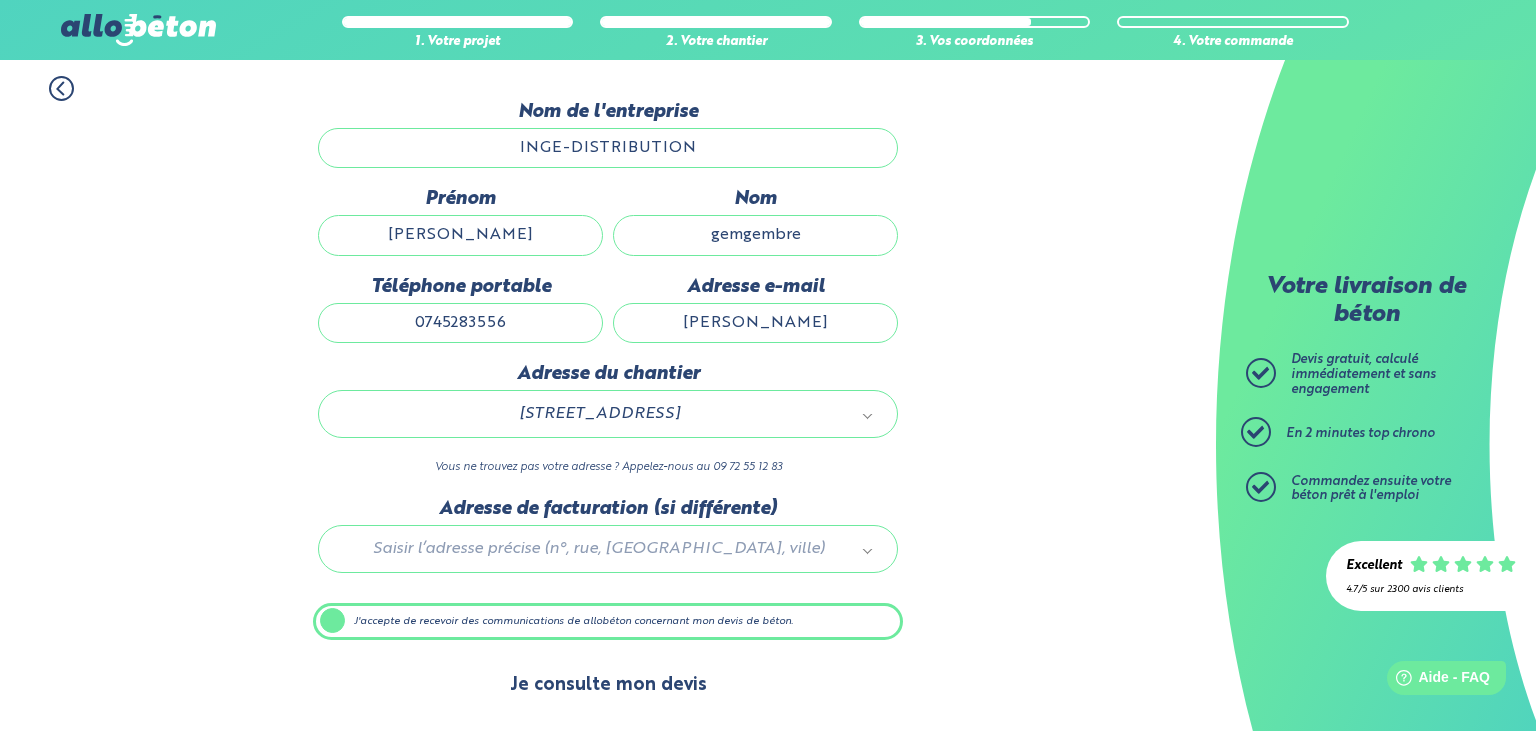 click on "Je consulte mon devis" at bounding box center [608, 685] 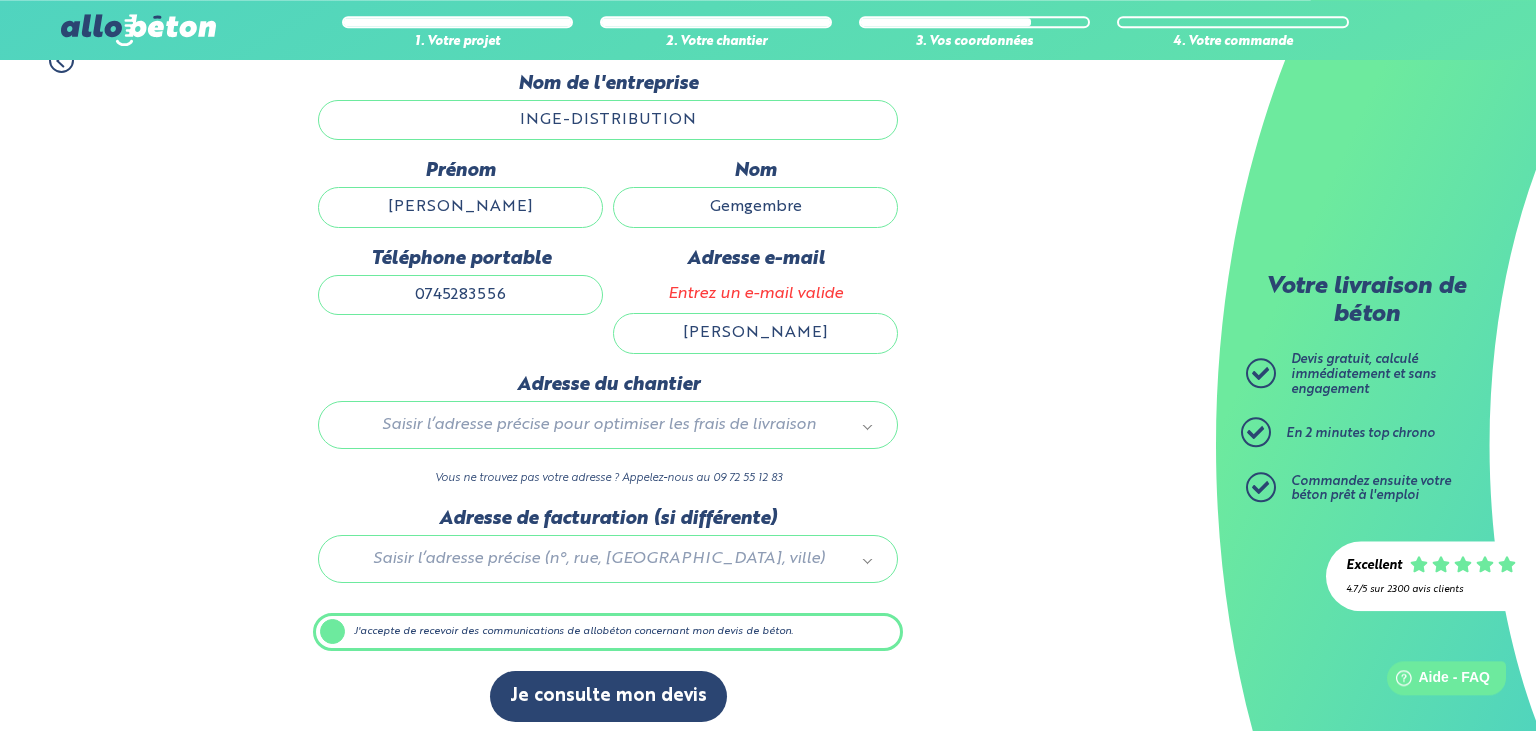 scroll, scrollTop: 211, scrollLeft: 0, axis: vertical 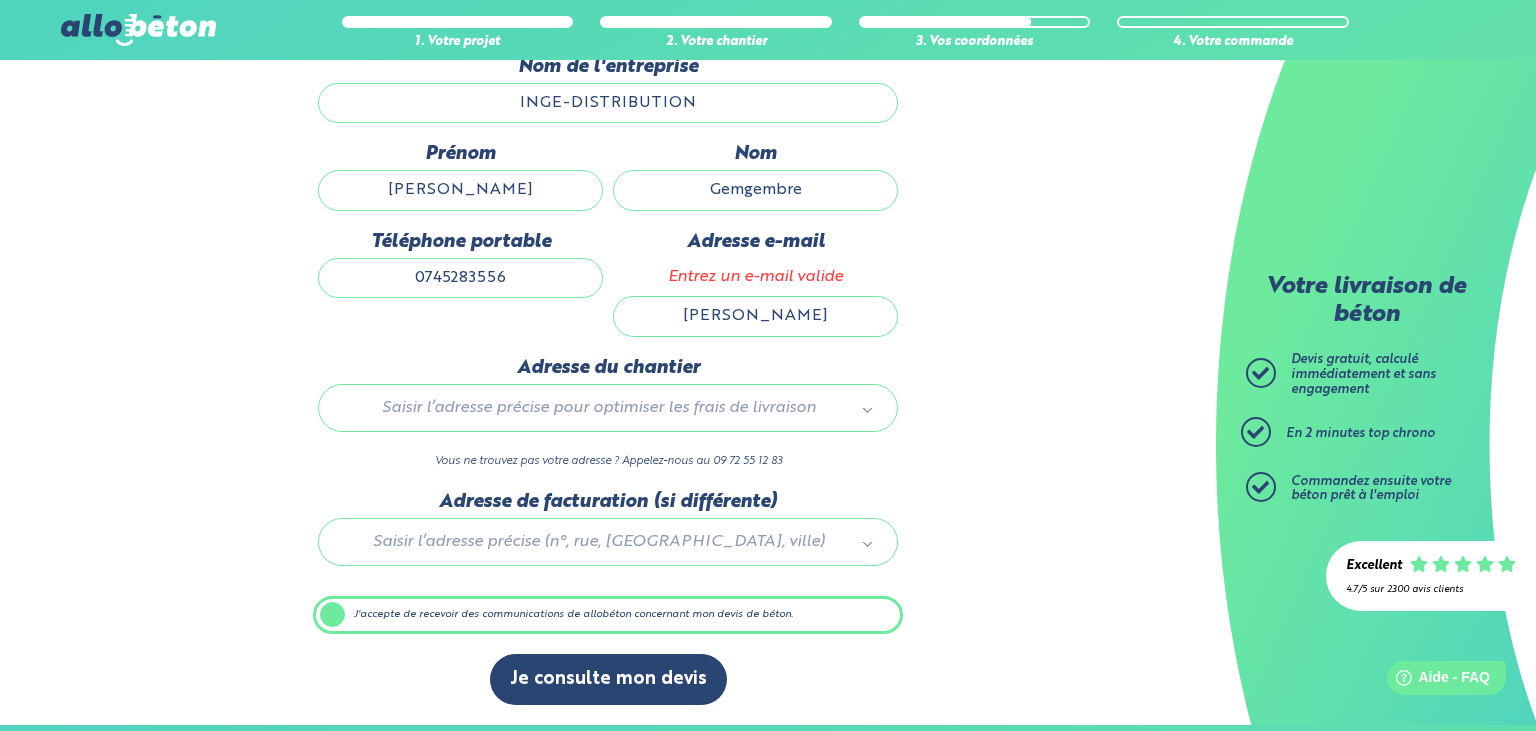 click on "[PERSON_NAME]" at bounding box center (755, 316) 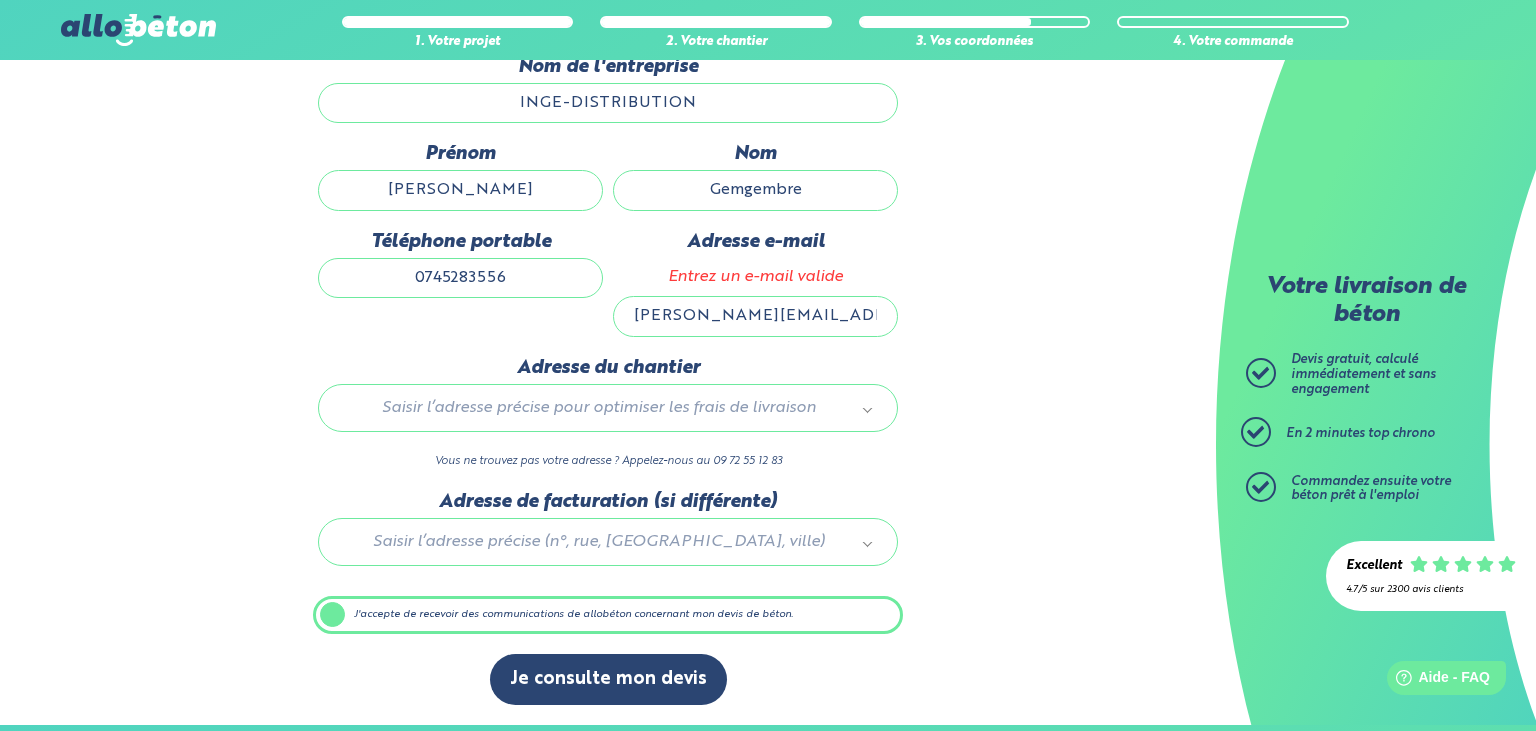type on "guillaume@turbopascher.com" 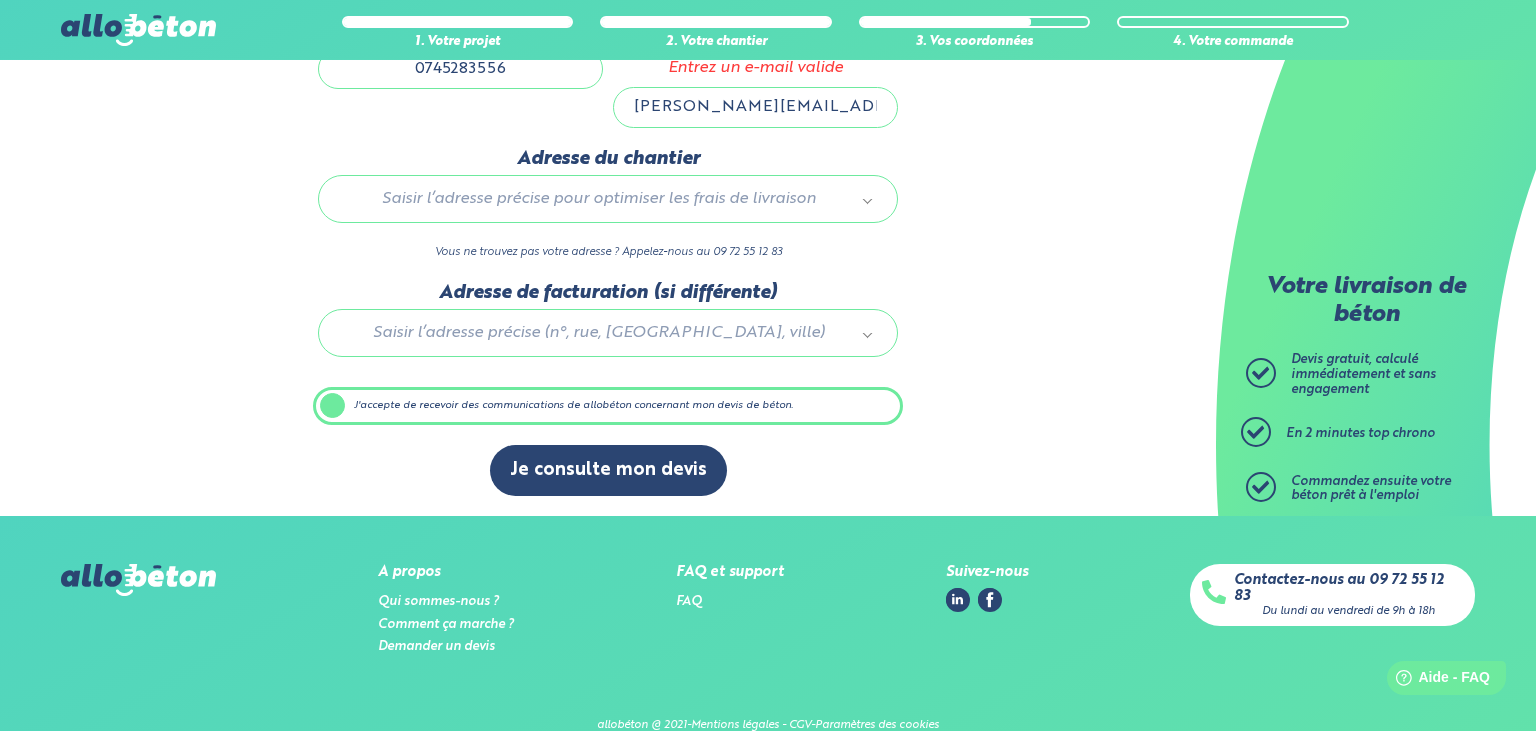 scroll, scrollTop: 422, scrollLeft: 0, axis: vertical 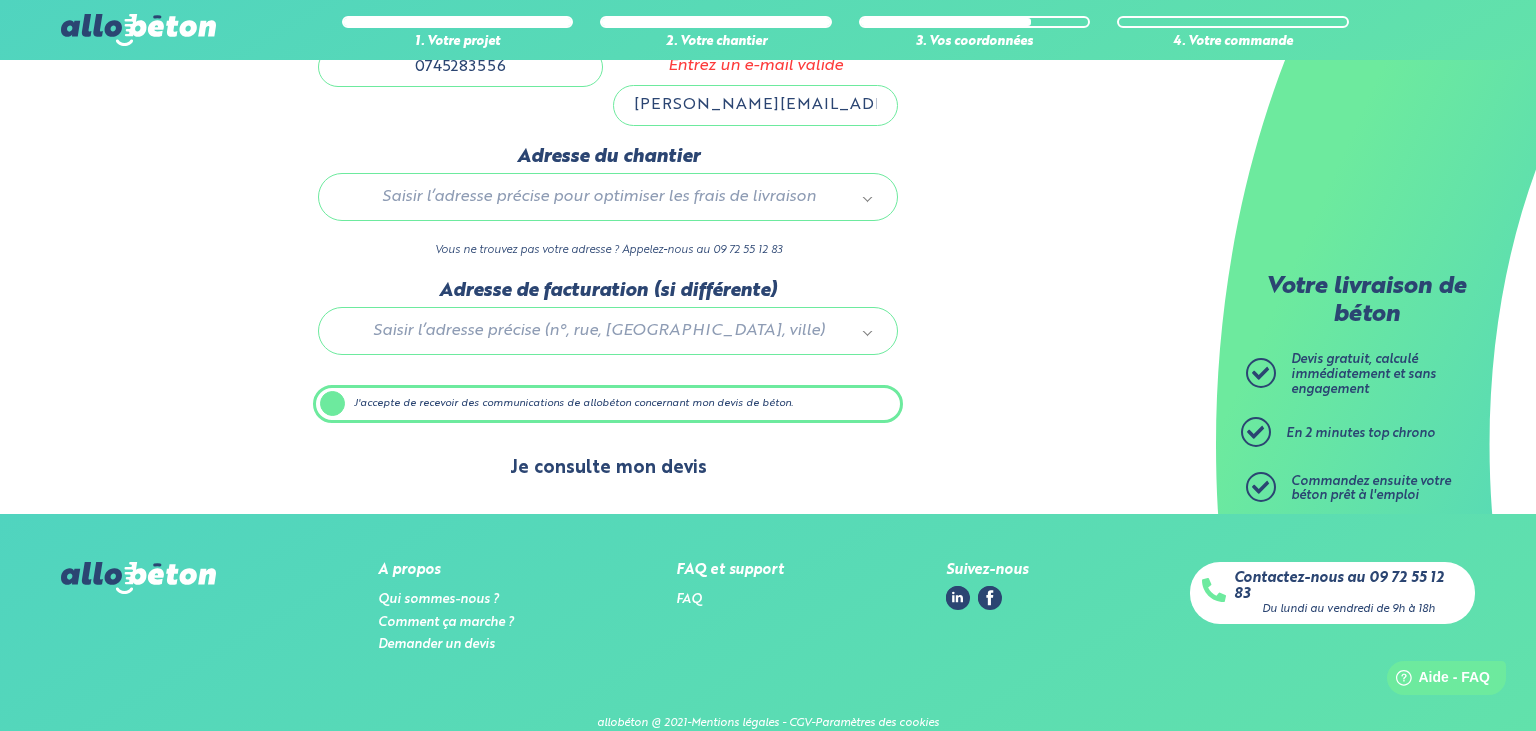 click on "Je consulte mon devis" at bounding box center [608, 468] 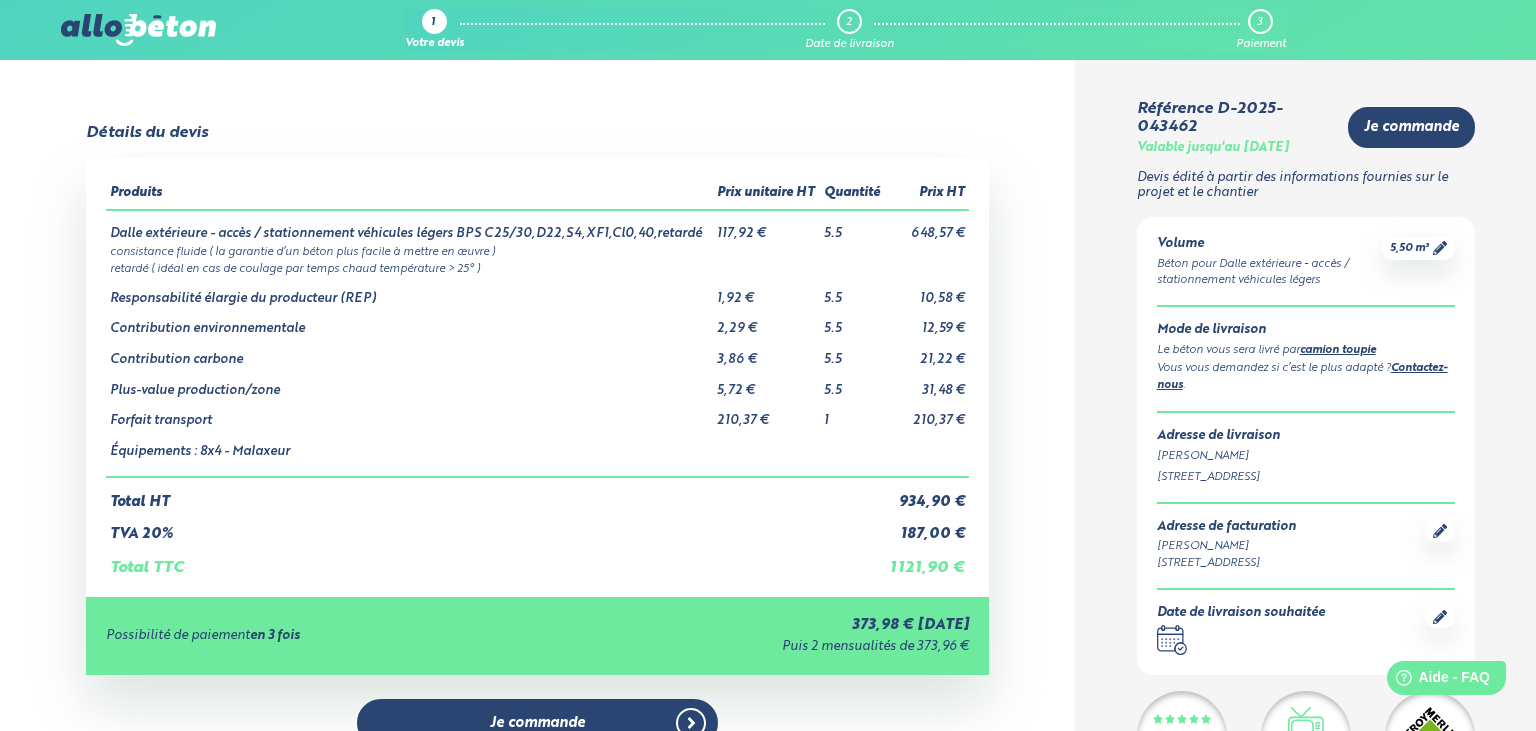 scroll, scrollTop: 0, scrollLeft: 0, axis: both 